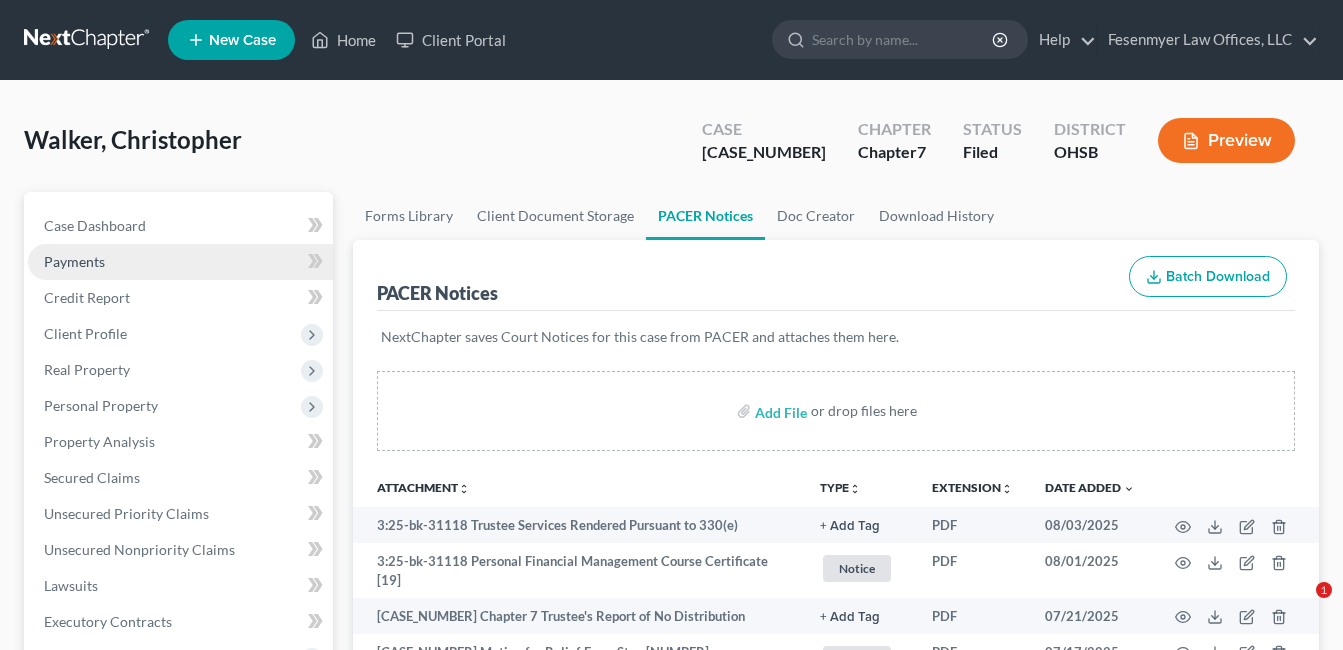 scroll, scrollTop: 0, scrollLeft: 0, axis: both 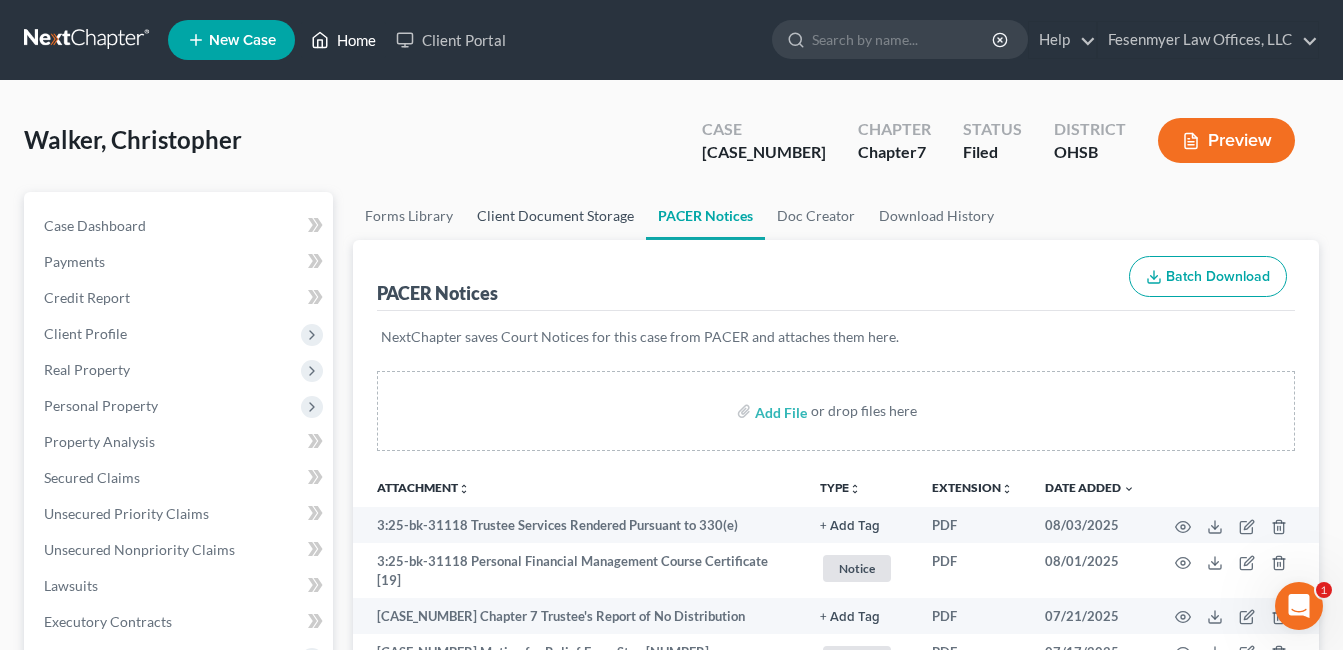 click on "Home" at bounding box center [343, 40] 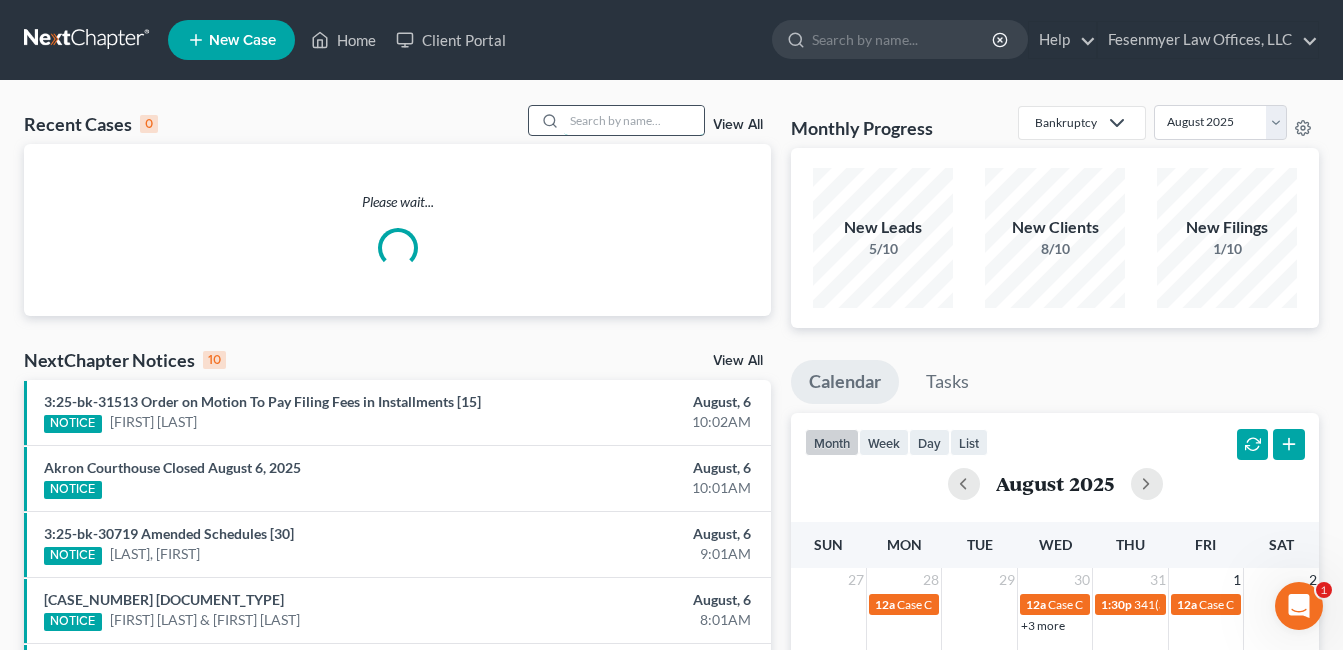 click at bounding box center (634, 120) 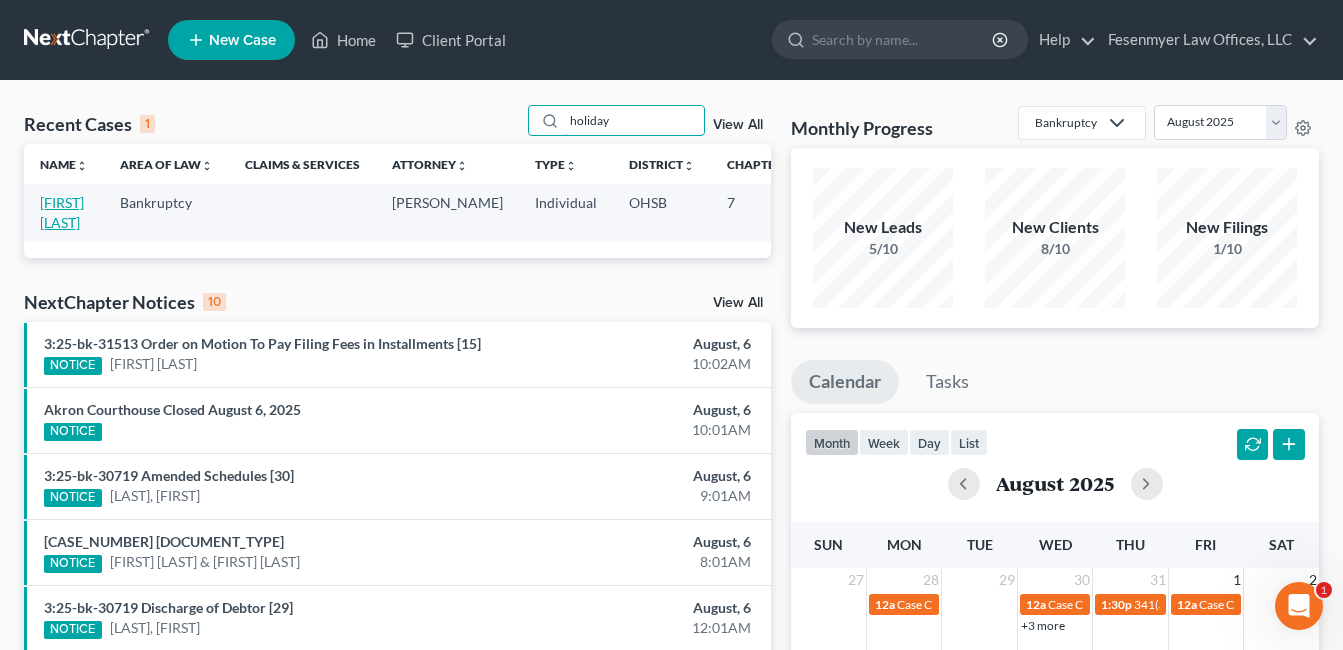 type on "holiday" 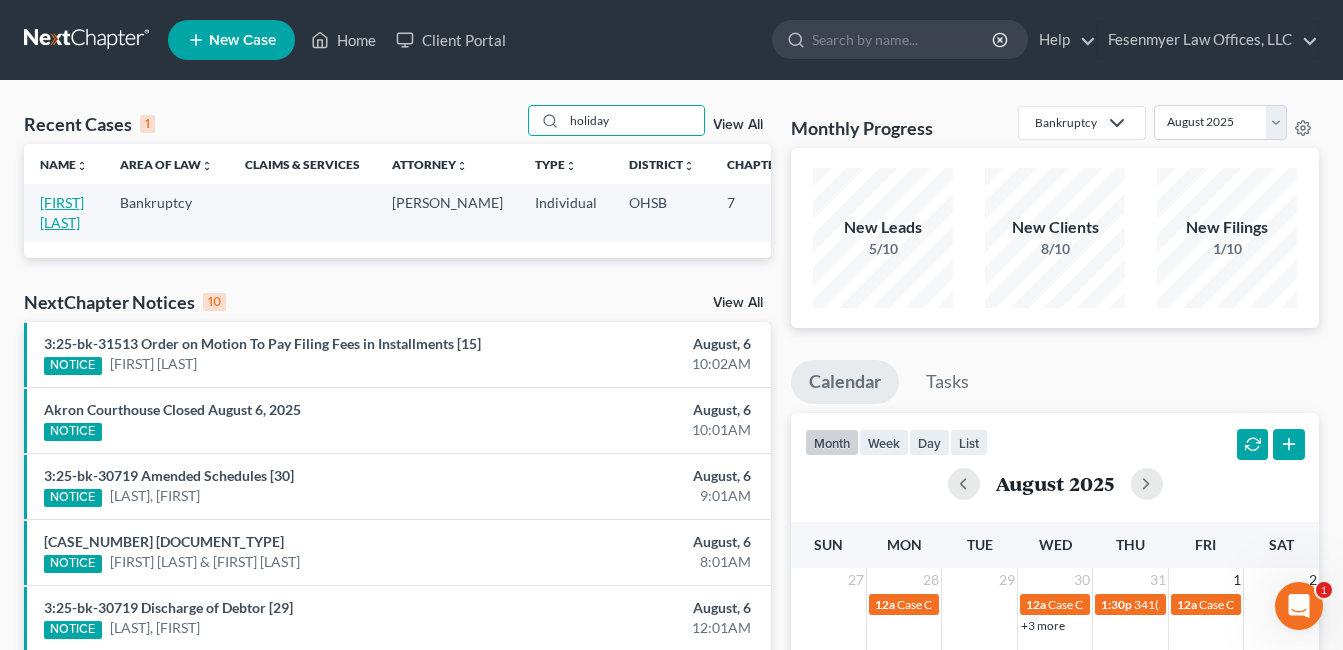 click on "[FIRST] [LAST]" at bounding box center (62, 212) 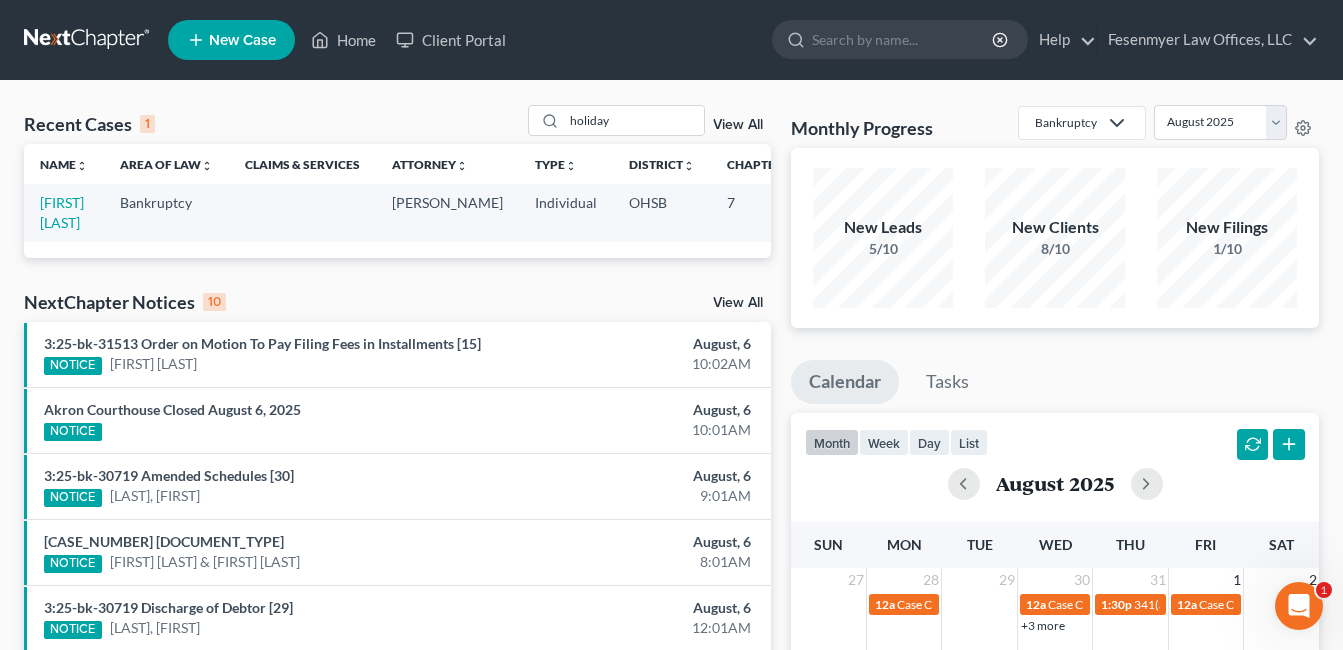select on "0" 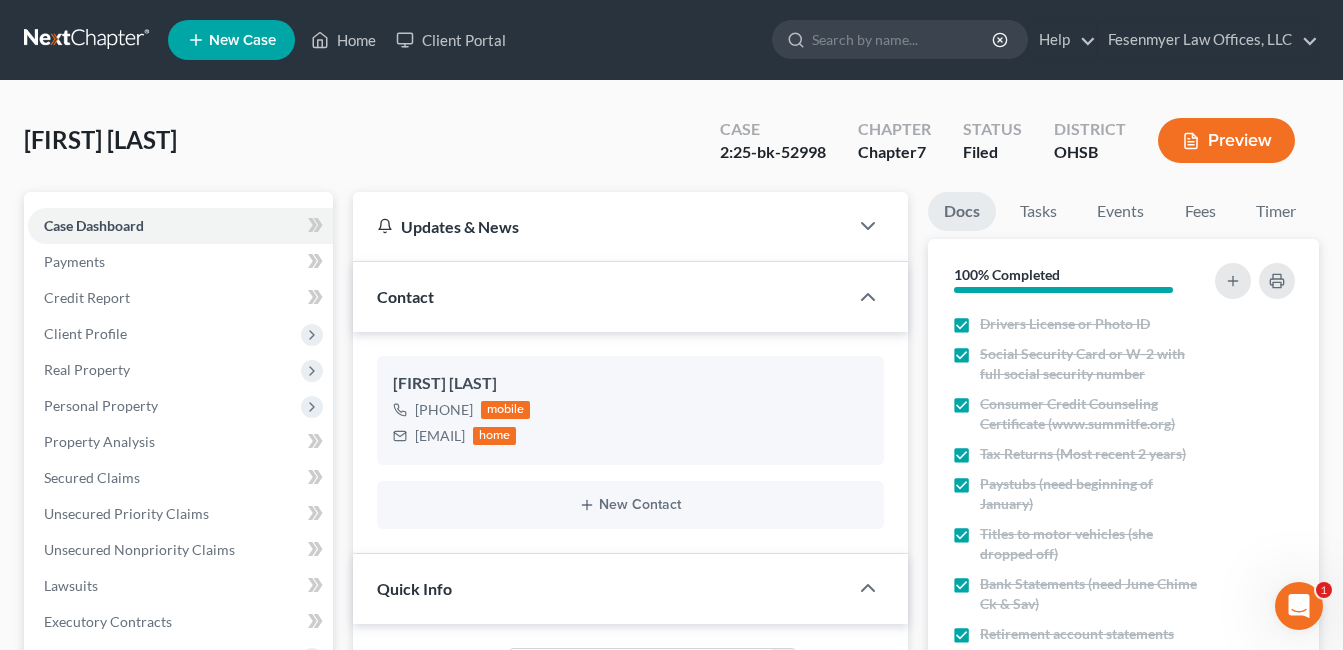 scroll, scrollTop: 600, scrollLeft: 0, axis: vertical 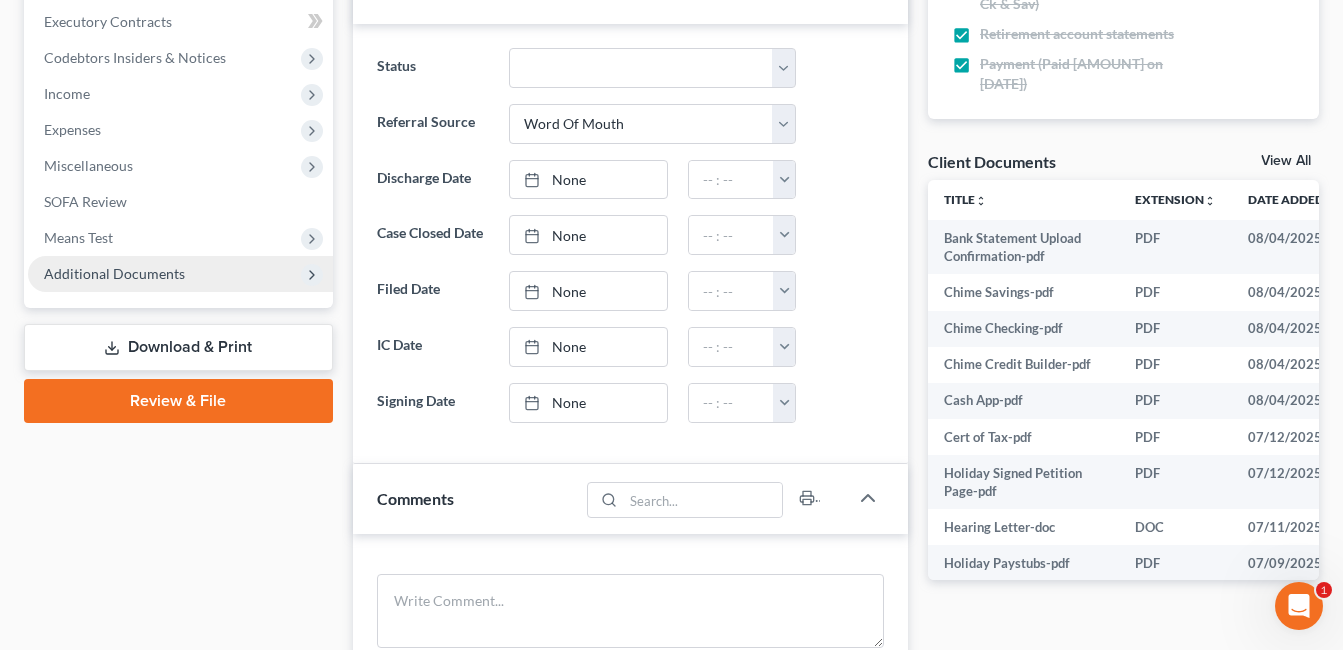 click on "Additional Documents" at bounding box center [114, 273] 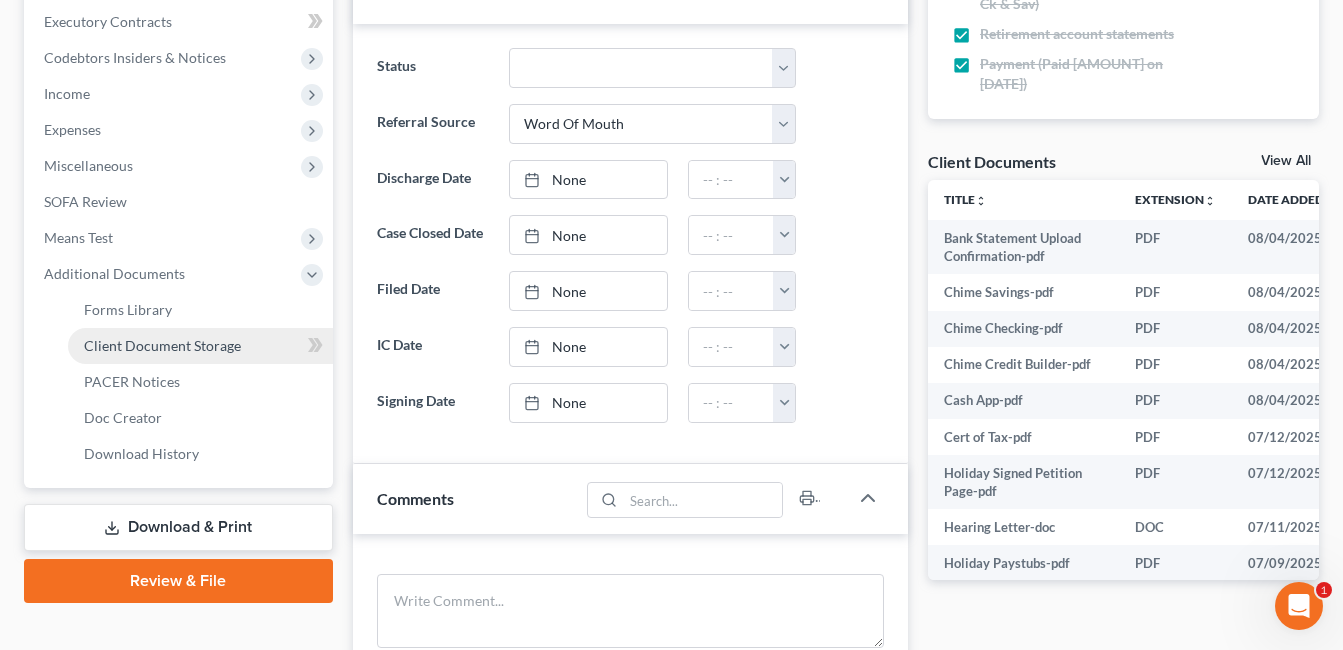 click on "Client Document Storage" at bounding box center [162, 345] 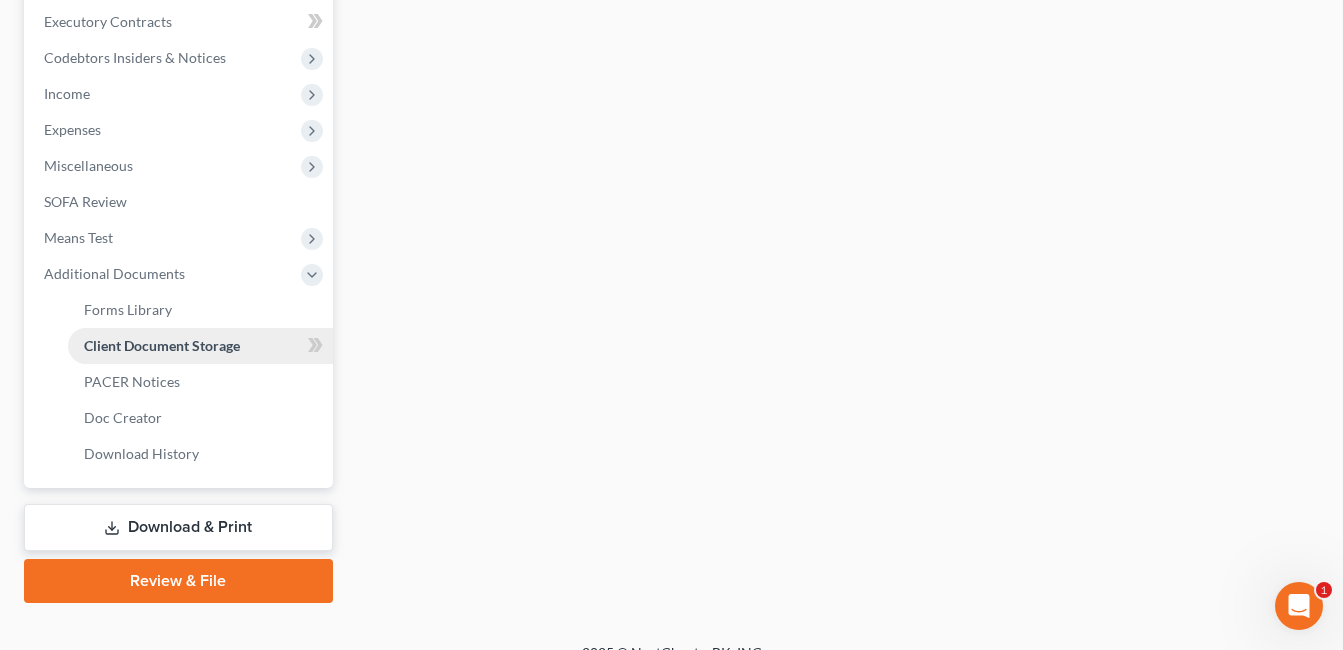 scroll, scrollTop: 466, scrollLeft: 0, axis: vertical 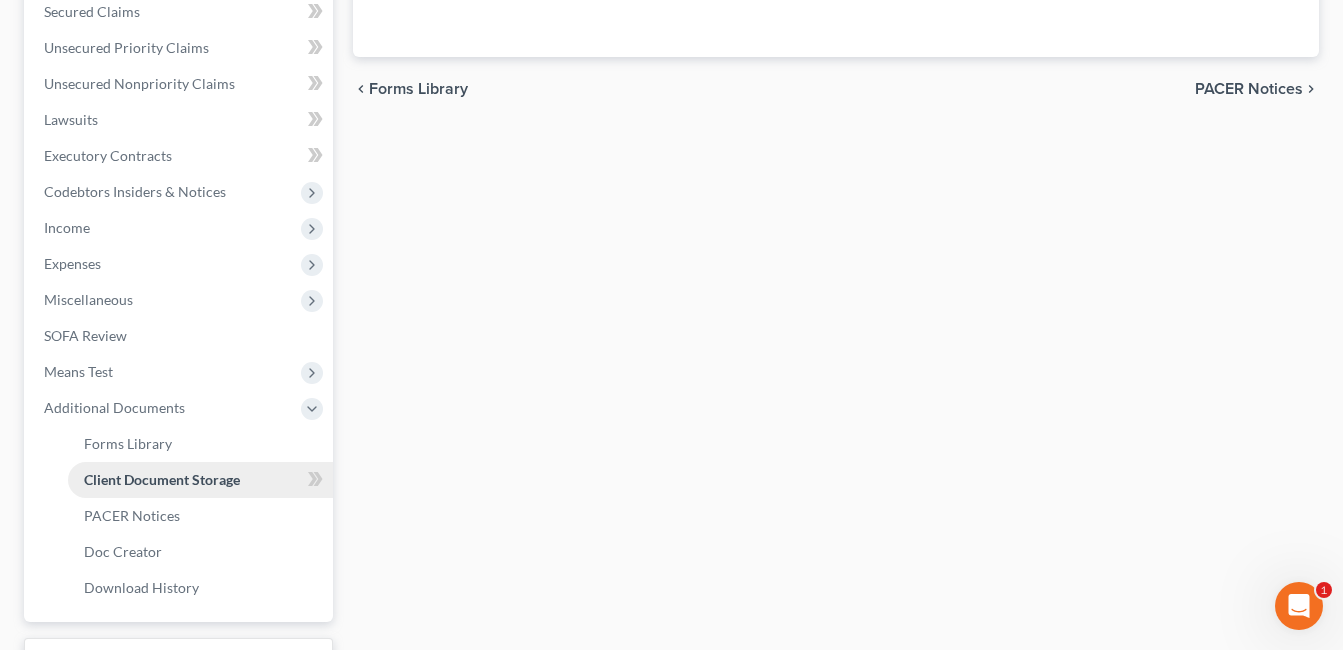 select on "7" 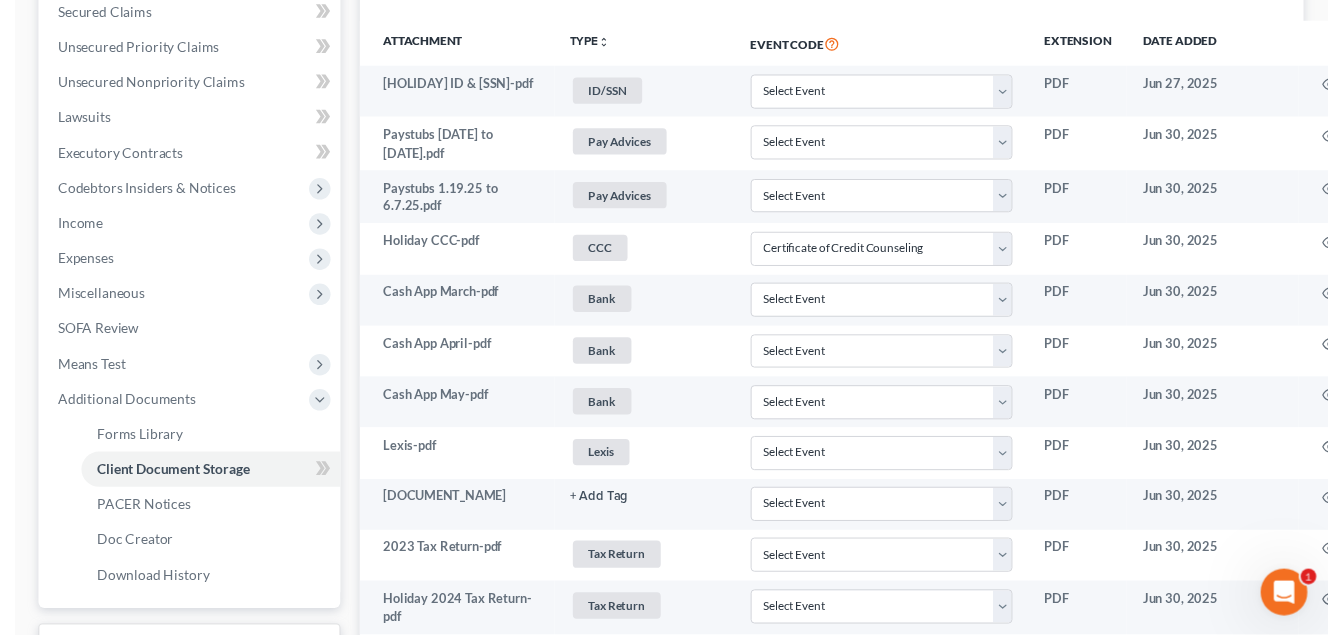 scroll, scrollTop: 0, scrollLeft: 0, axis: both 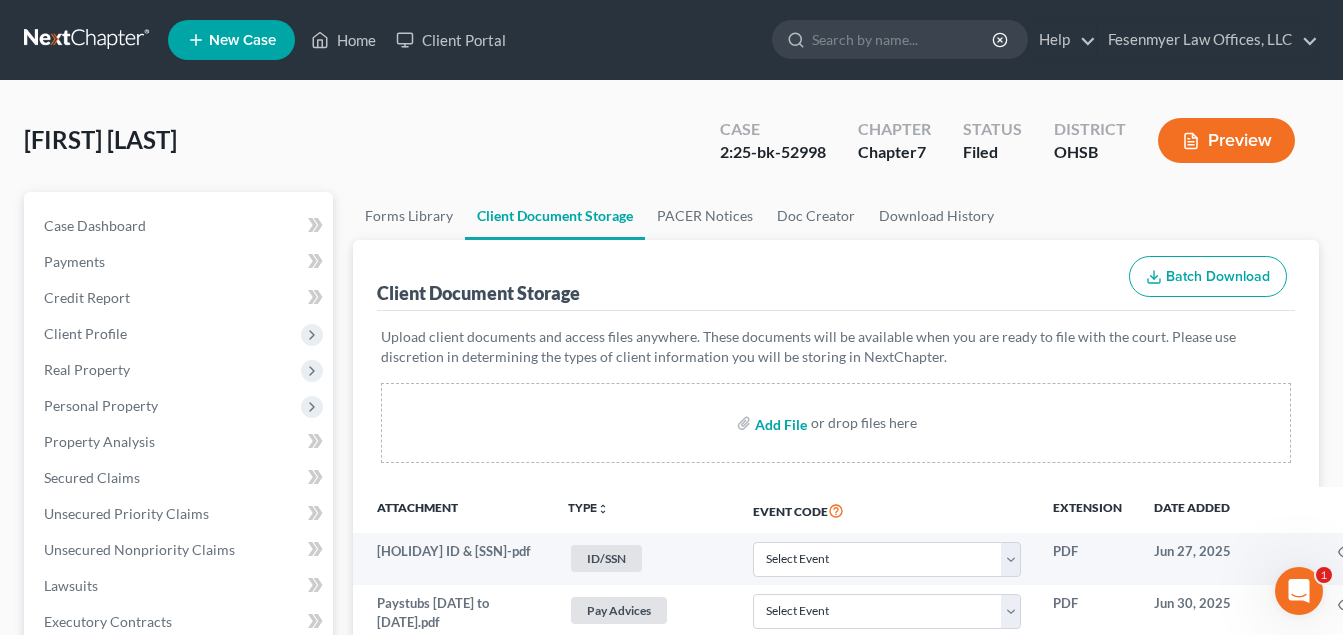 click at bounding box center (779, 423) 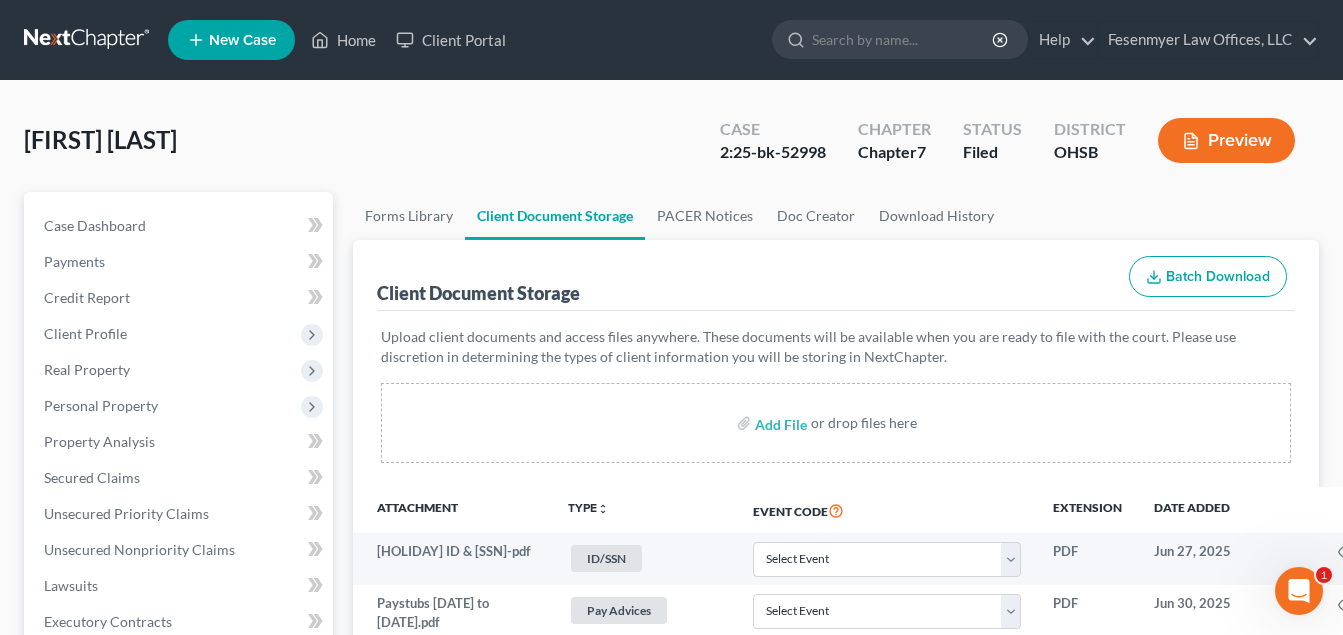 select on "7" 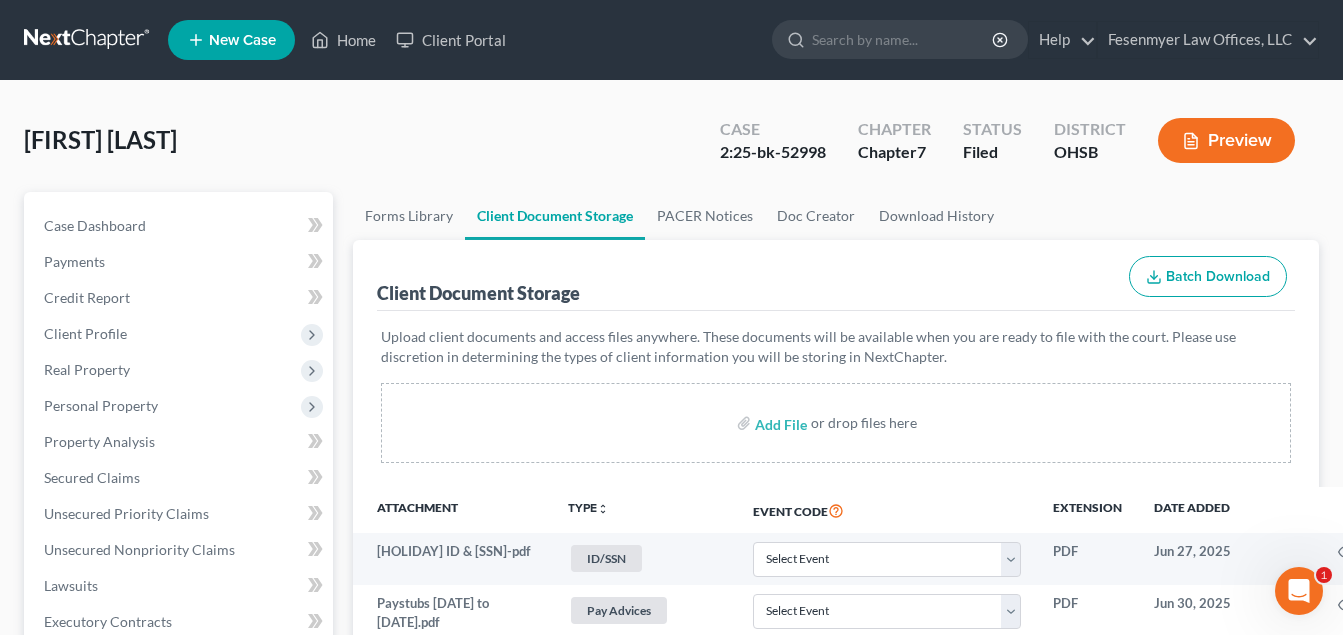 scroll, scrollTop: 1642, scrollLeft: 0, axis: vertical 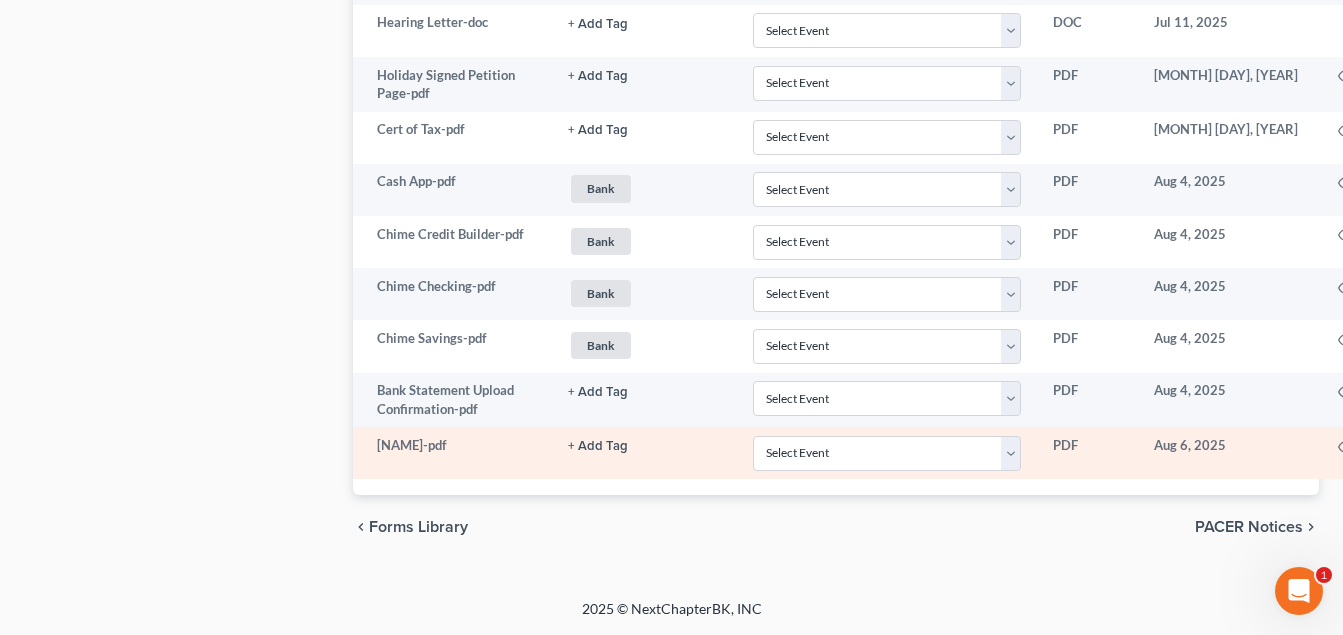 click 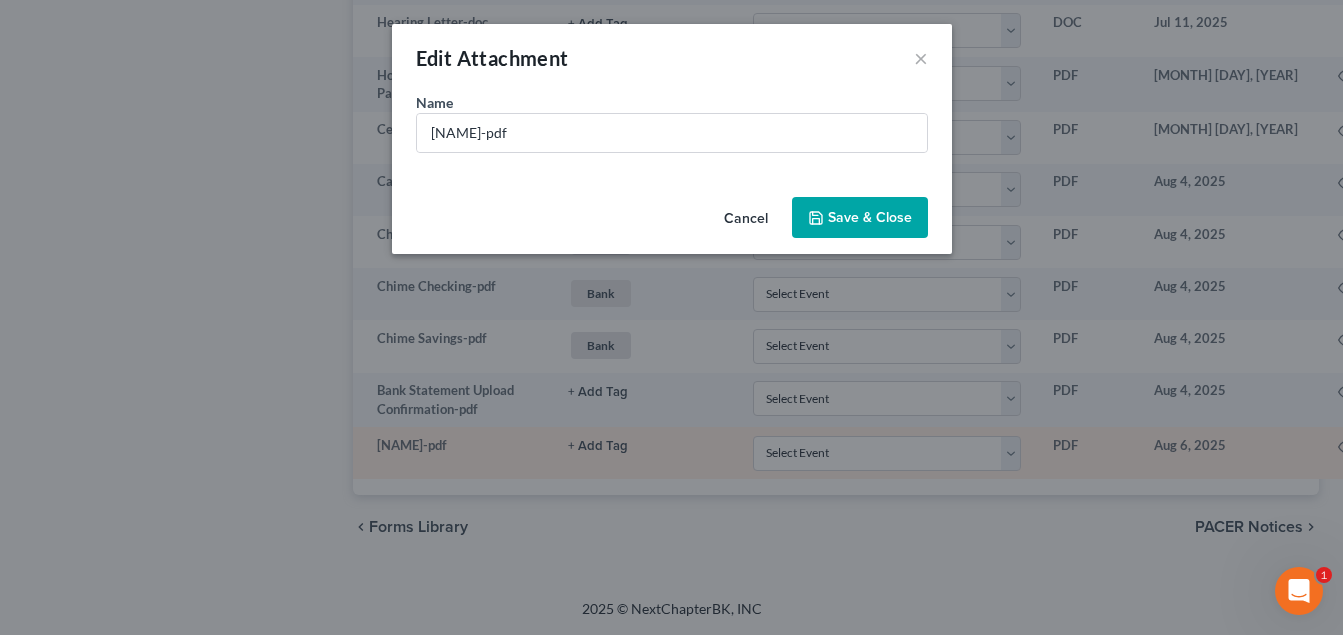 scroll, scrollTop: 1627, scrollLeft: 0, axis: vertical 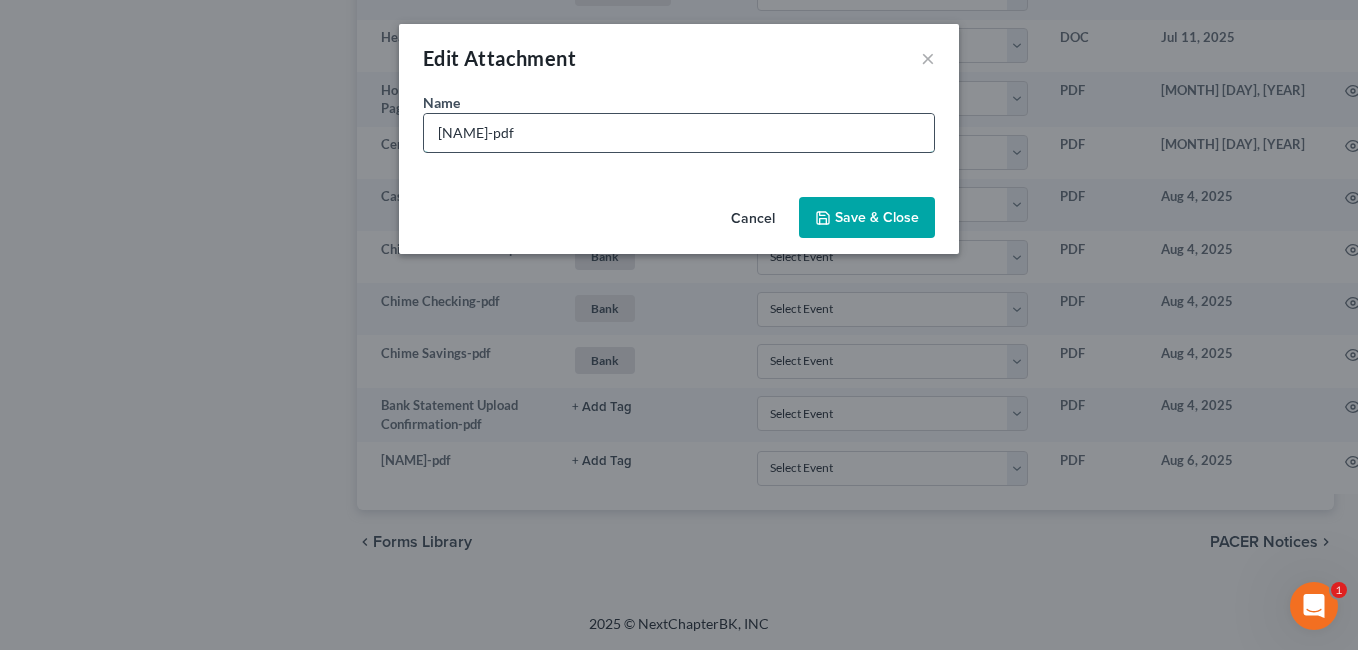 click on "[NAME]-pdf" at bounding box center [679, 133] 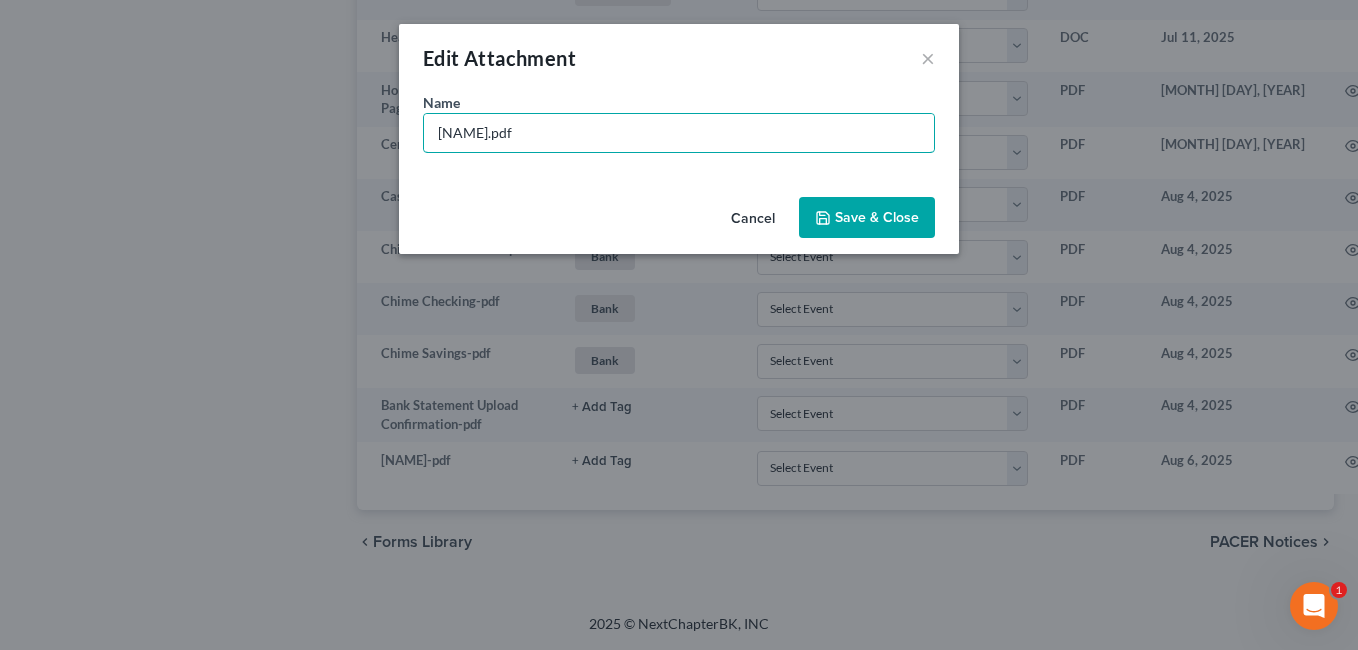 type on "[NAME].pdf" 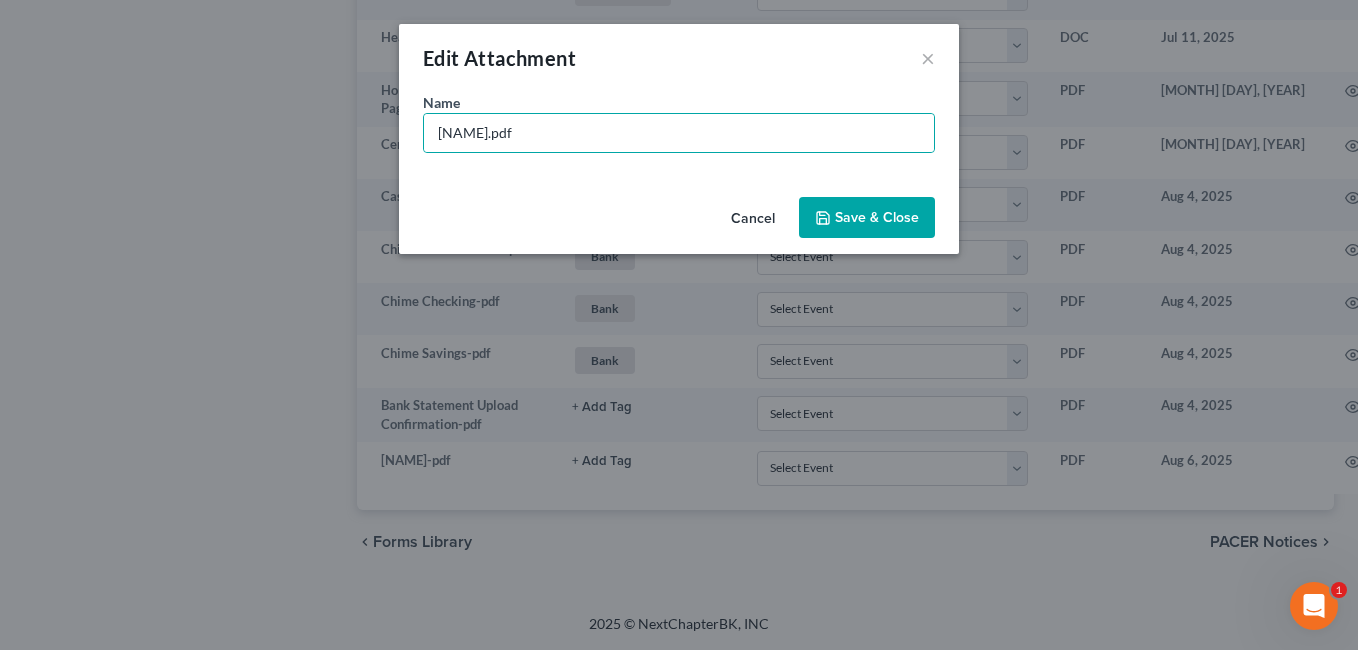 click on "Save & Close" at bounding box center [877, 217] 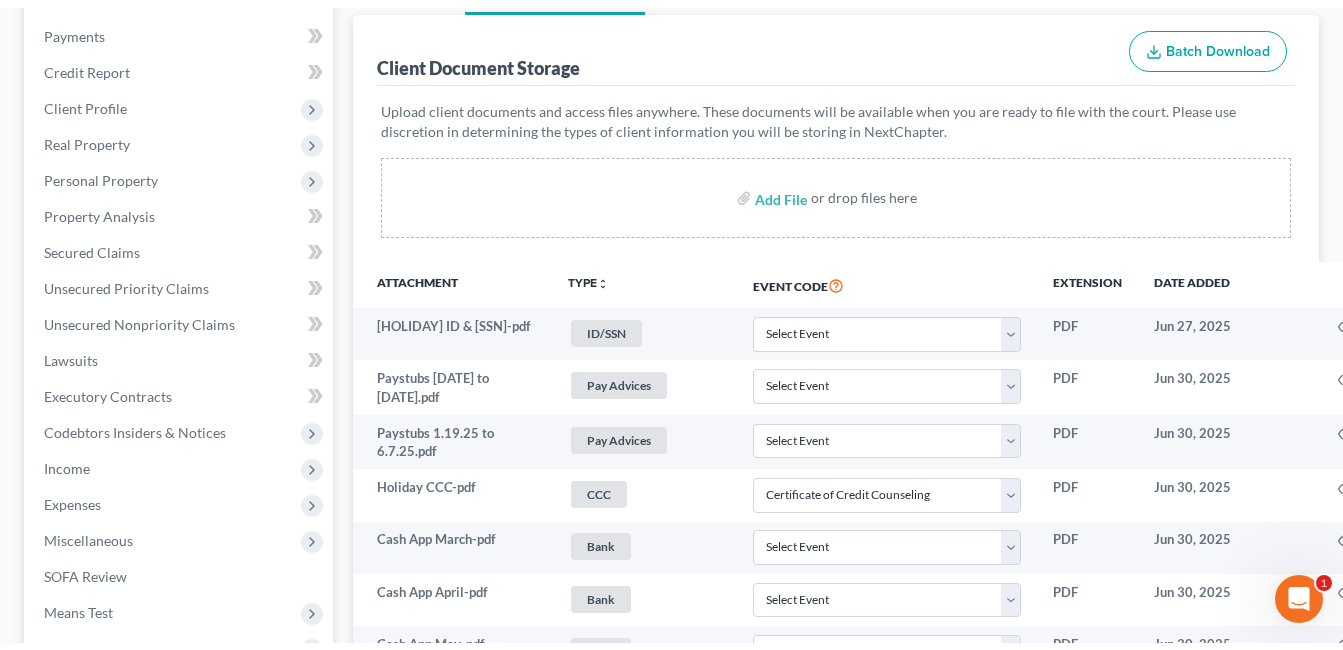 scroll, scrollTop: 0, scrollLeft: 0, axis: both 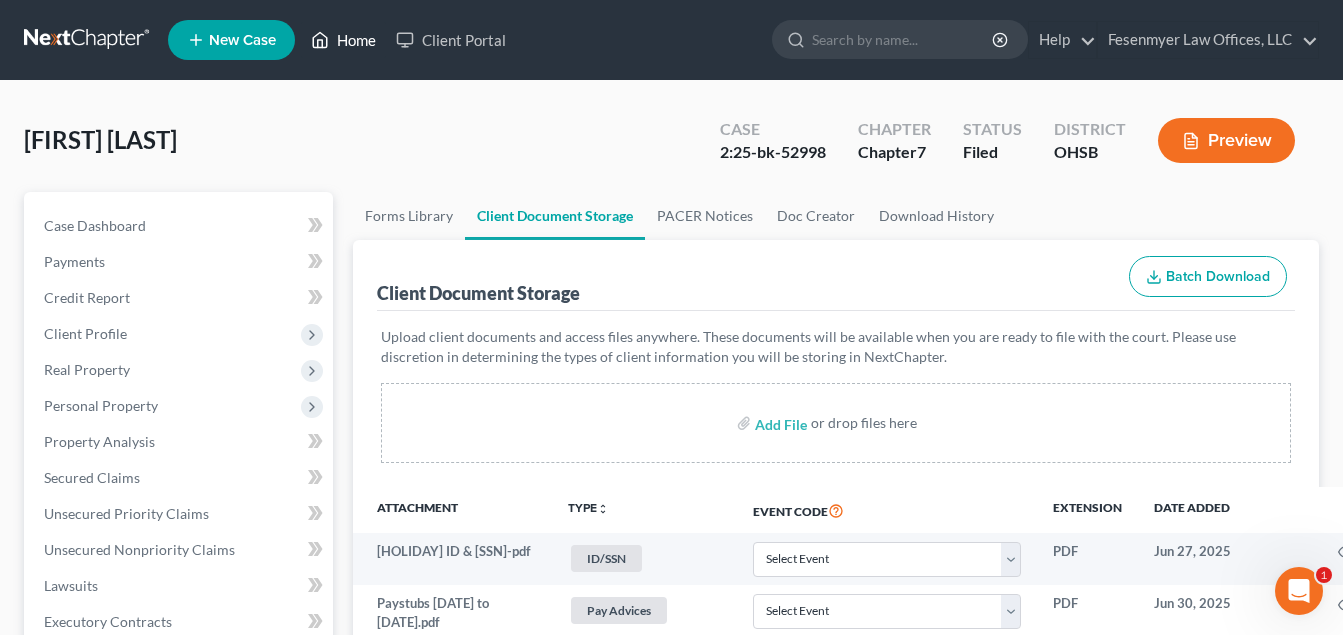 click on "Home" at bounding box center (343, 40) 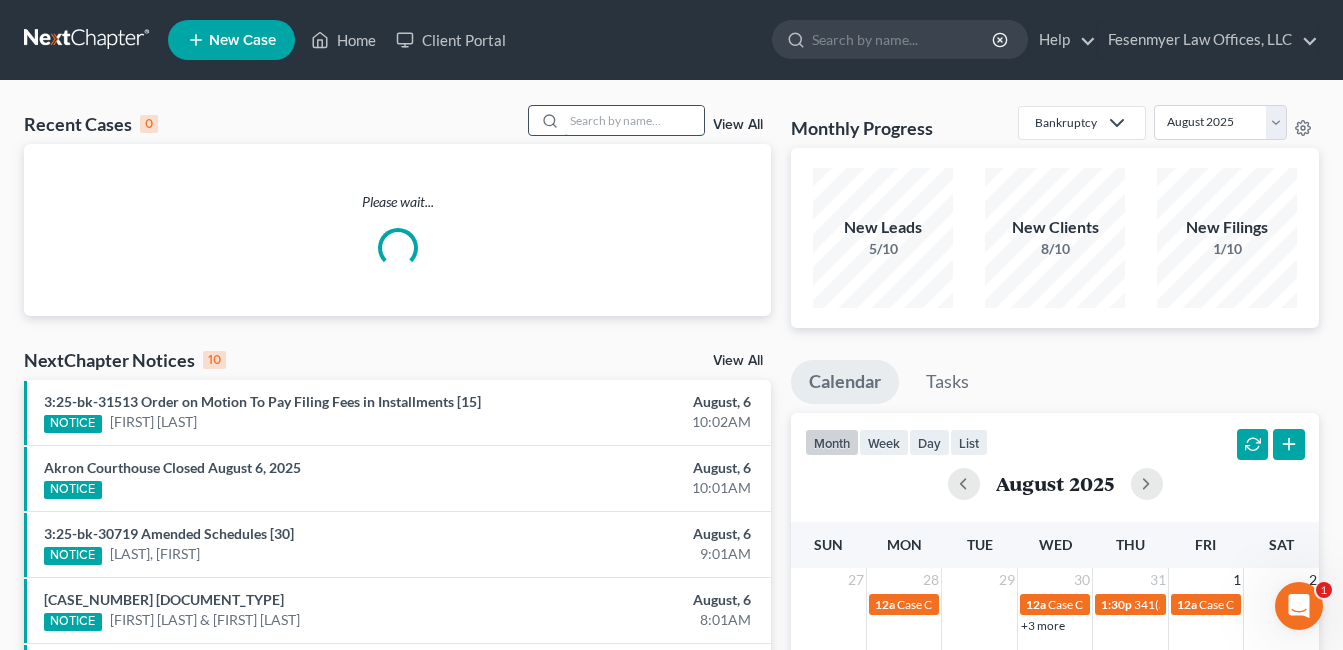 click at bounding box center [634, 120] 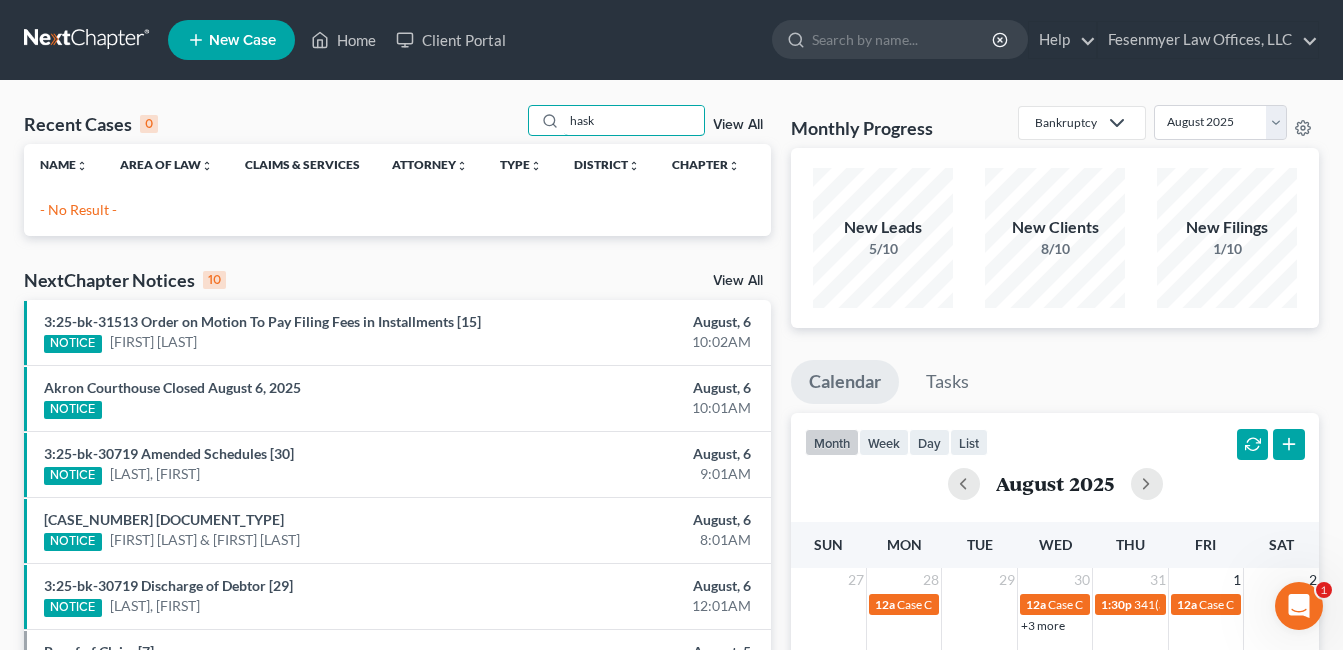 type on "hask" 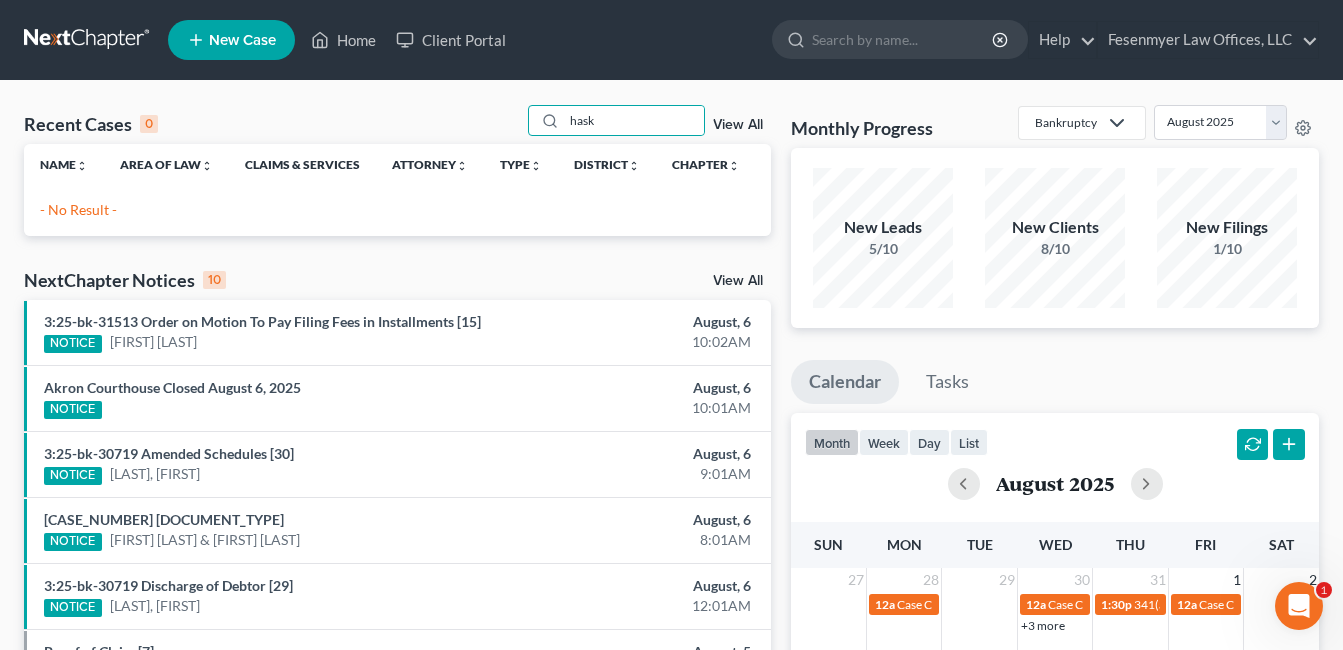 click on "View All" at bounding box center (738, 125) 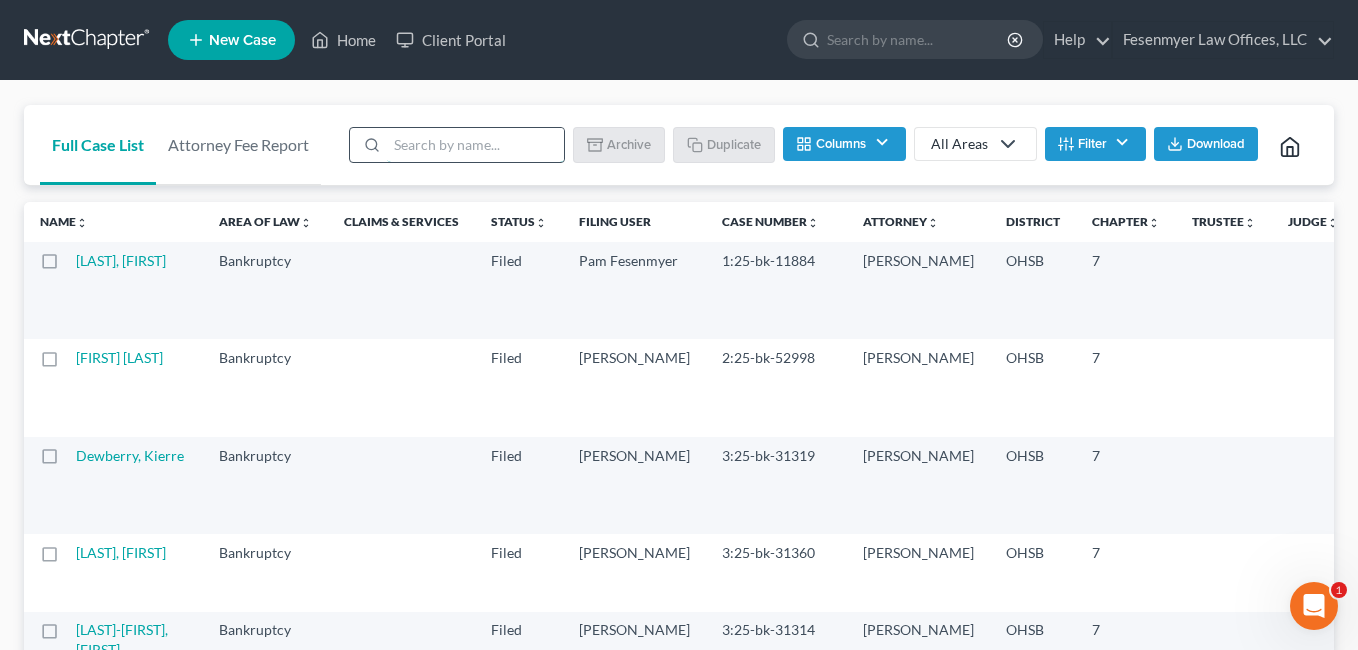 click at bounding box center [475, 145] 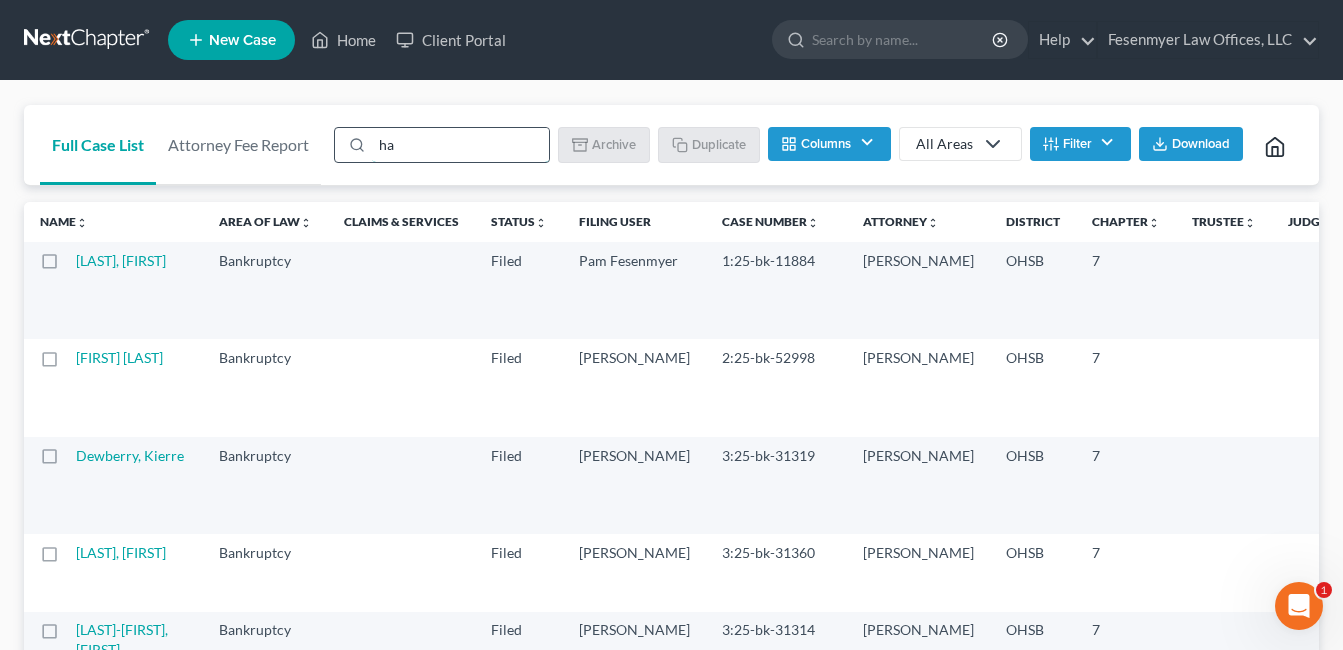 type on "h" 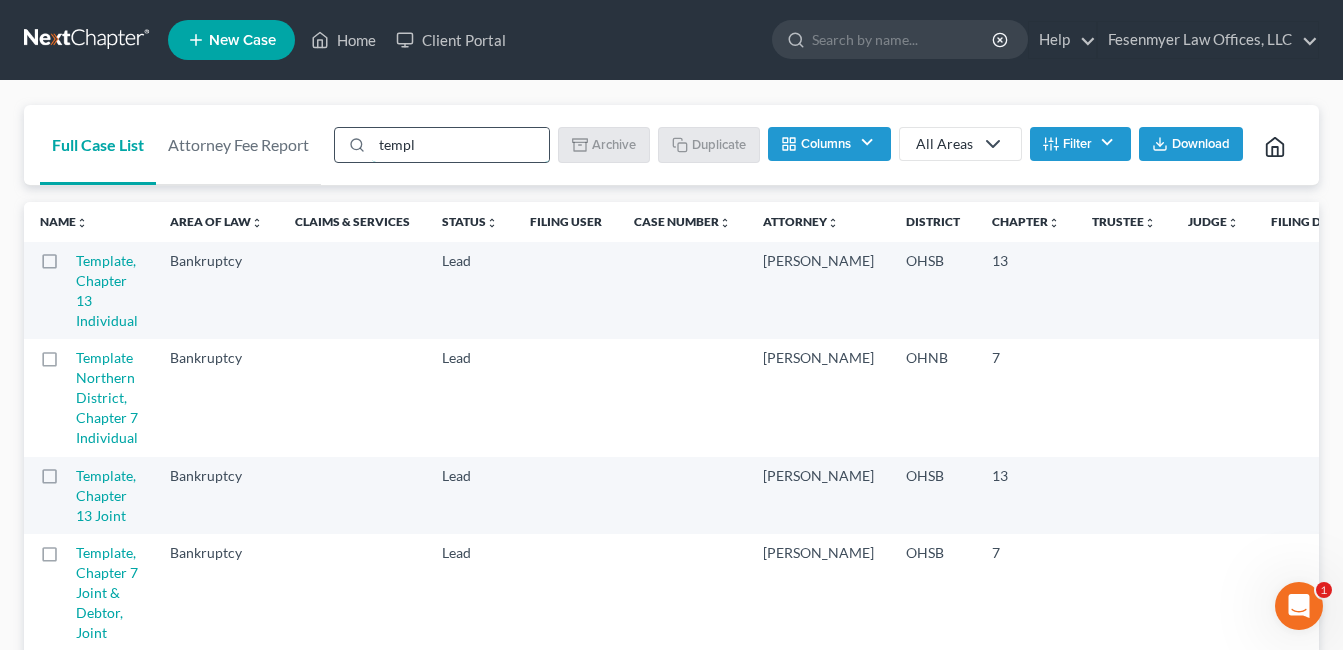 type on "template" 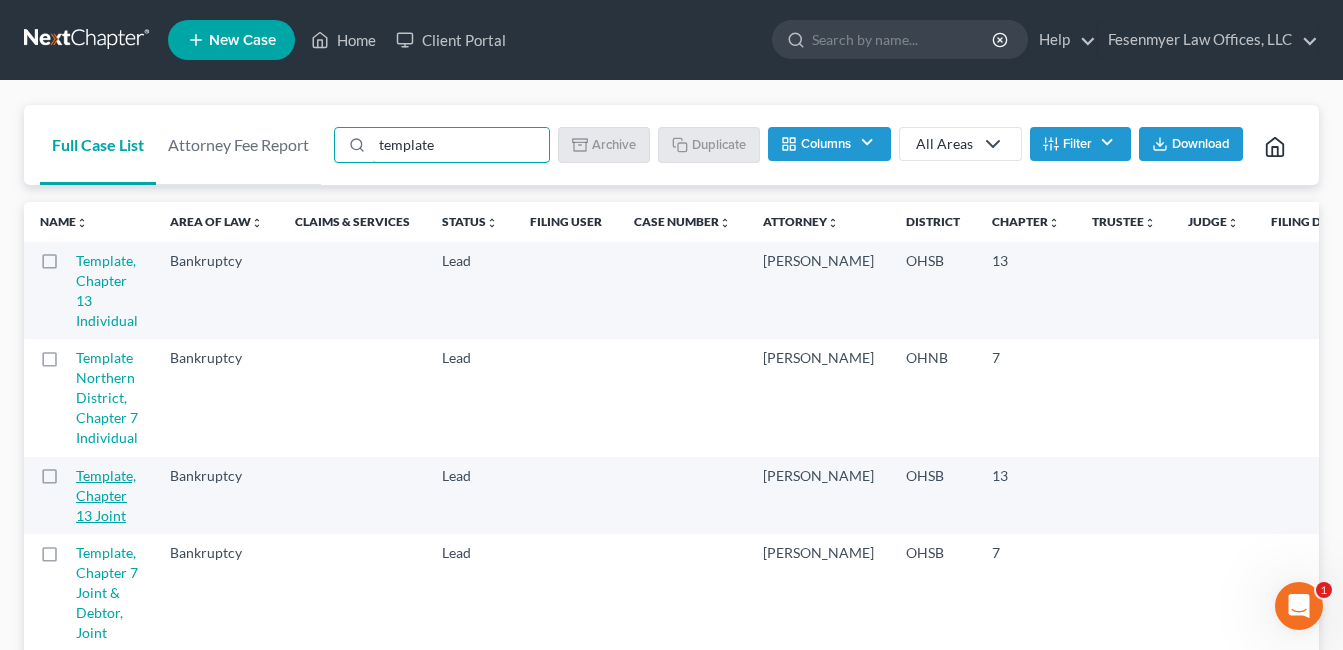 scroll, scrollTop: 384, scrollLeft: 0, axis: vertical 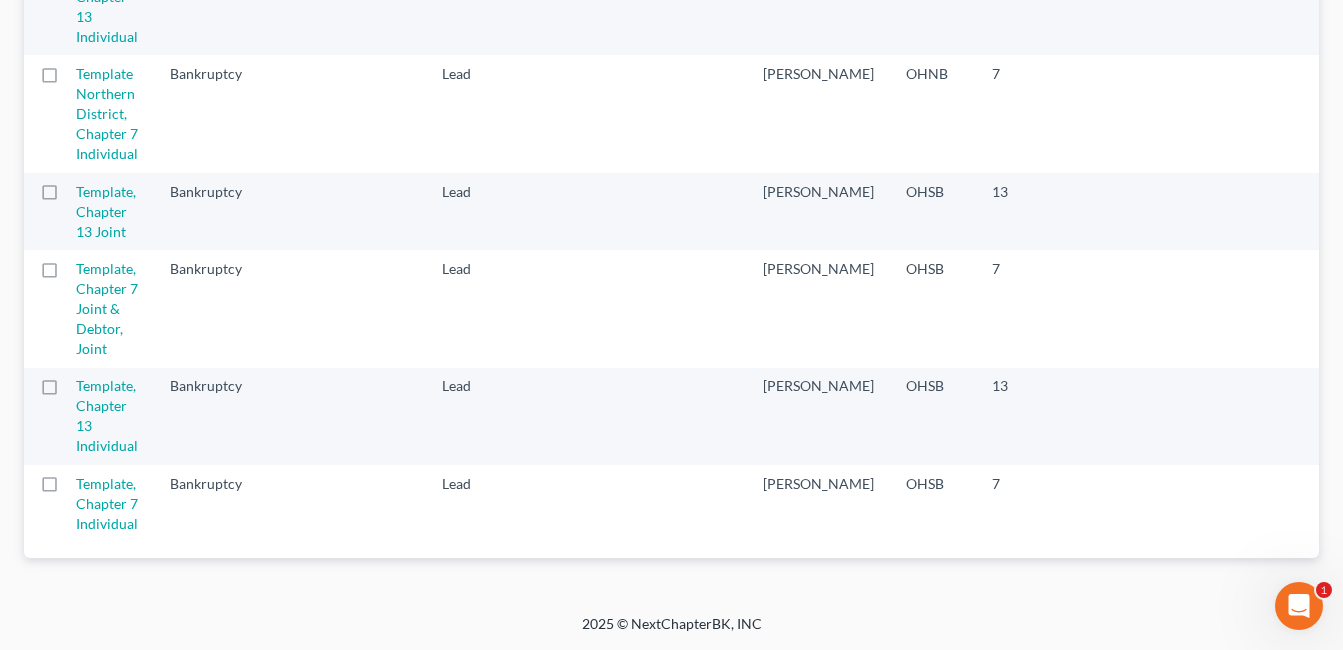 click at bounding box center (68, 489) 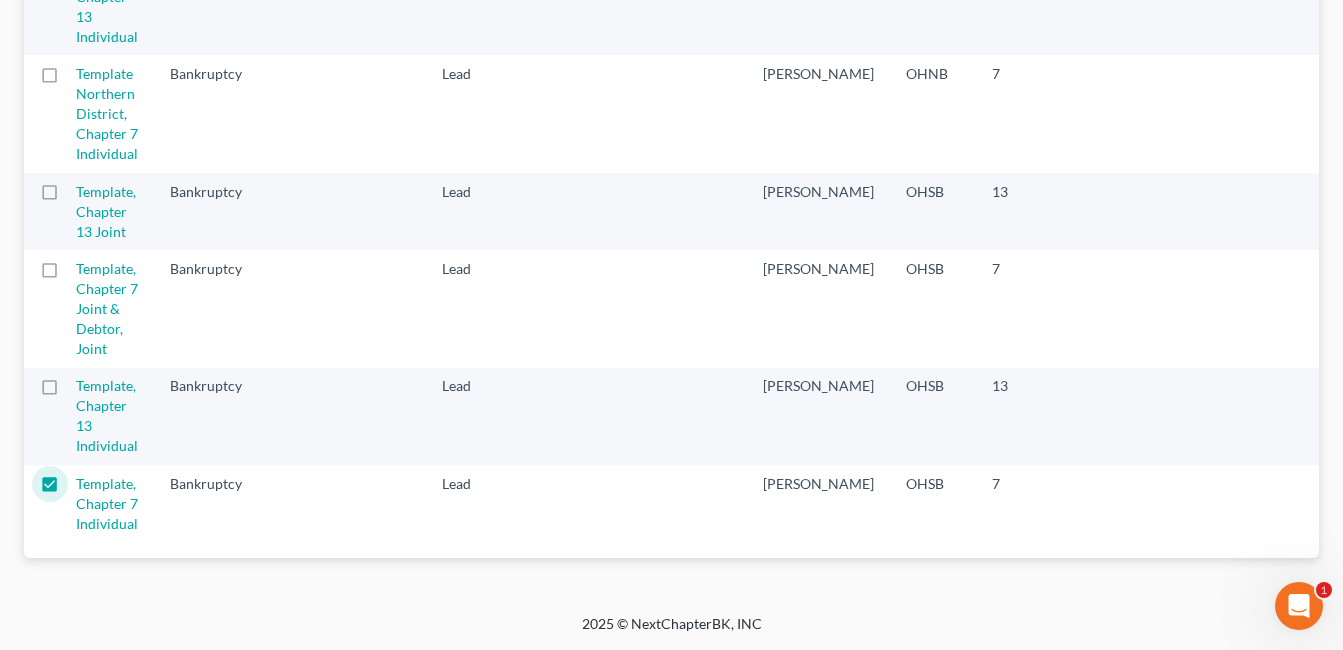 scroll, scrollTop: 0, scrollLeft: 0, axis: both 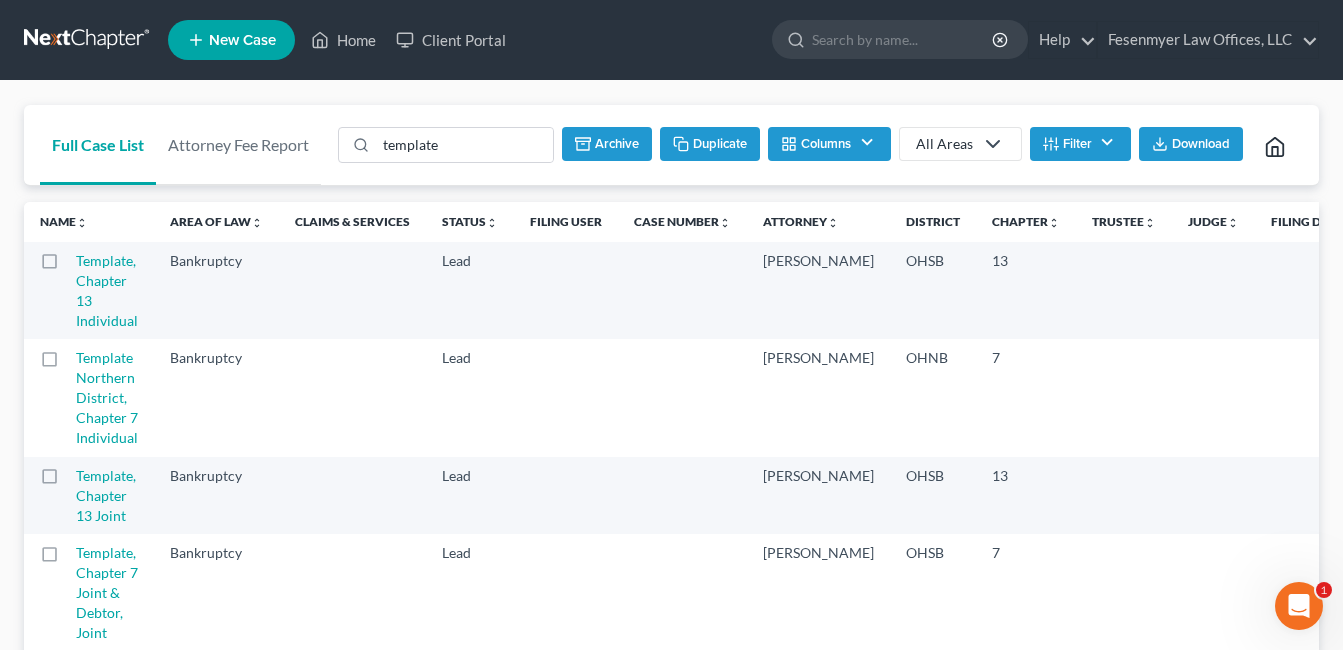click on "Duplicate" at bounding box center [710, 144] 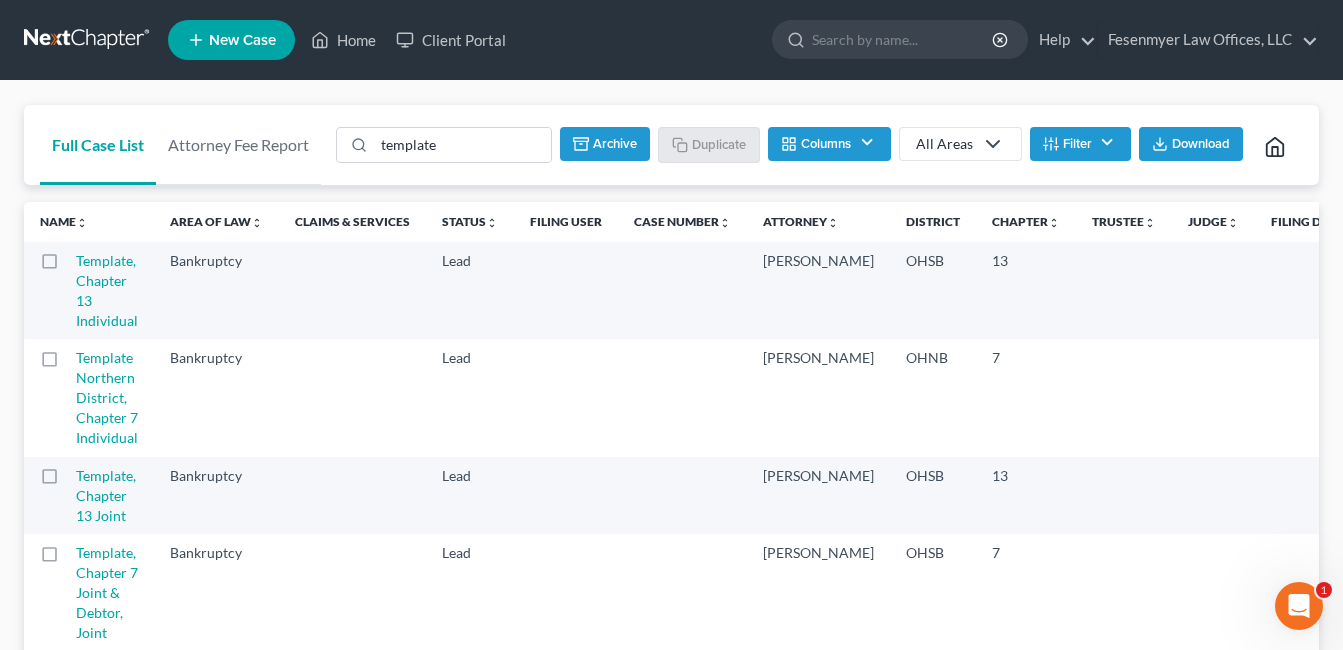 checkbox on "false" 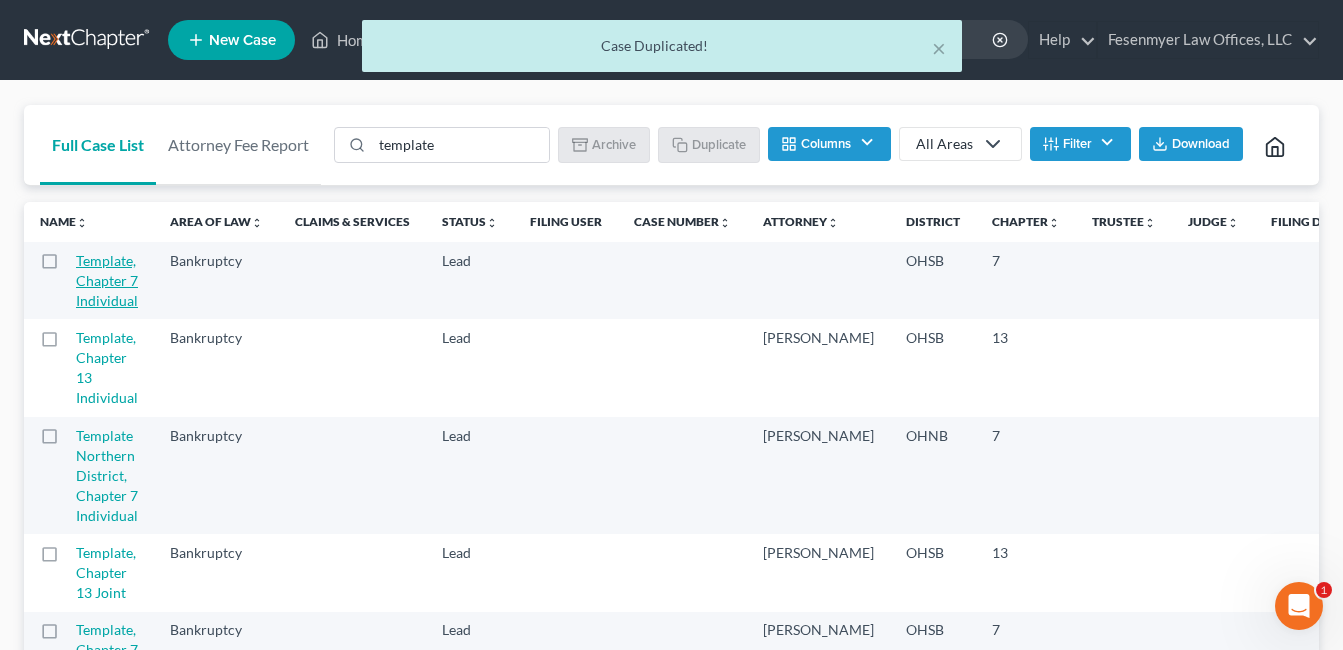 click on "Template, Chapter 7 Individual" at bounding box center [107, 280] 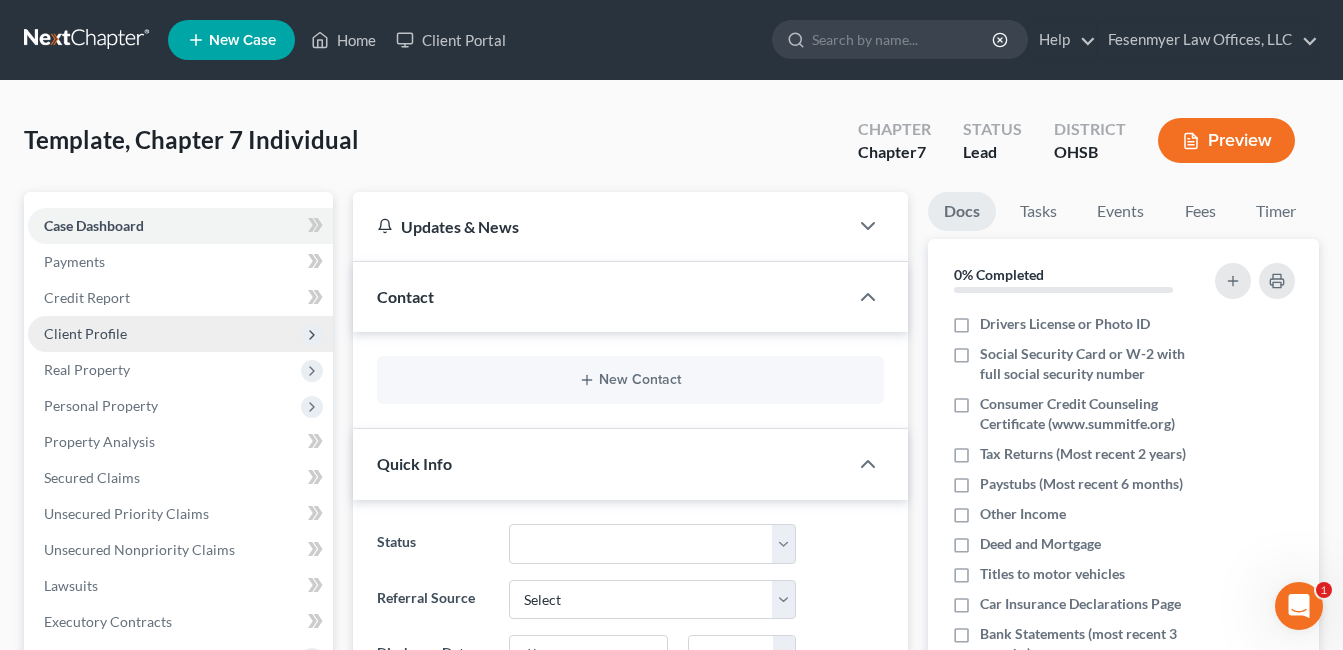 click on "Client Profile" at bounding box center [180, 334] 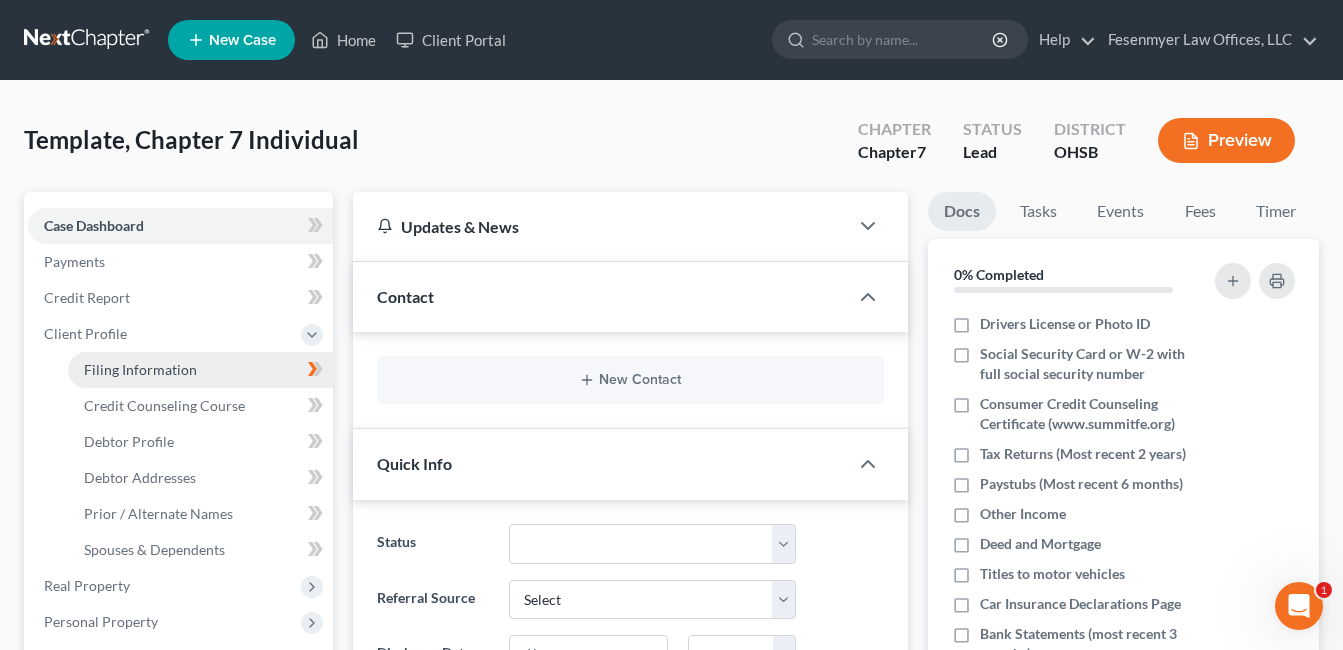 click on "Filing Information" at bounding box center (200, 370) 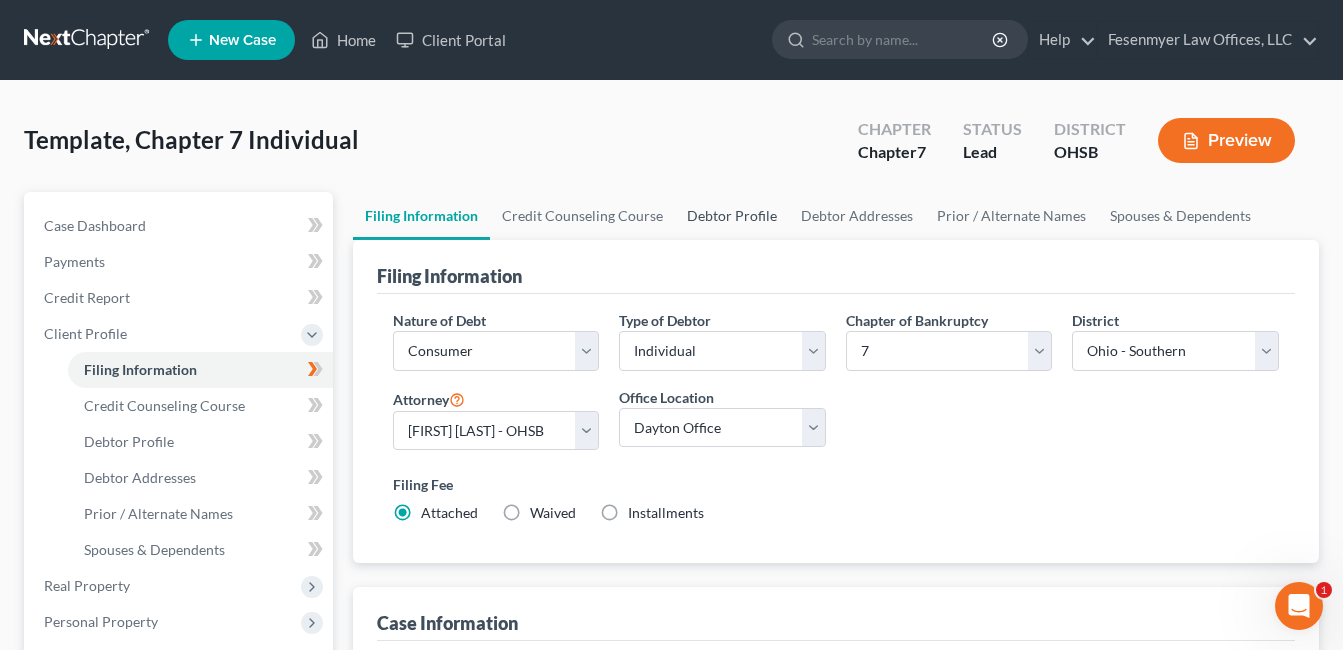 click on "Debtor Profile" at bounding box center (732, 216) 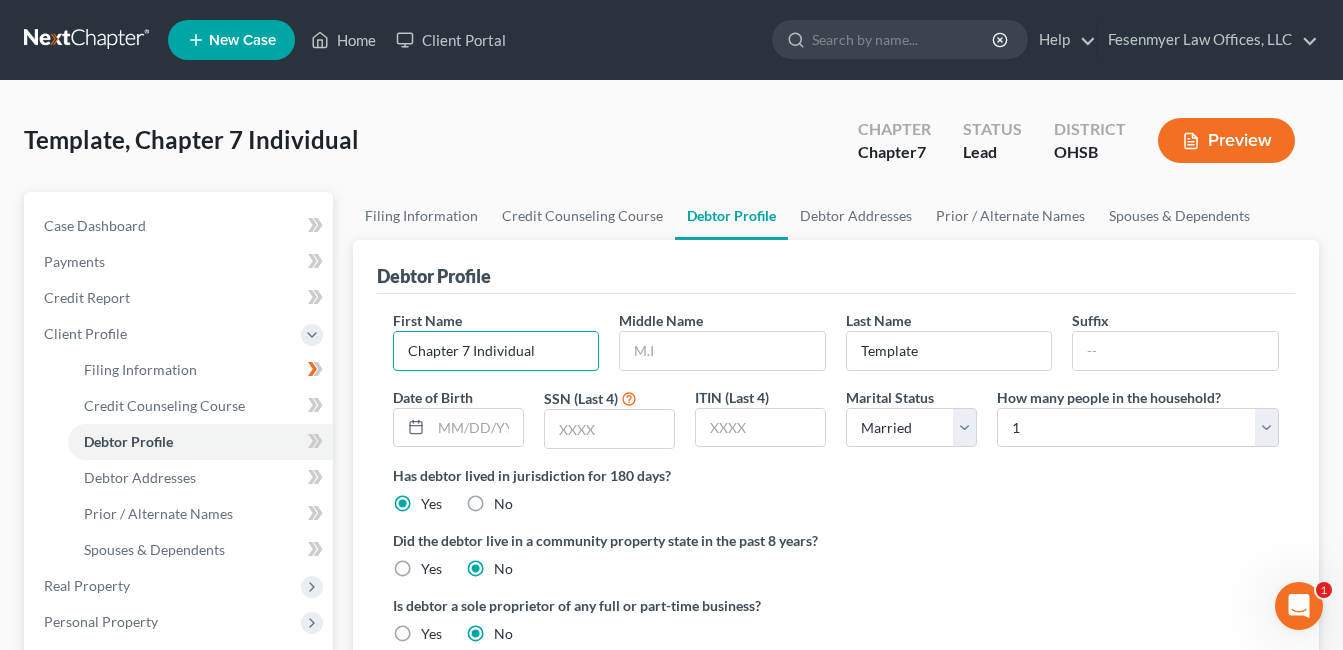 drag, startPoint x: 539, startPoint y: 349, endPoint x: 351, endPoint y: 377, distance: 190.07367 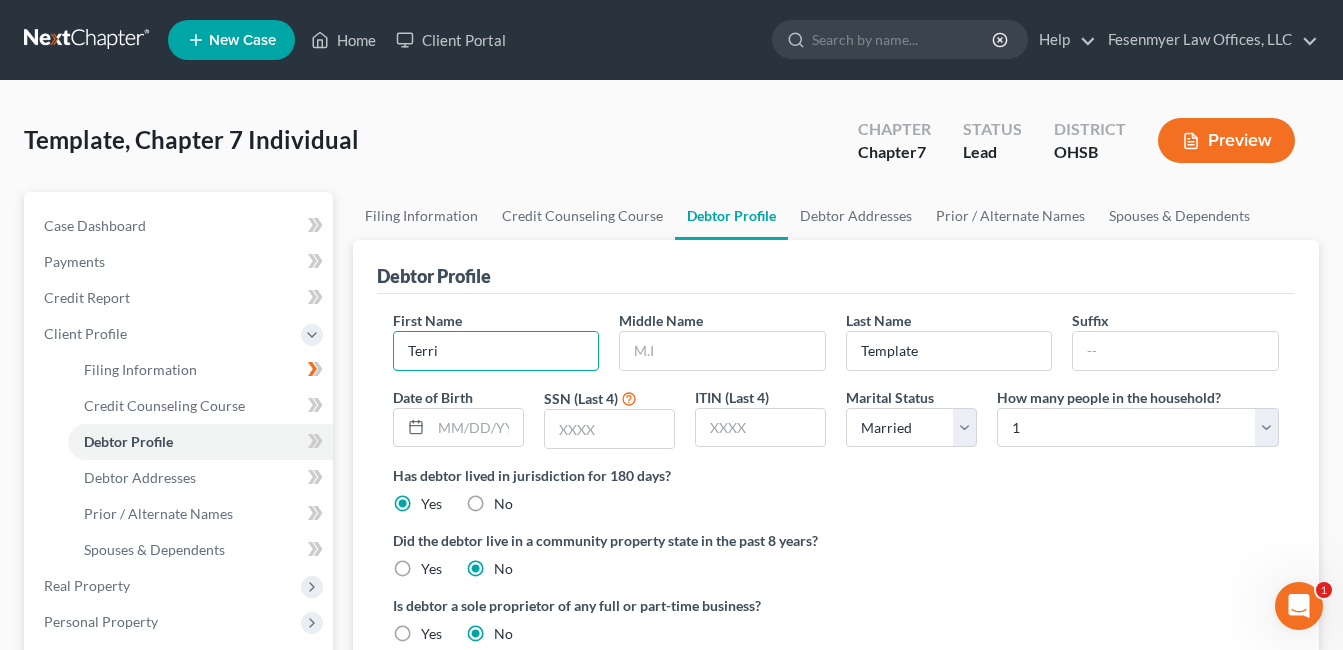 type on "Terri" 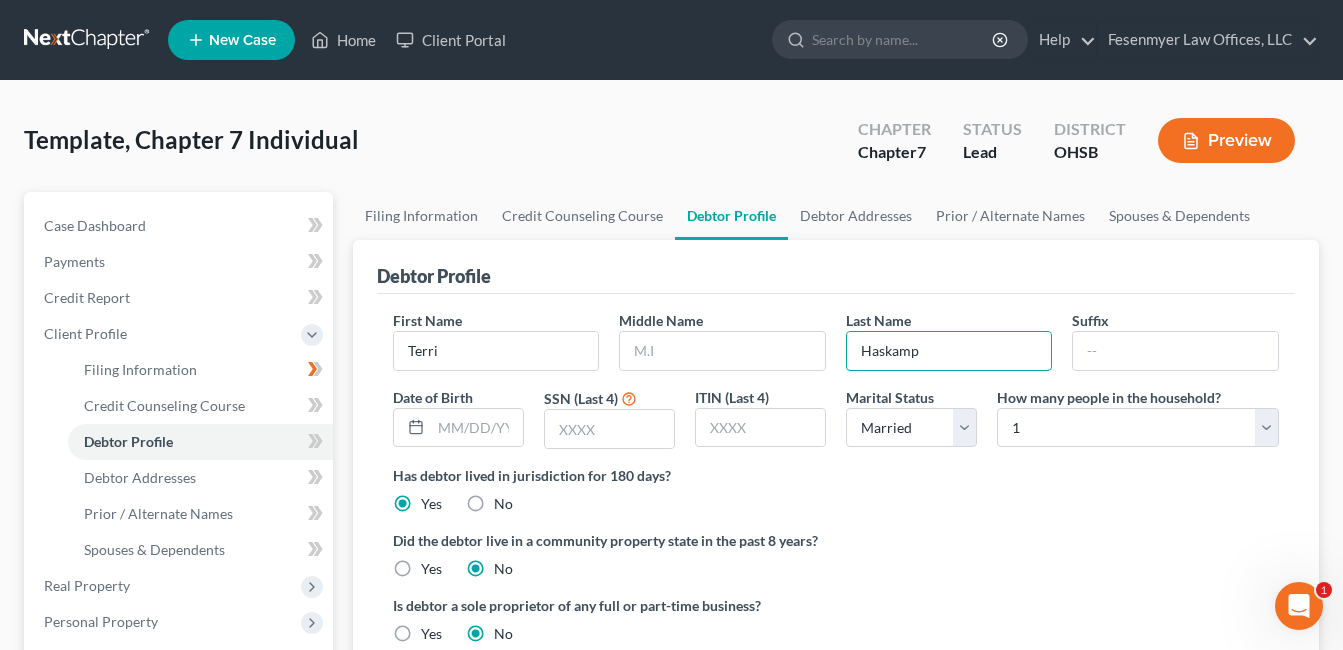 type on "Haskamp" 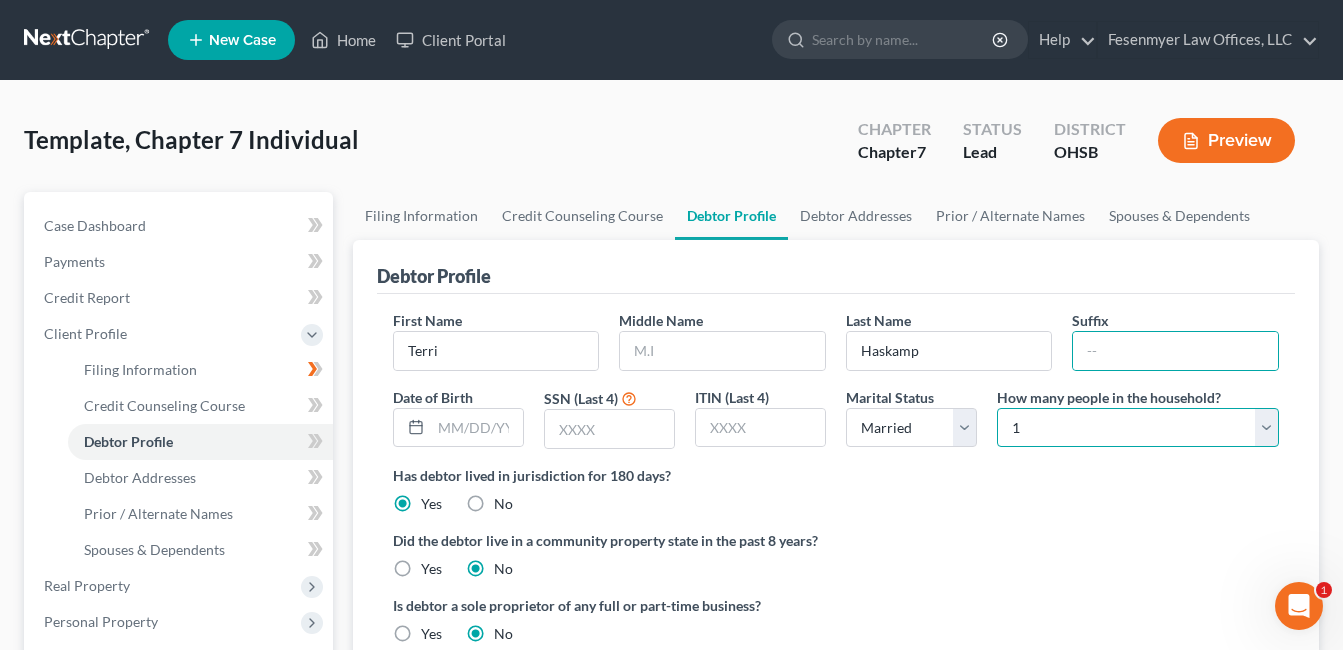 drag, startPoint x: 1273, startPoint y: 434, endPoint x: 1222, endPoint y: 450, distance: 53.450912 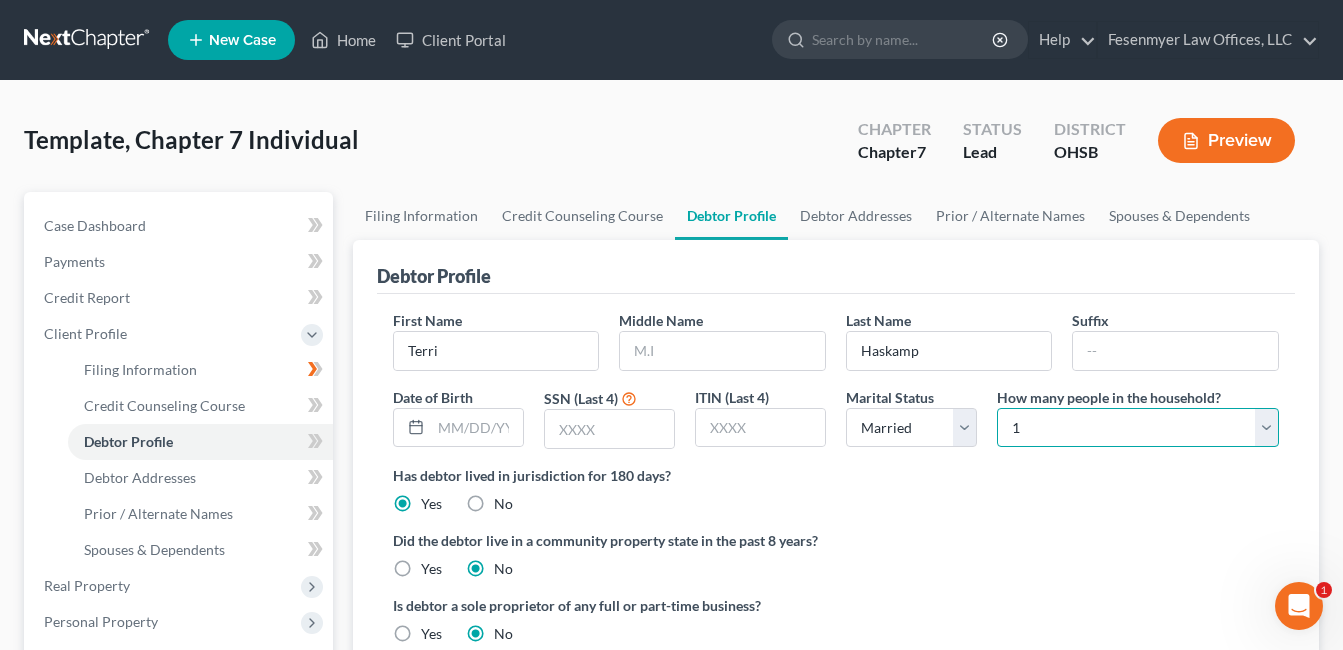 select on "1" 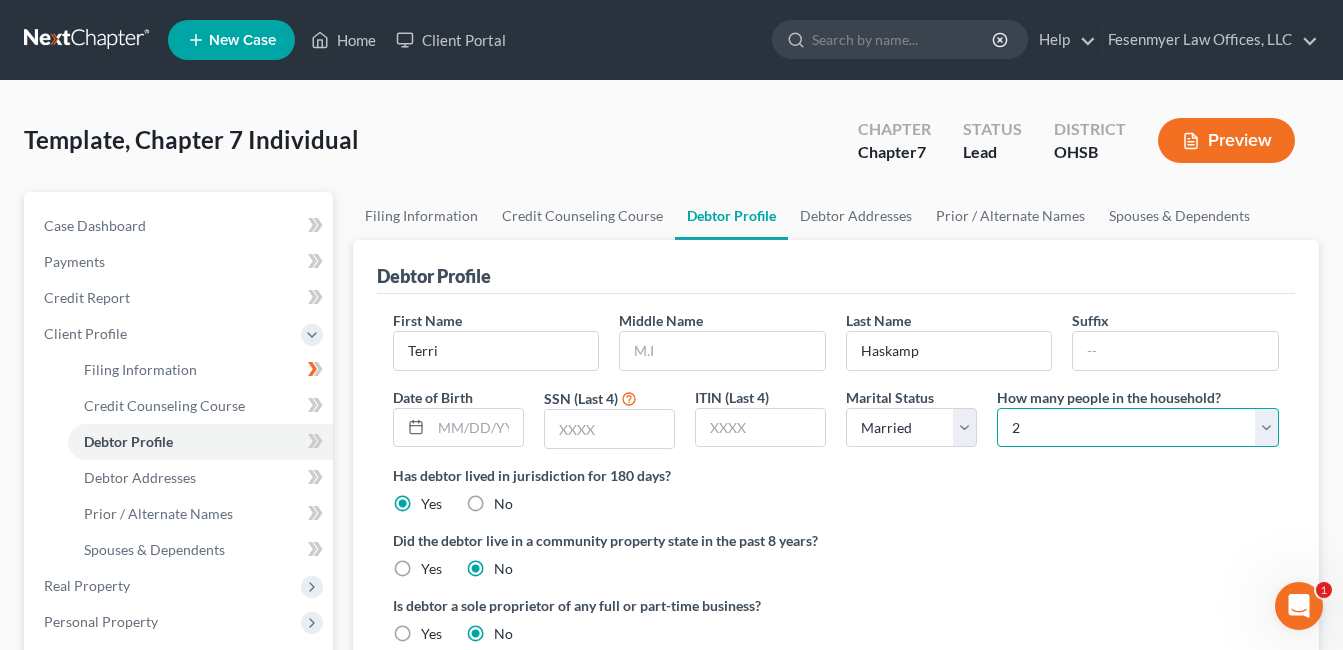 click on "Select 1 2 3 4 5 6 7 8 9 10 11 12 13 14 15 16 17 18 19 20" at bounding box center (1138, 428) 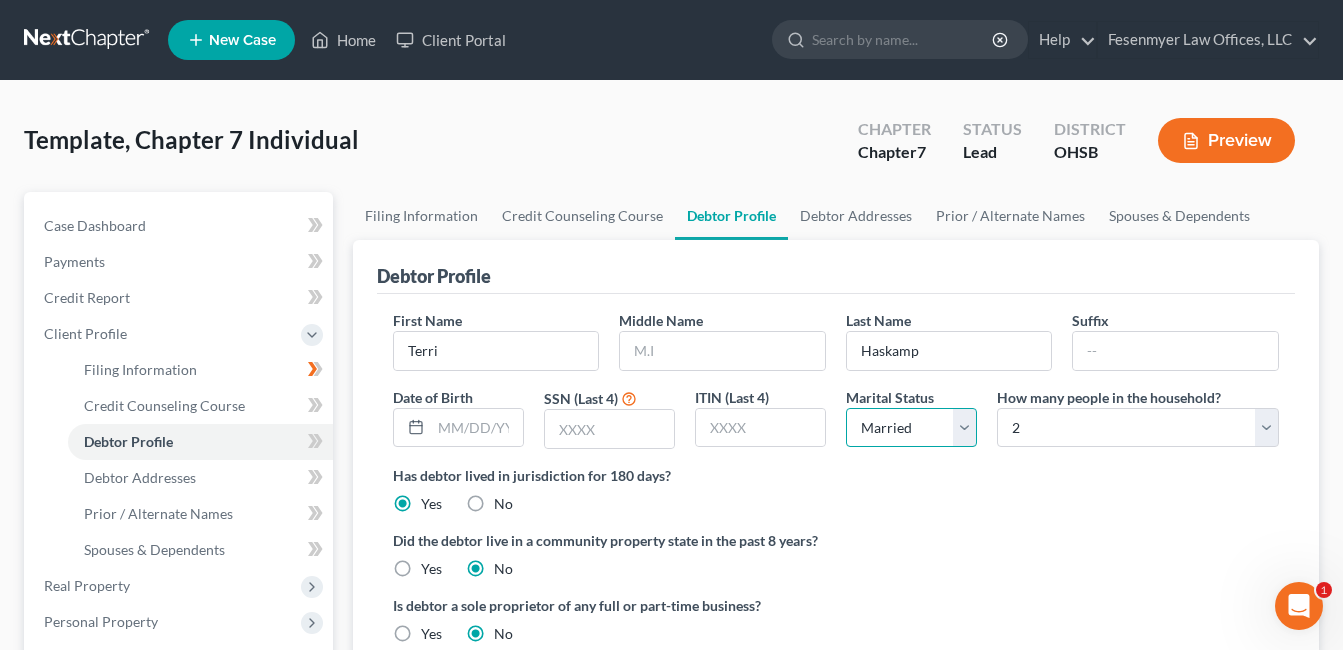 click on "Select Single Married Separated Divorced Widowed" at bounding box center (911, 428) 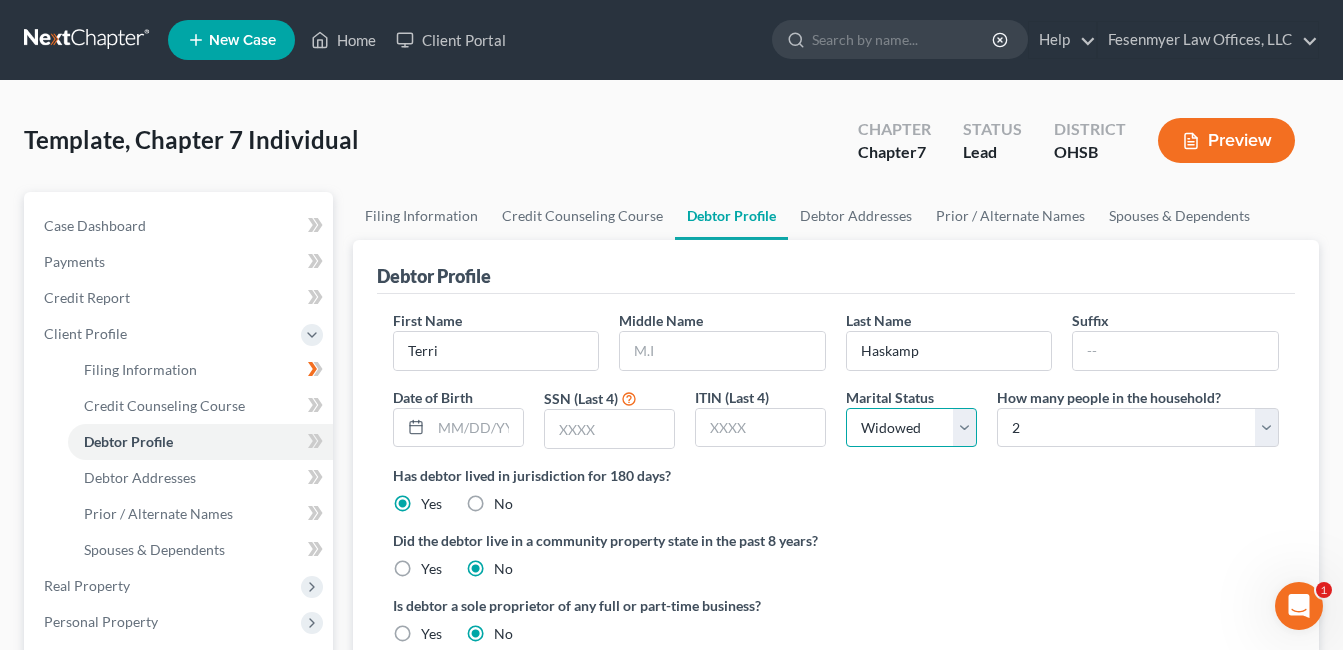 click on "Select Single Married Separated Divorced Widowed" at bounding box center (911, 428) 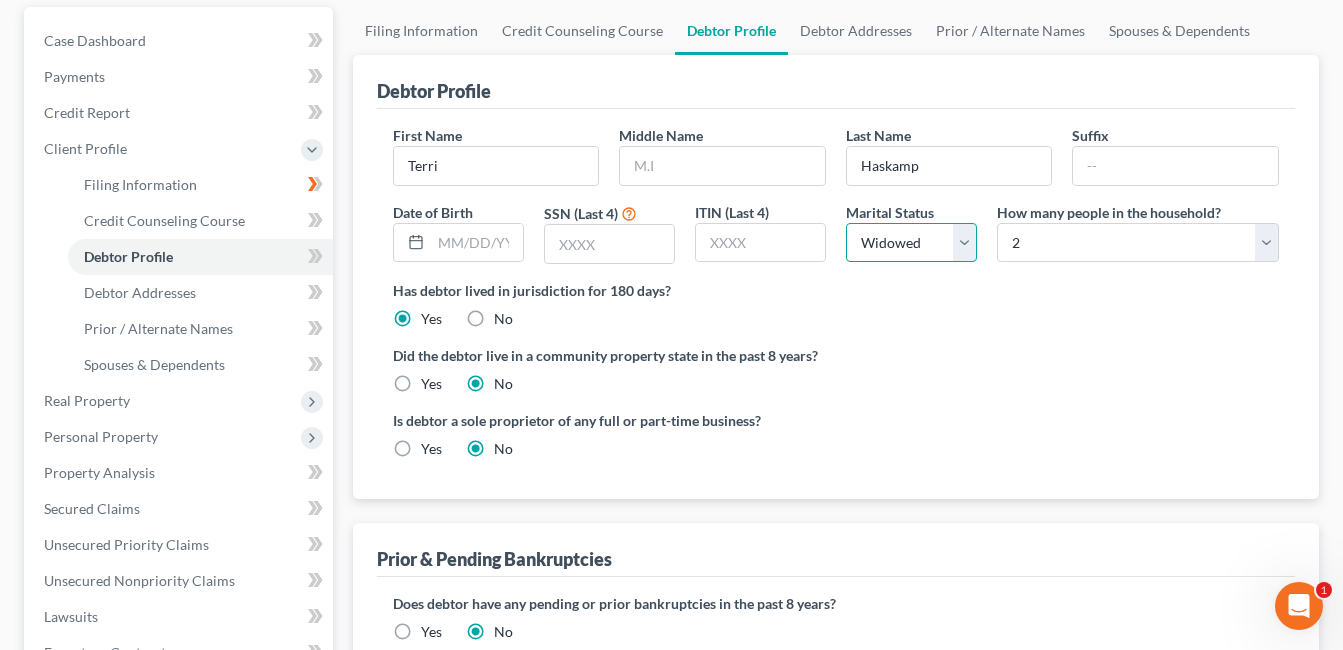 scroll, scrollTop: 200, scrollLeft: 0, axis: vertical 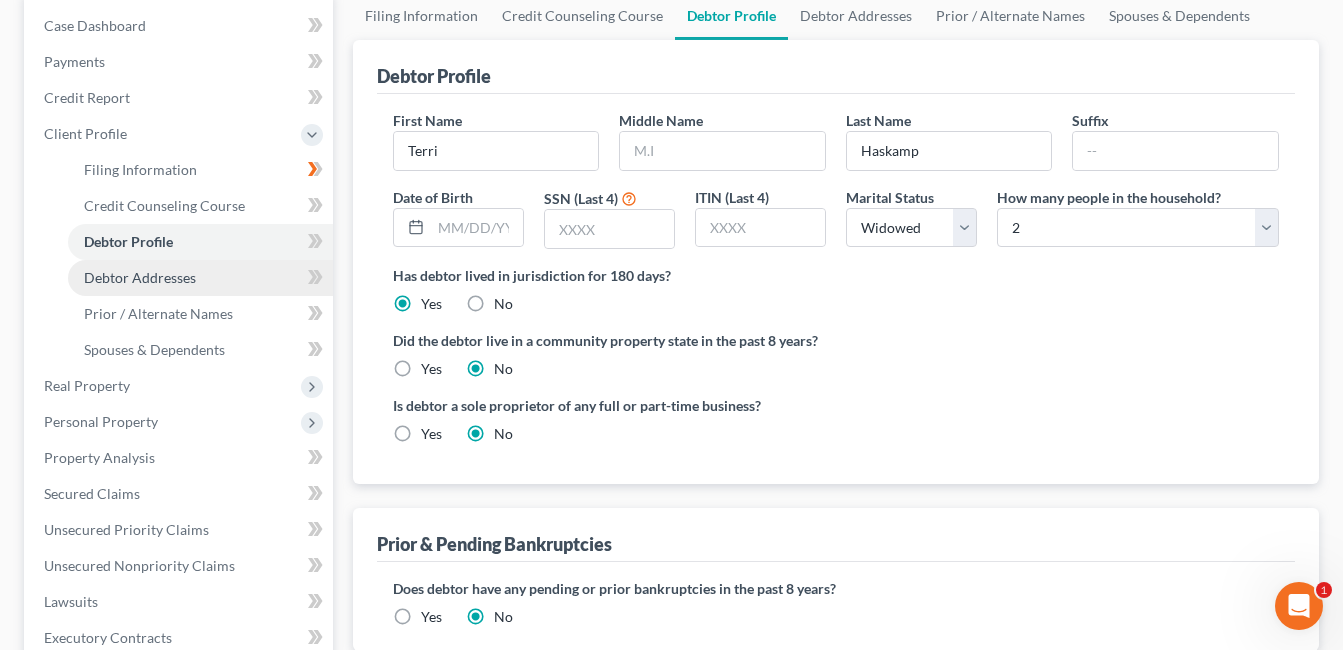 click on "Debtor Addresses" at bounding box center [200, 278] 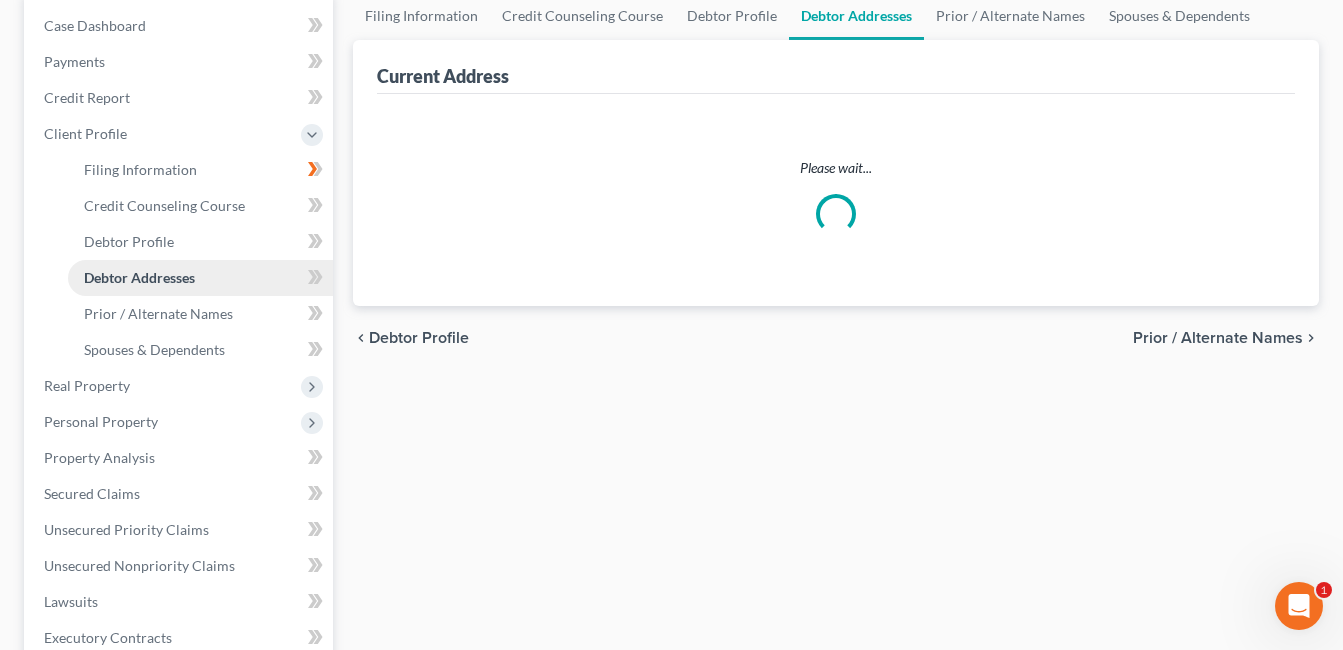 select on "0" 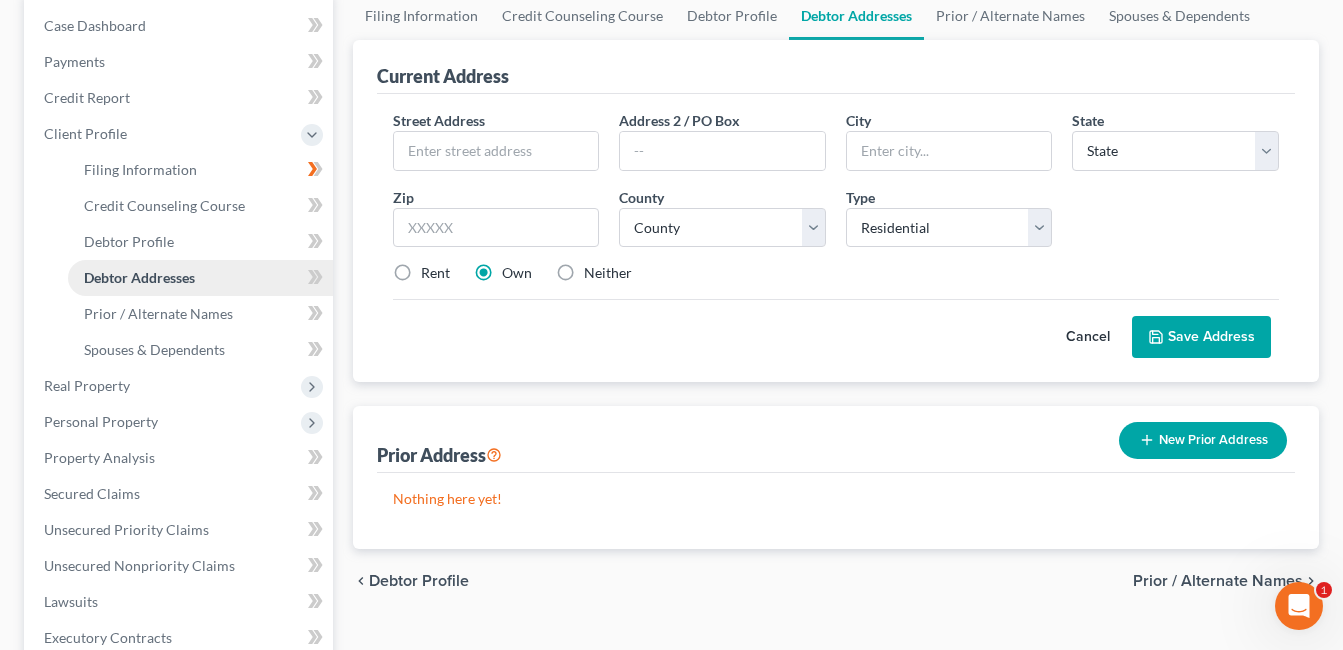 scroll, scrollTop: 0, scrollLeft: 0, axis: both 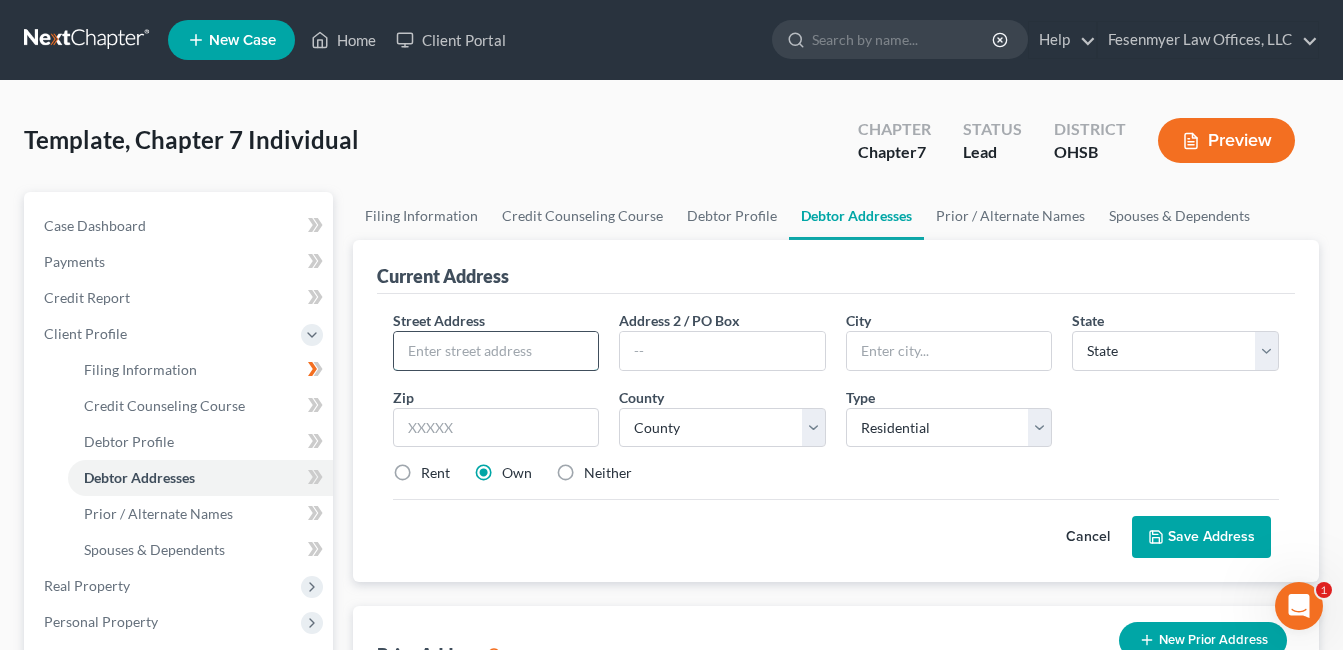 click at bounding box center [496, 351] 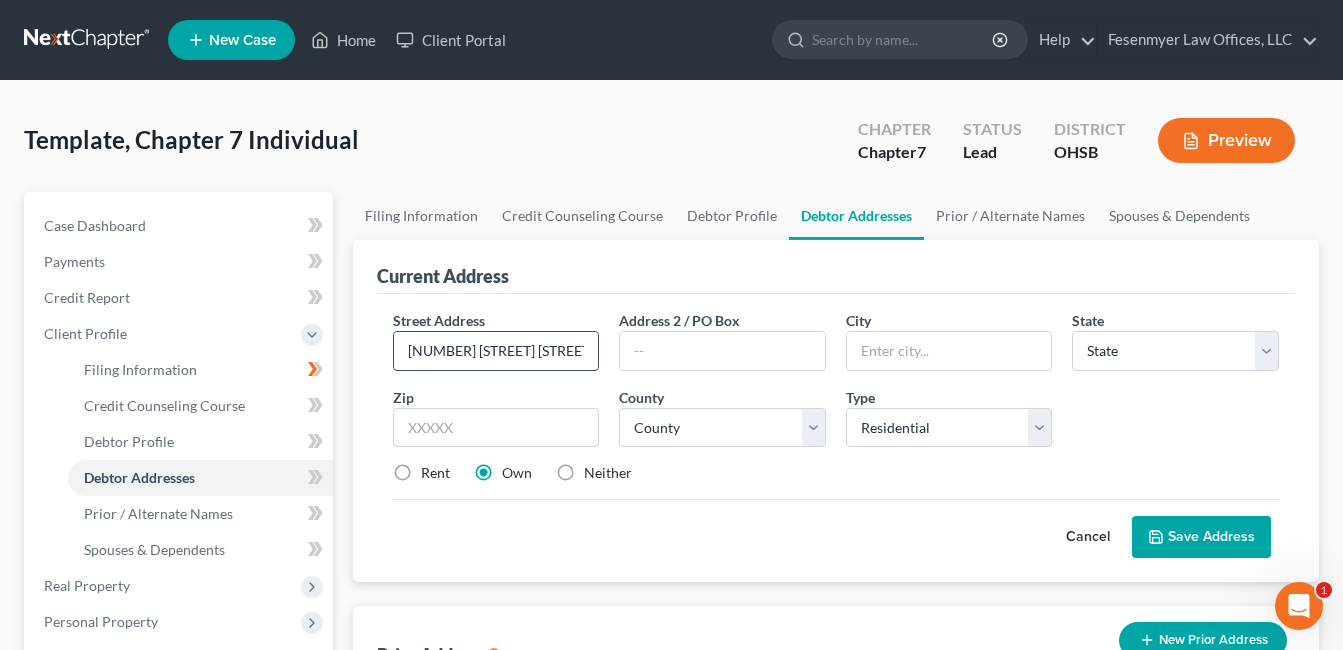 type on "[NUMBER] [STREET] [STREET_NAME]" 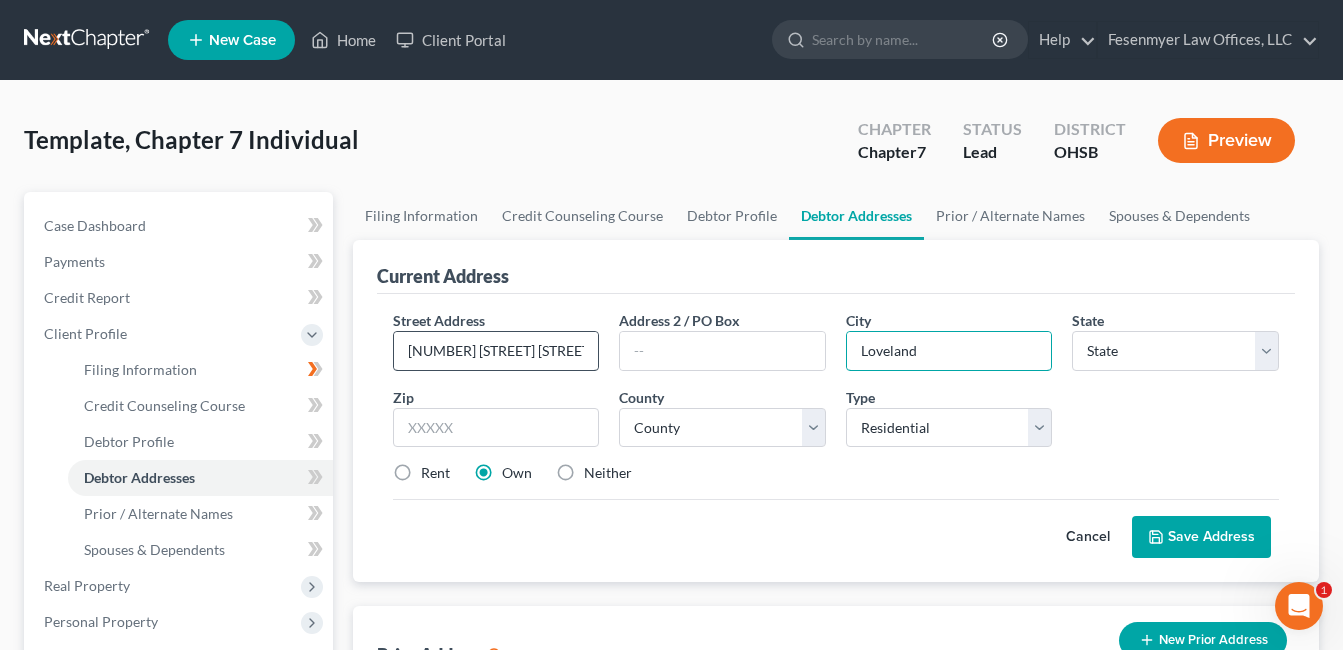 type on "Loveland" 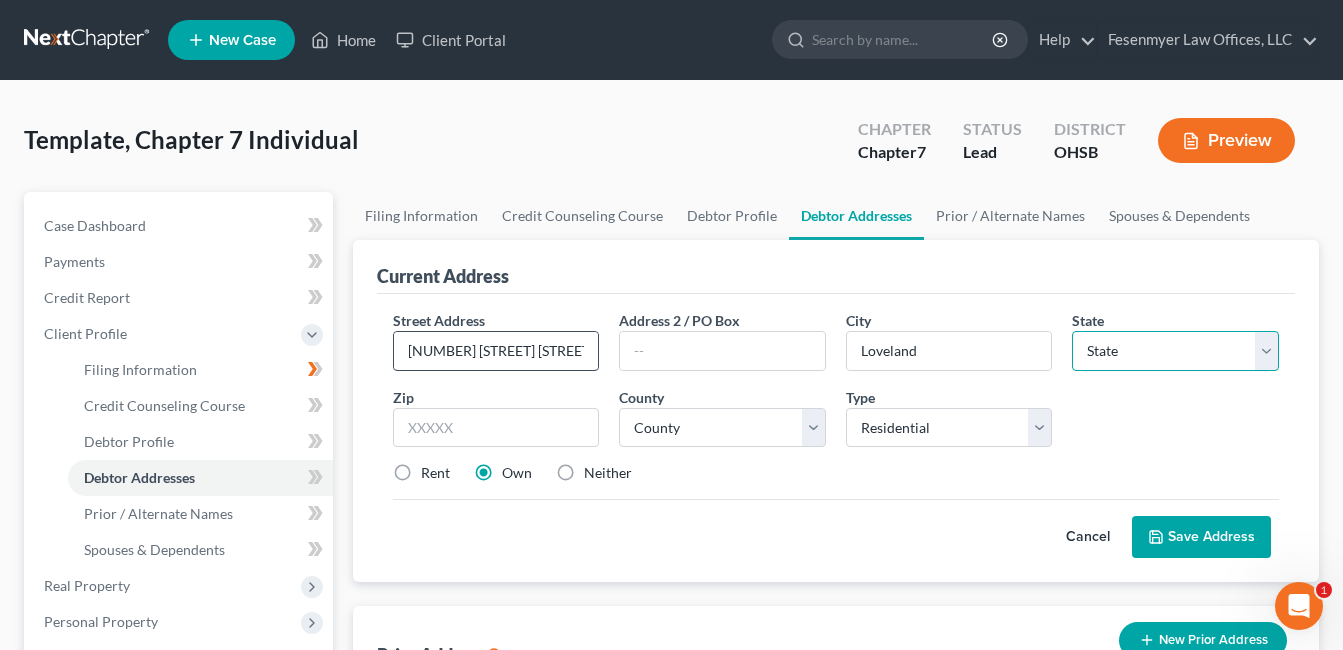 select on "36" 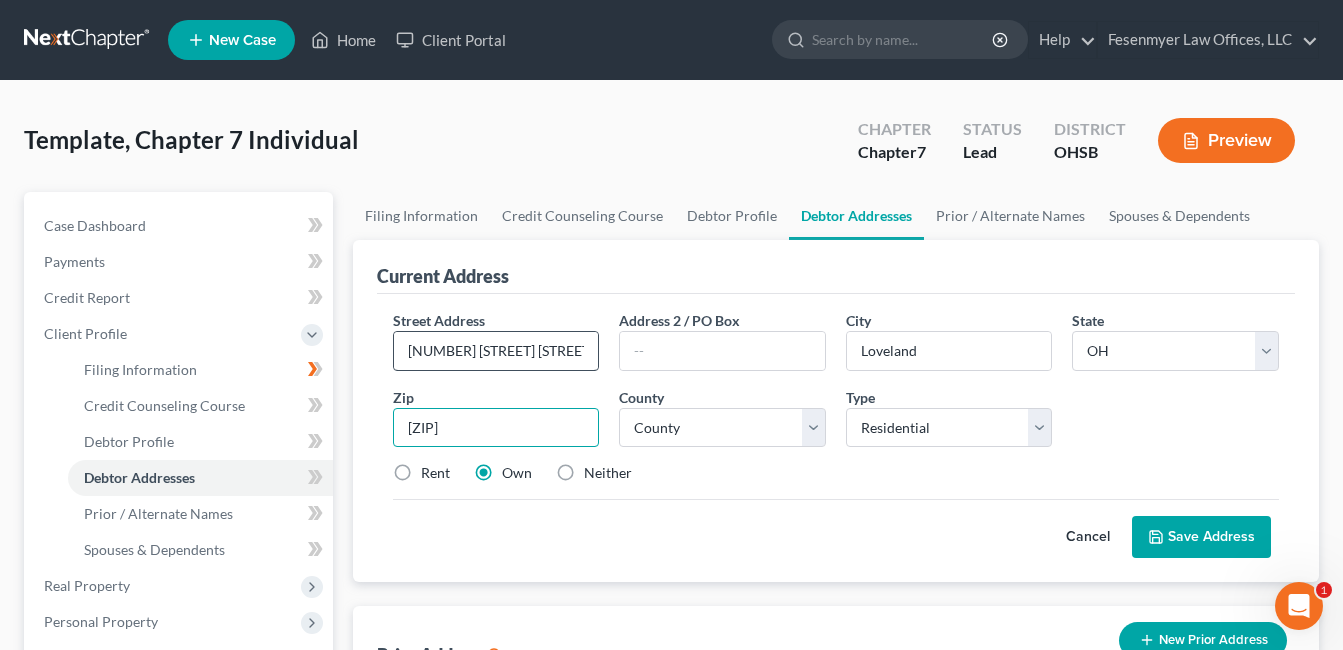 type on "[ZIP]" 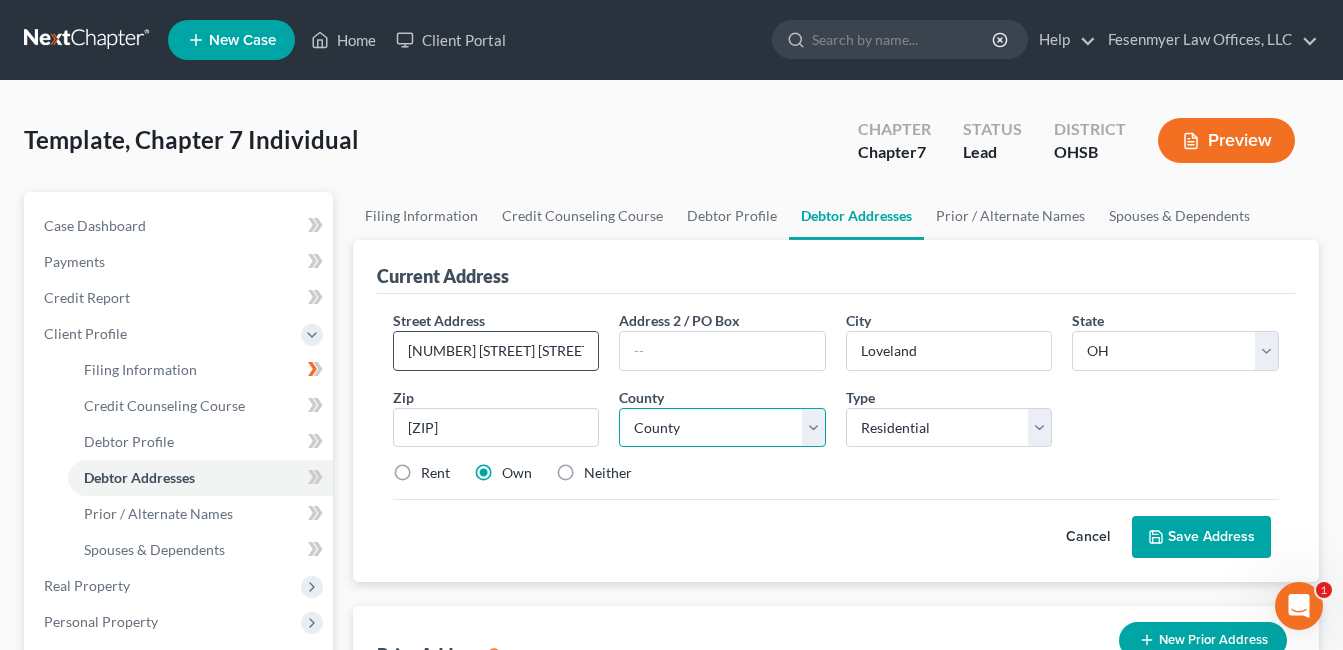 select on "30" 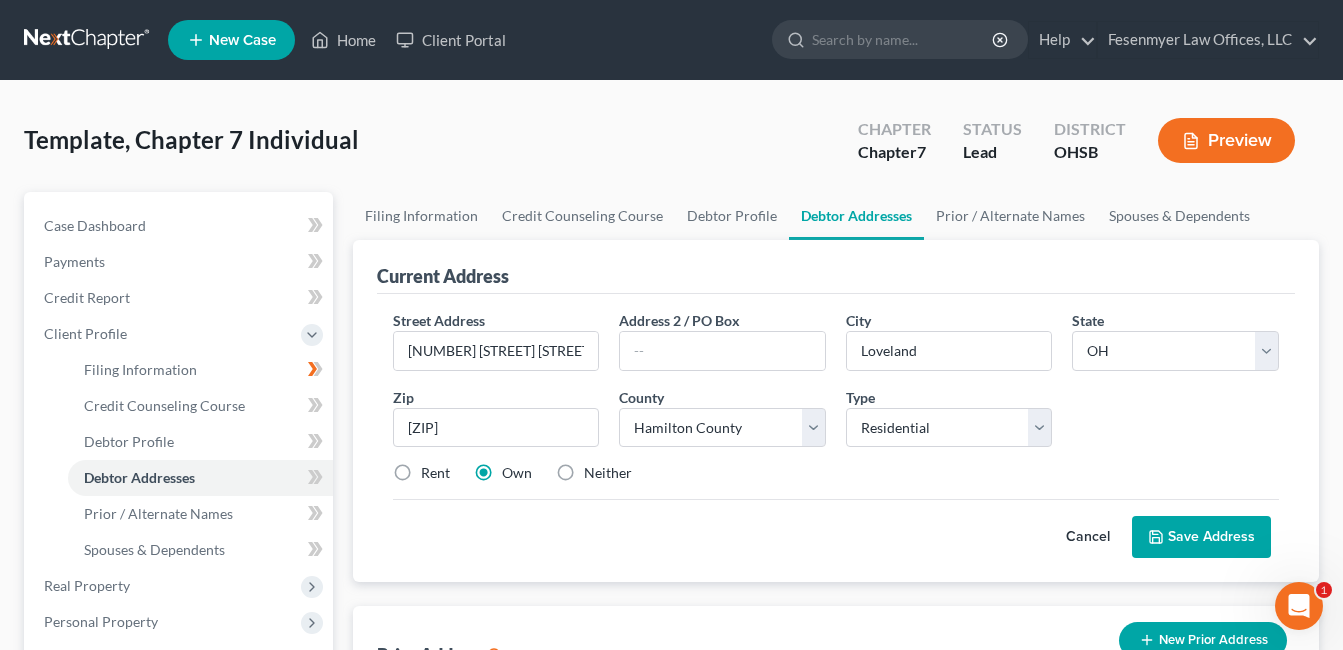 click on "Save Address" at bounding box center (1201, 537) 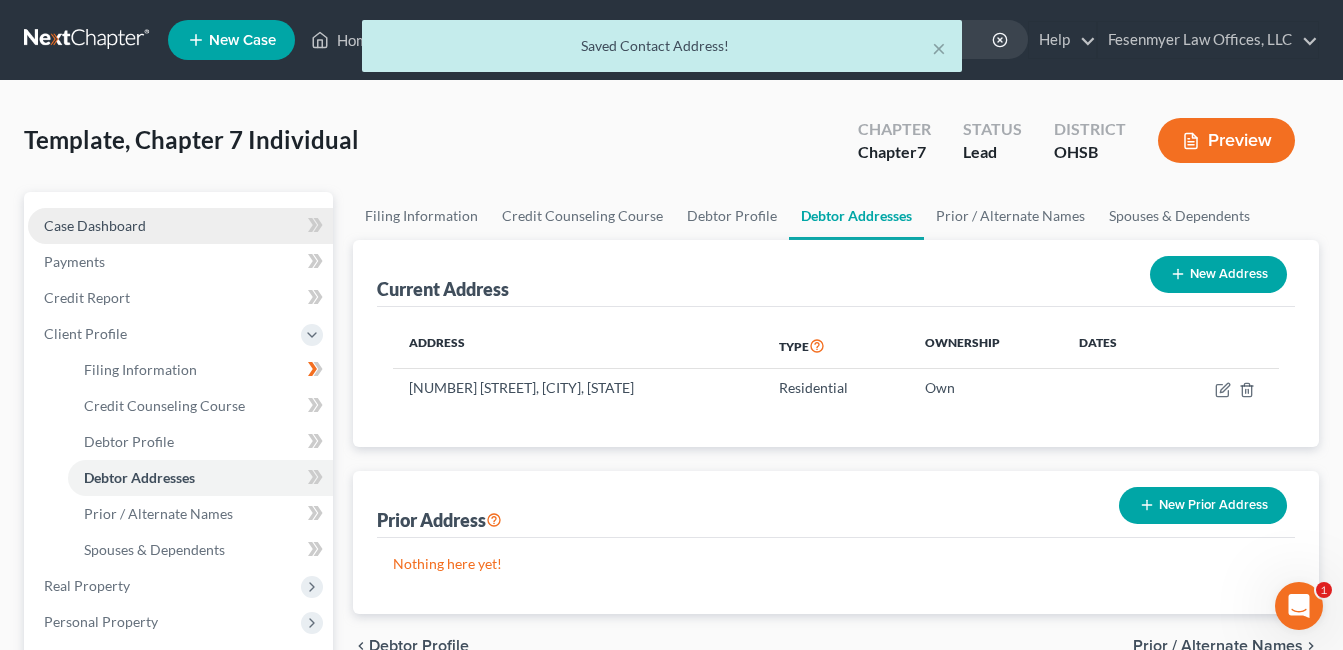 click on "Case Dashboard" at bounding box center (95, 225) 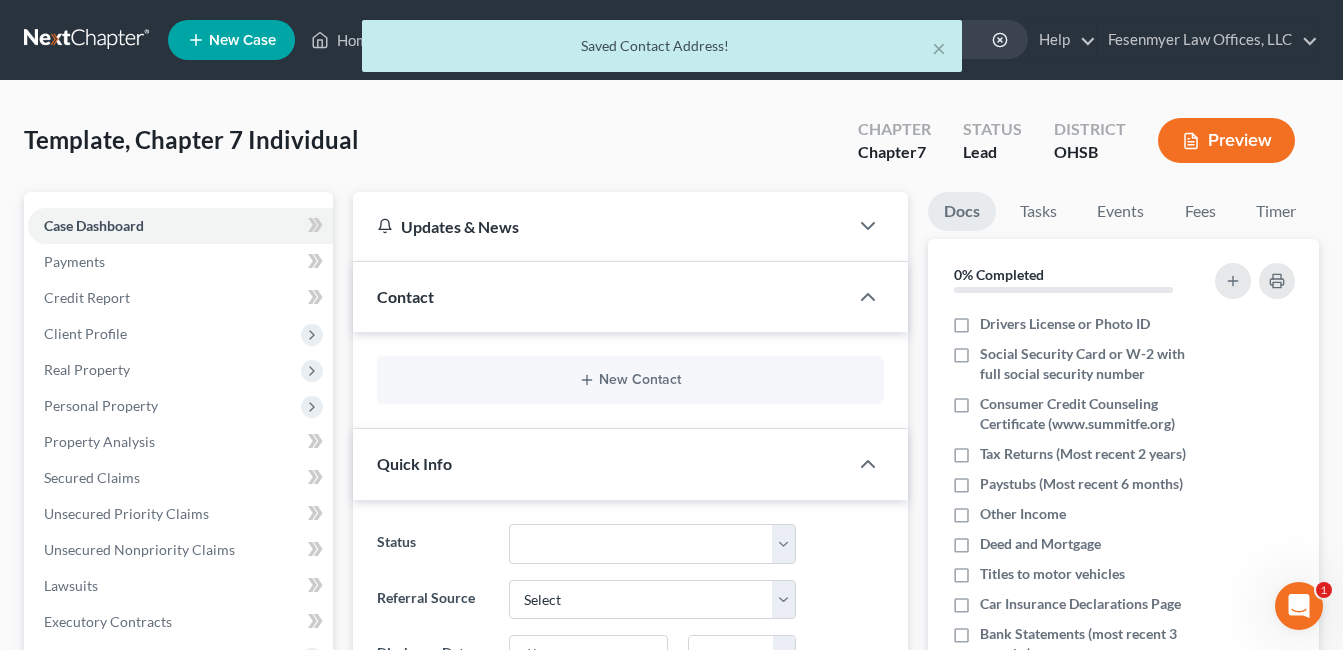 click on "Contact" at bounding box center (600, 296) 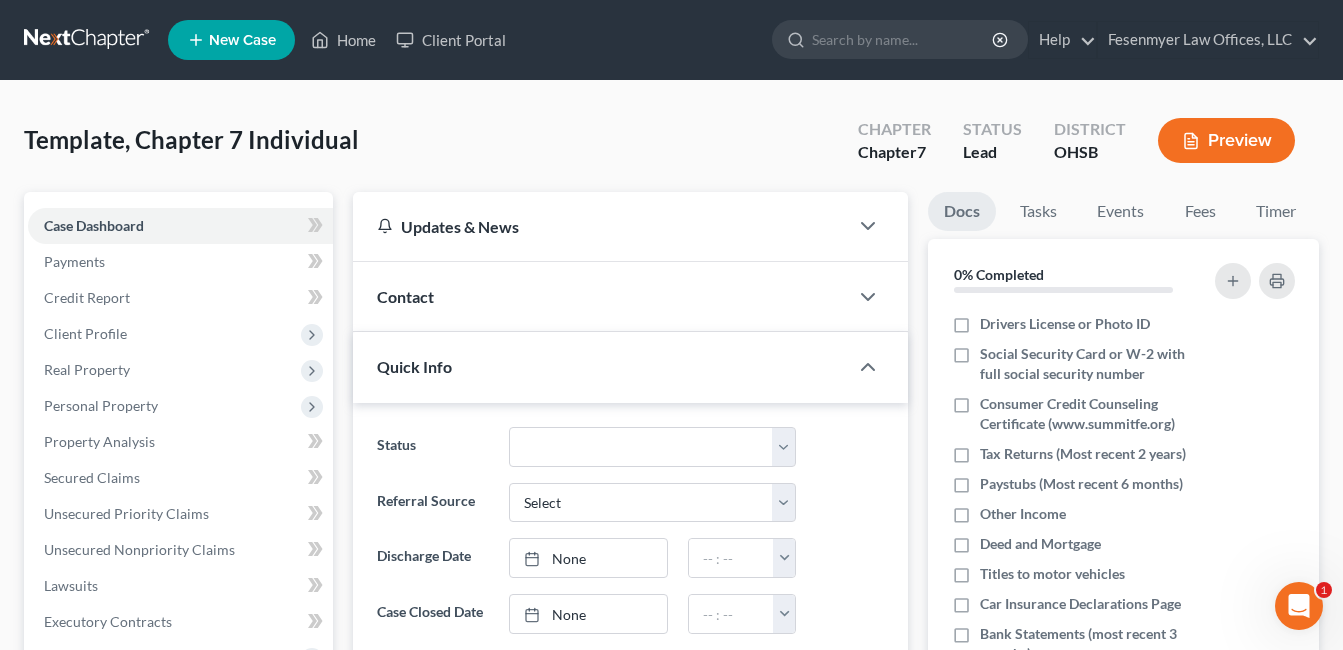 click on "Contact" at bounding box center [600, 296] 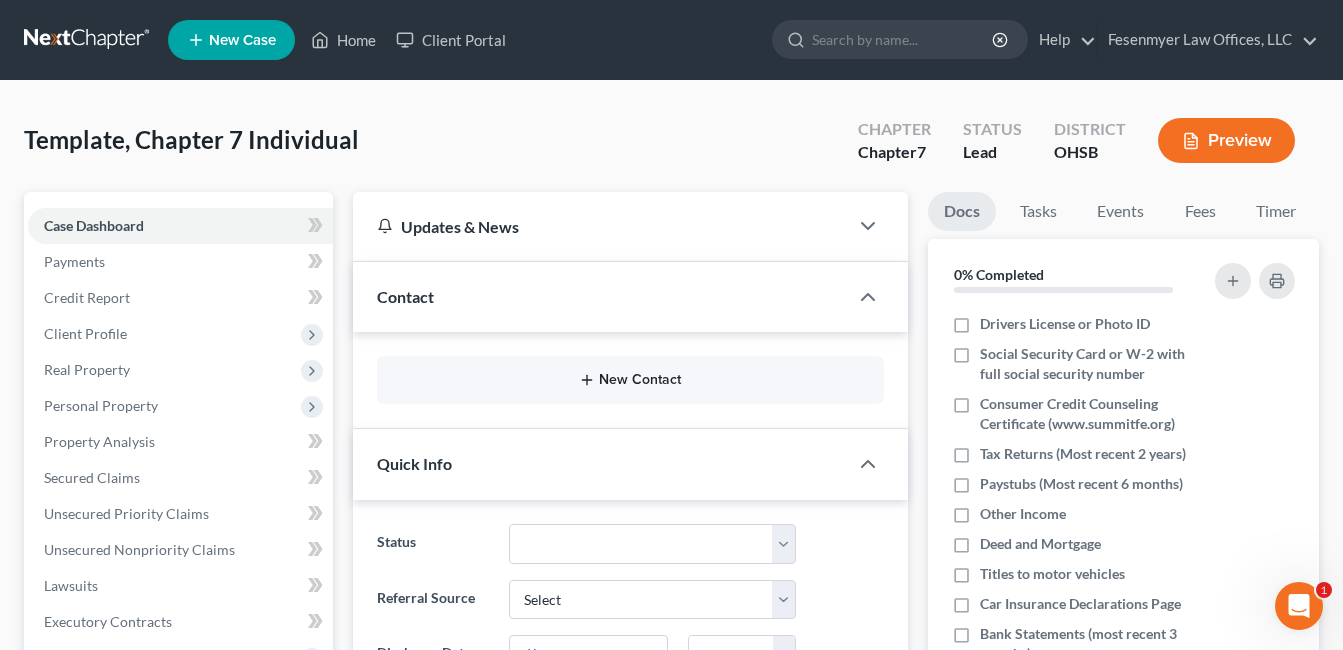 click on "New Contact" at bounding box center (630, 380) 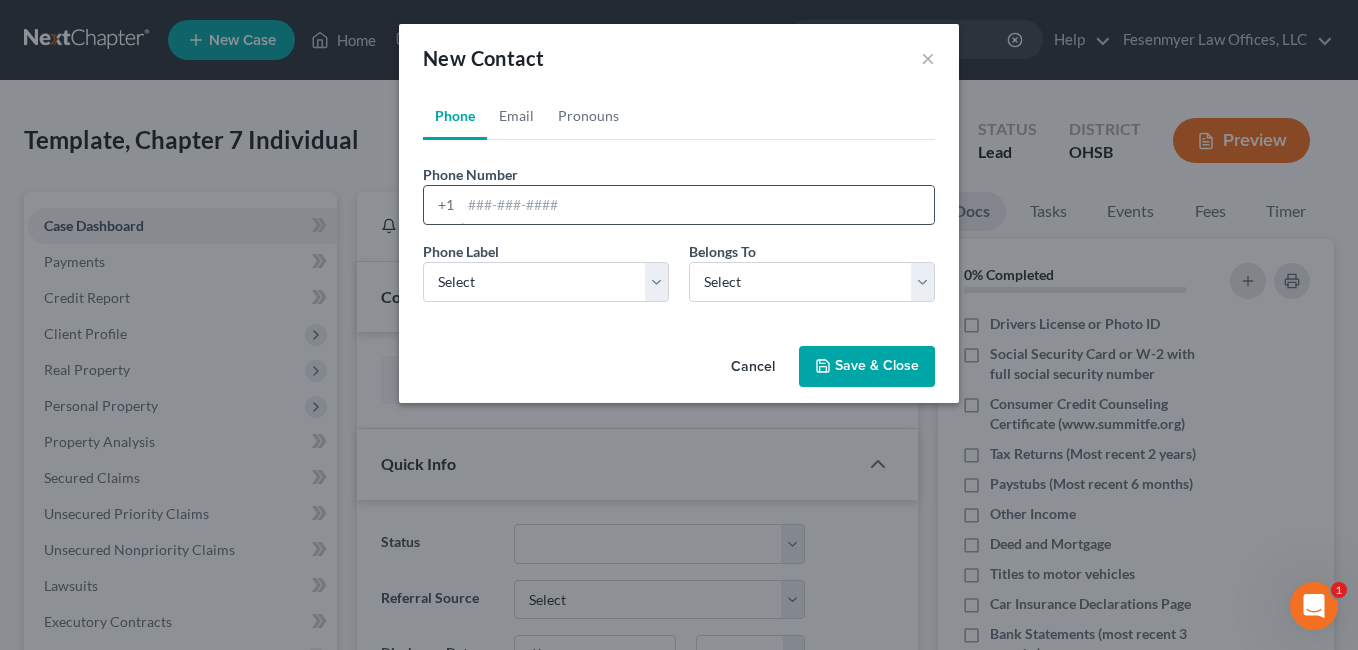 click at bounding box center (697, 205) 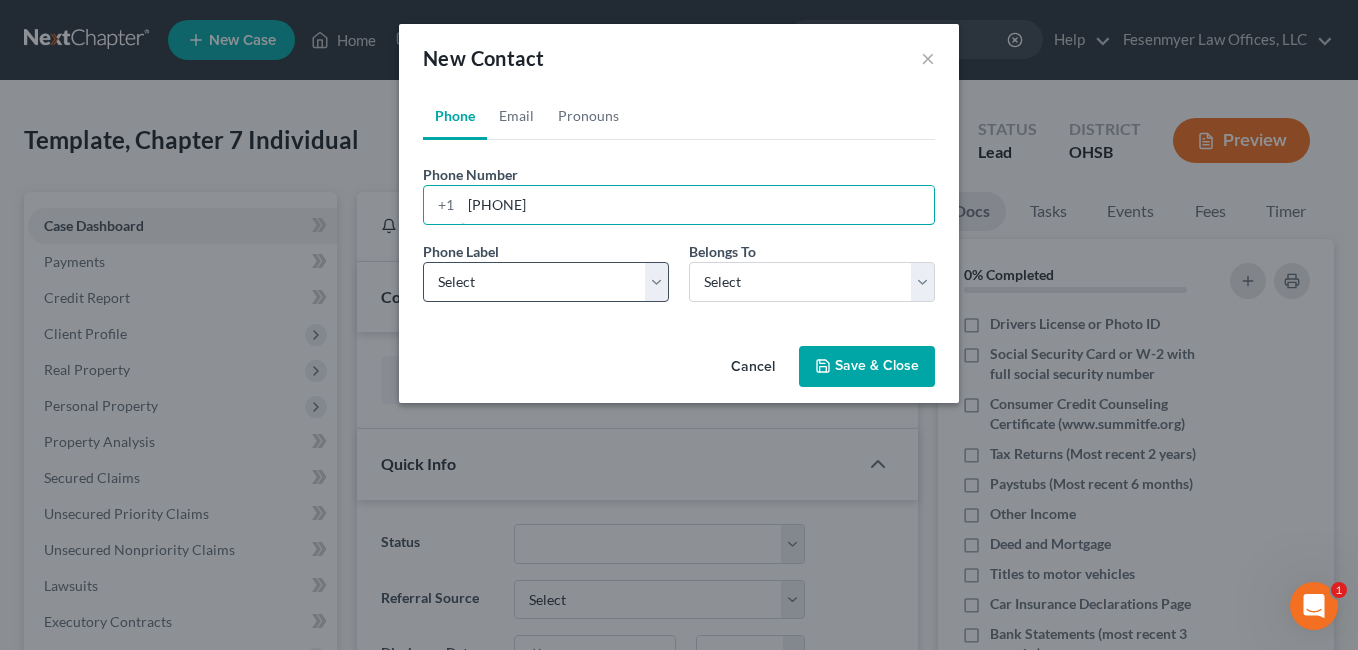 type on "[PHONE]" 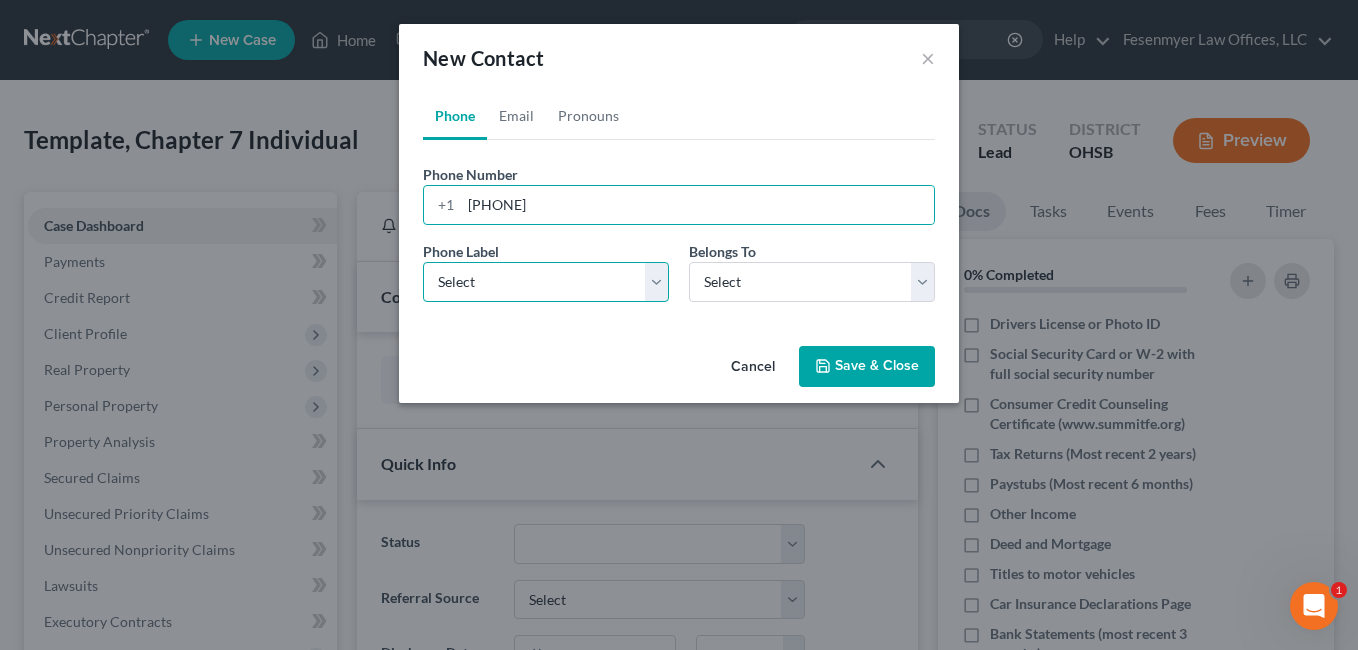 drag, startPoint x: 661, startPoint y: 287, endPoint x: 562, endPoint y: 305, distance: 100.62306 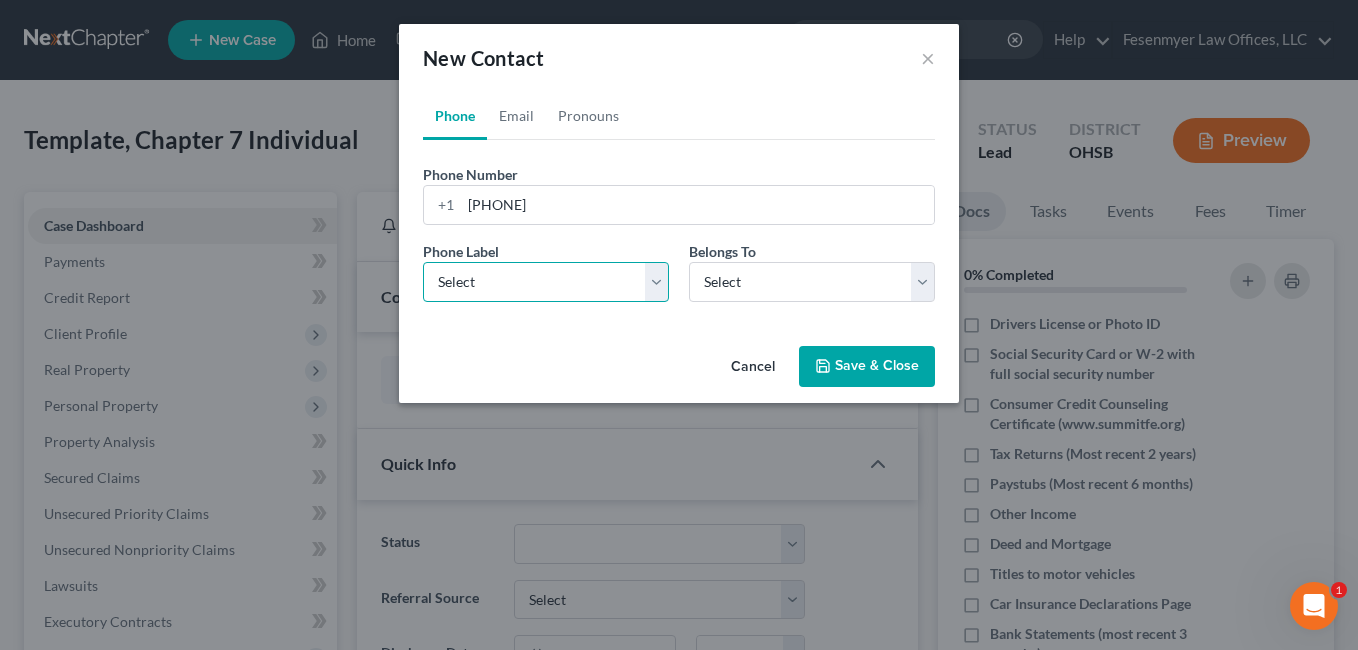 select on "0" 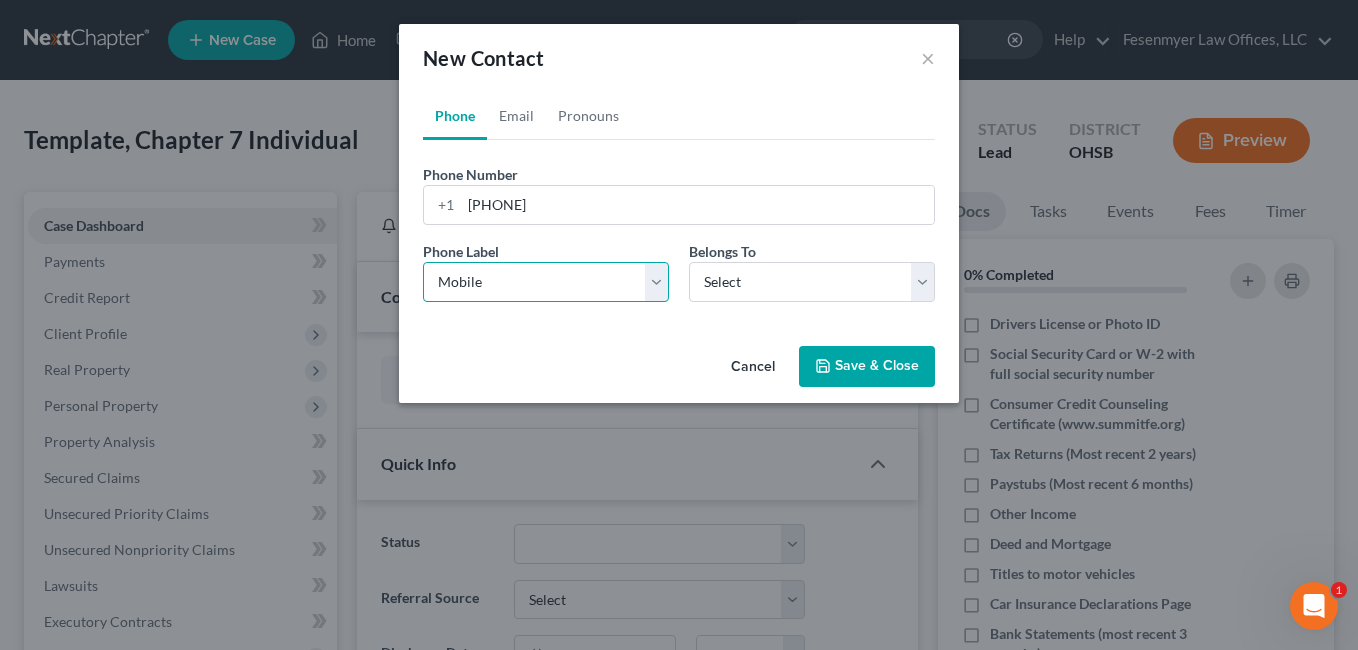 click on "Select Mobile Home Work Other" at bounding box center (546, 282) 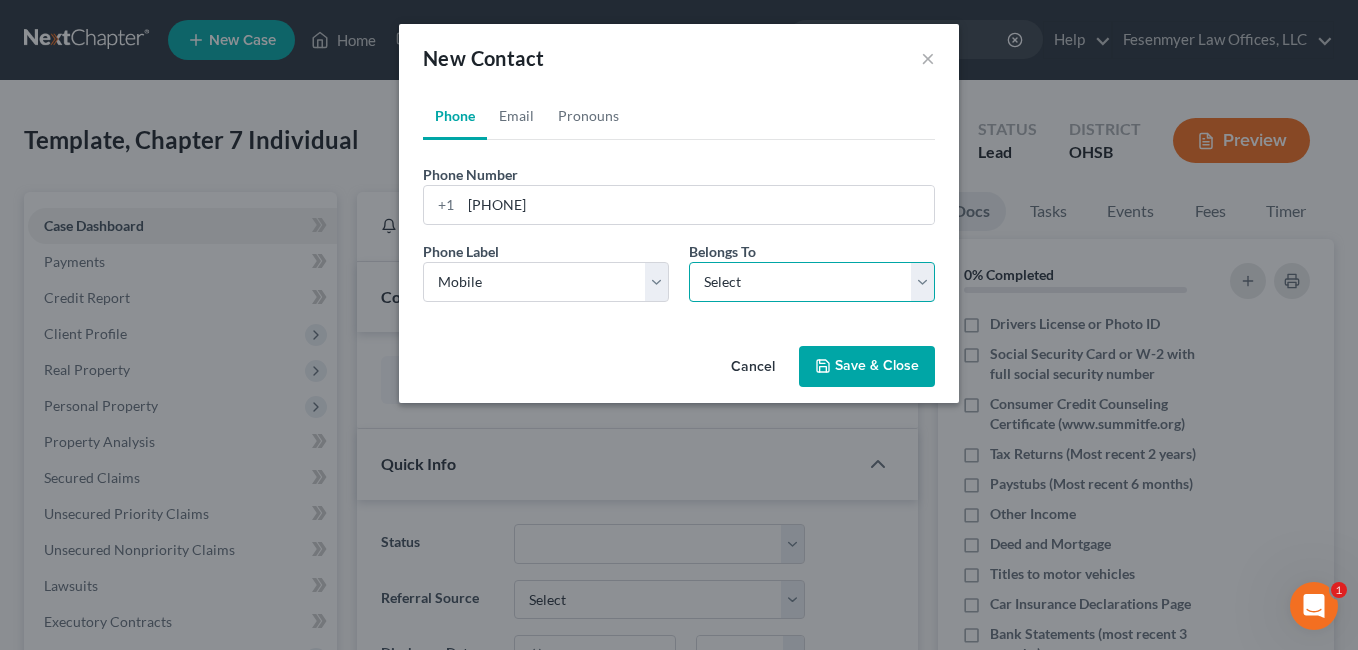 drag, startPoint x: 923, startPoint y: 271, endPoint x: 843, endPoint y: 303, distance: 86.162636 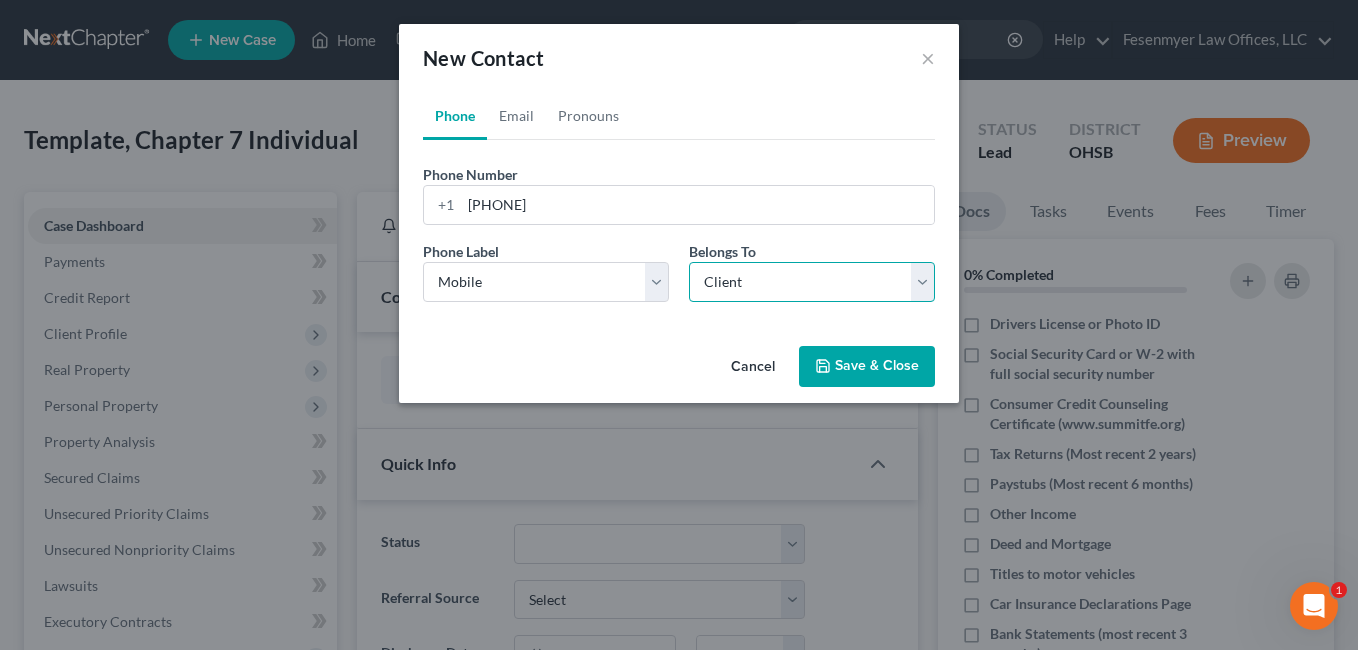 click on "Select Client Other" at bounding box center (812, 282) 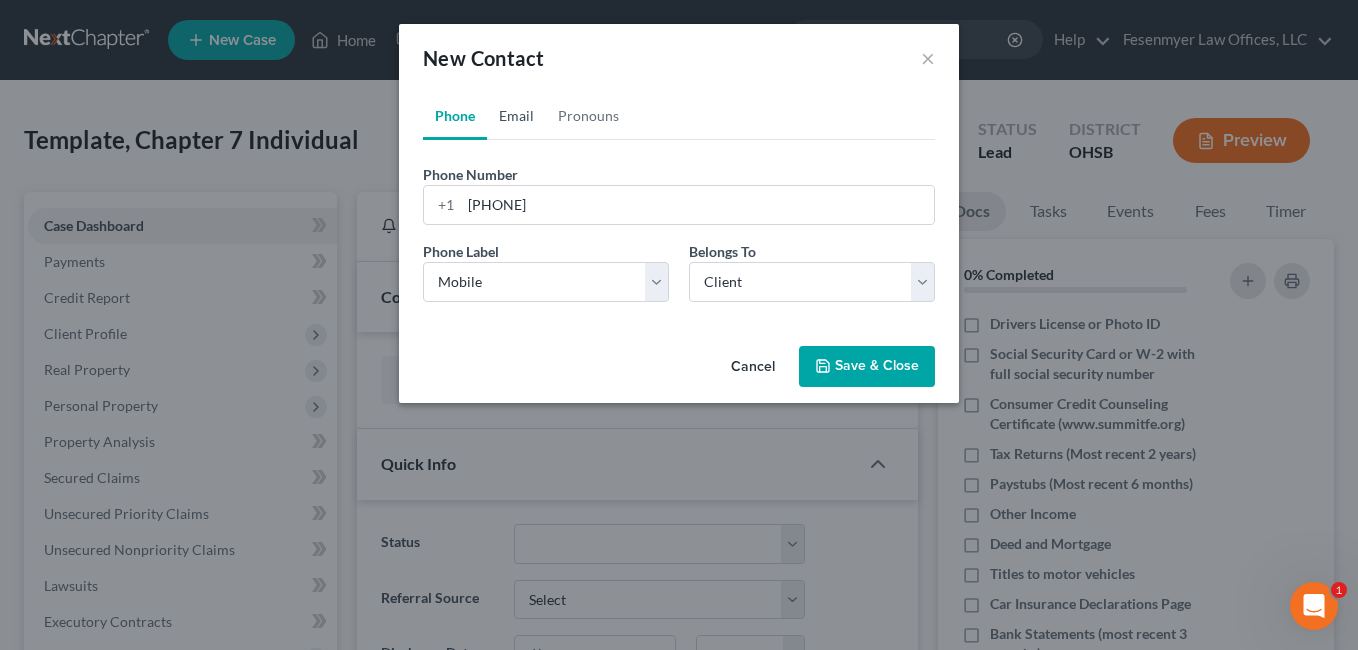 click on "Email" at bounding box center [516, 116] 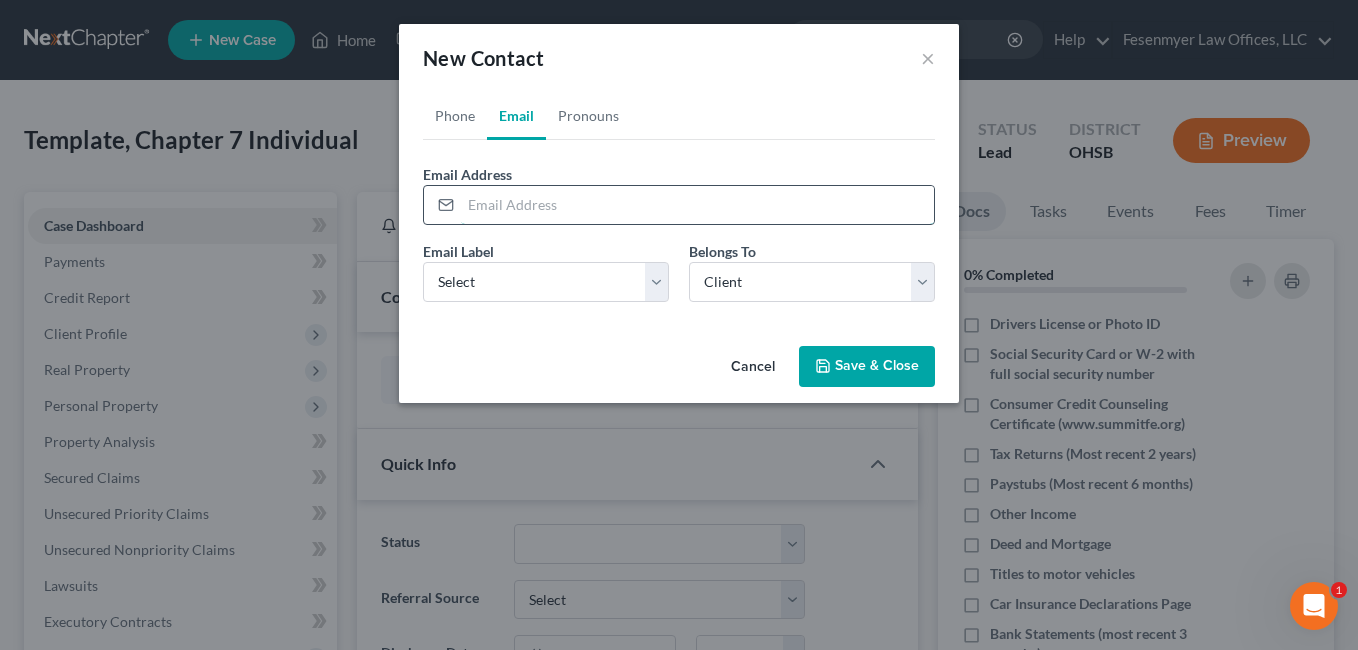 click at bounding box center [697, 205] 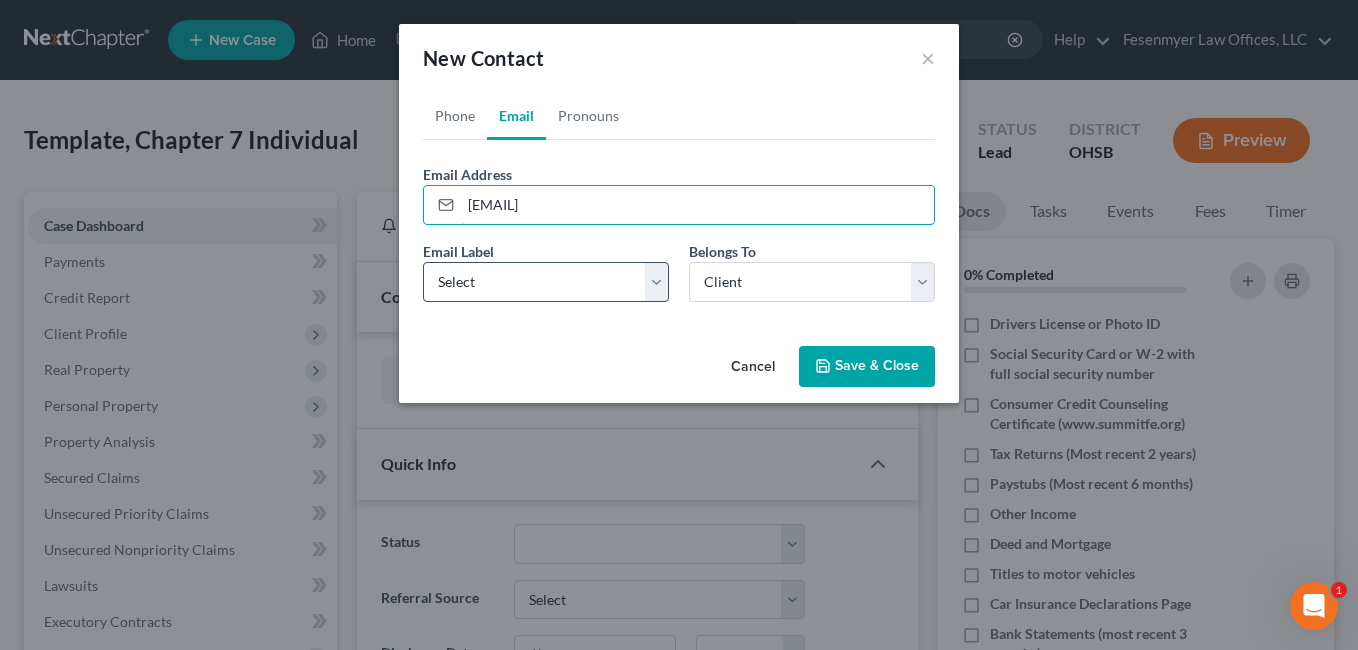 type on "[EMAIL]" 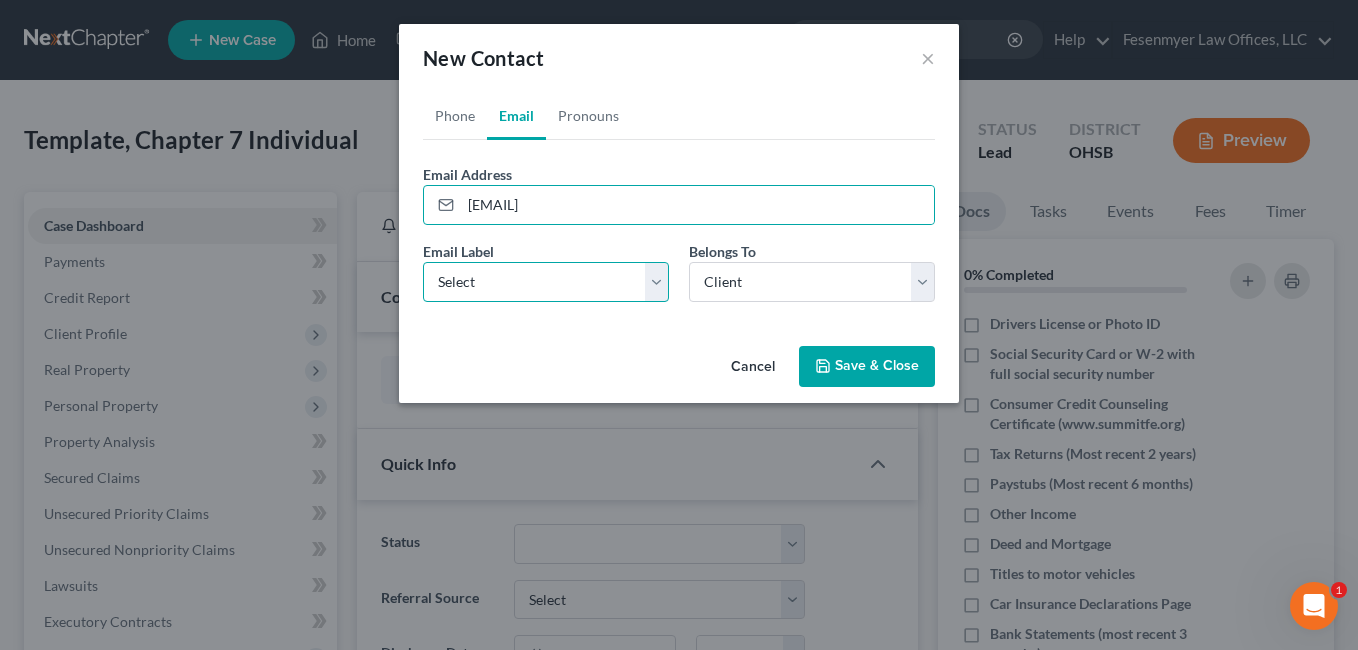 click on "Select Home Work Other" at bounding box center [546, 282] 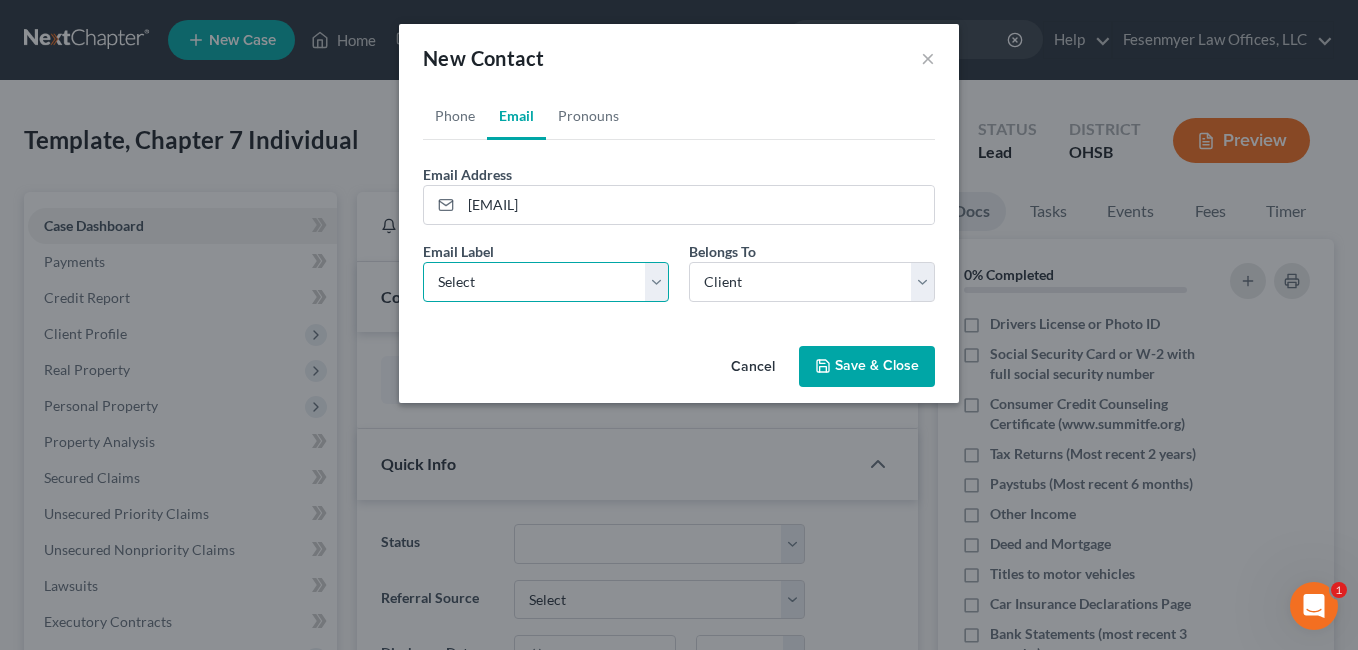 select on "0" 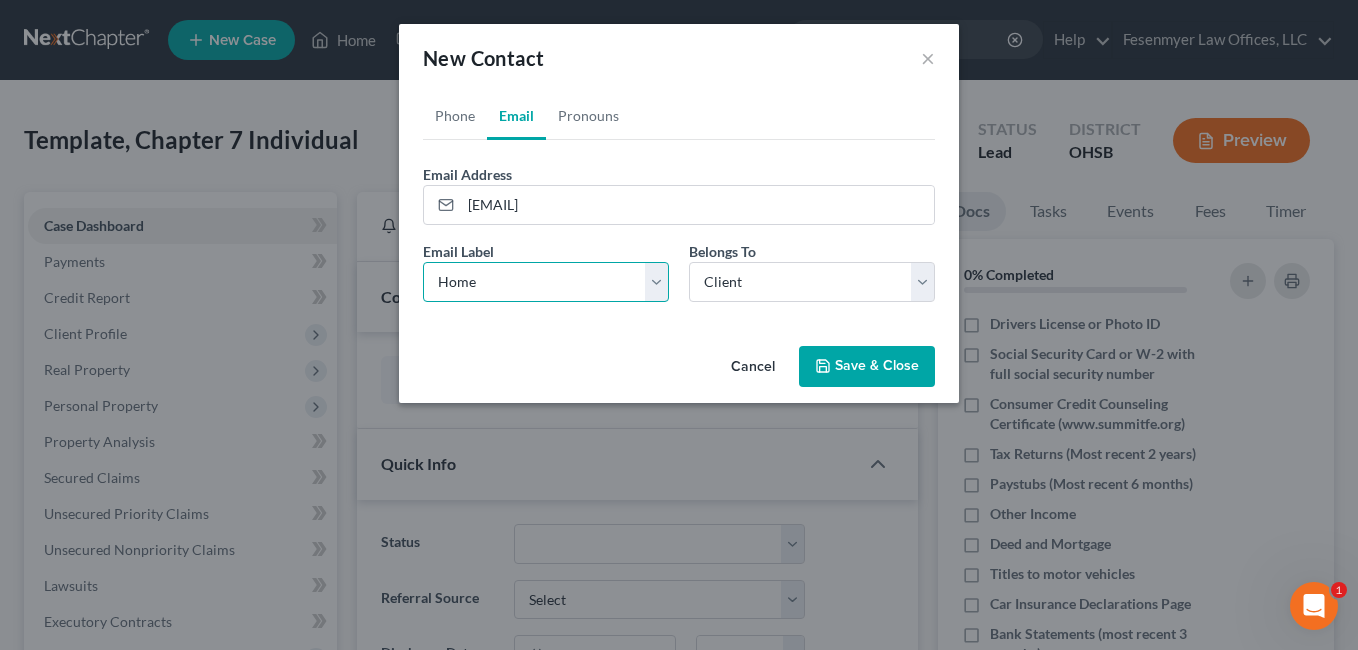 click on "Select Home Work Other" at bounding box center [546, 282] 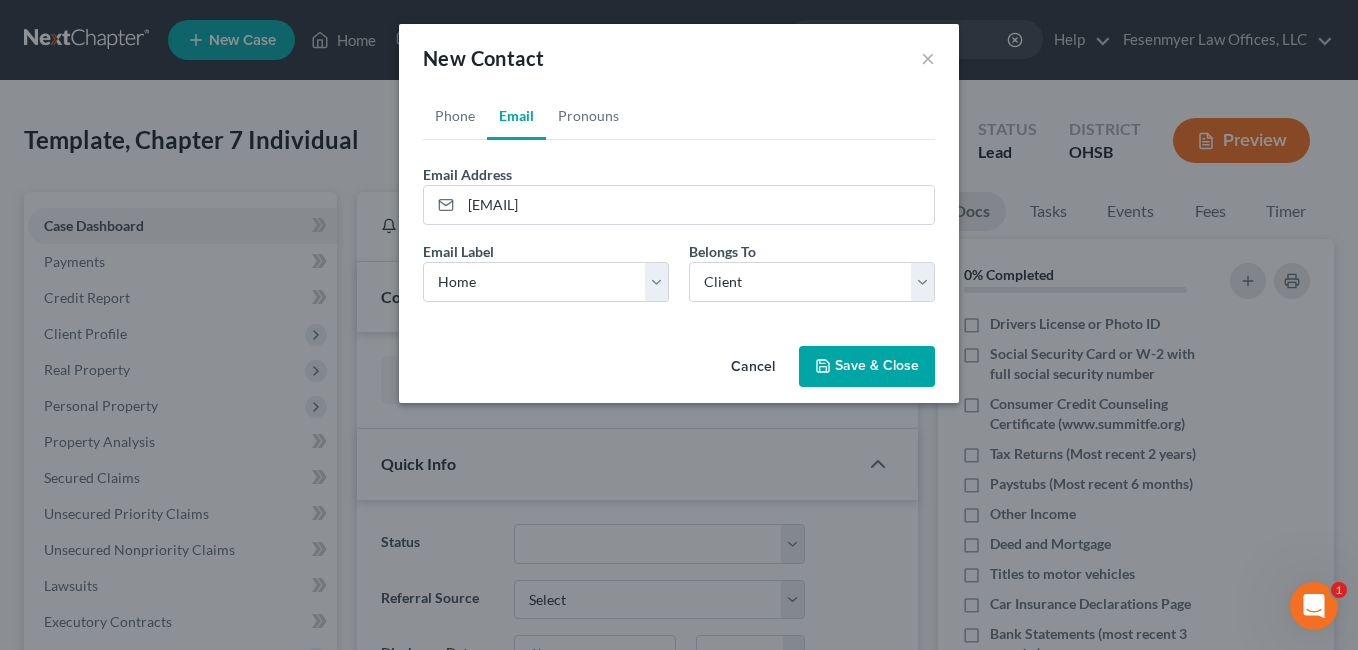 click on "Save & Close" at bounding box center (867, 367) 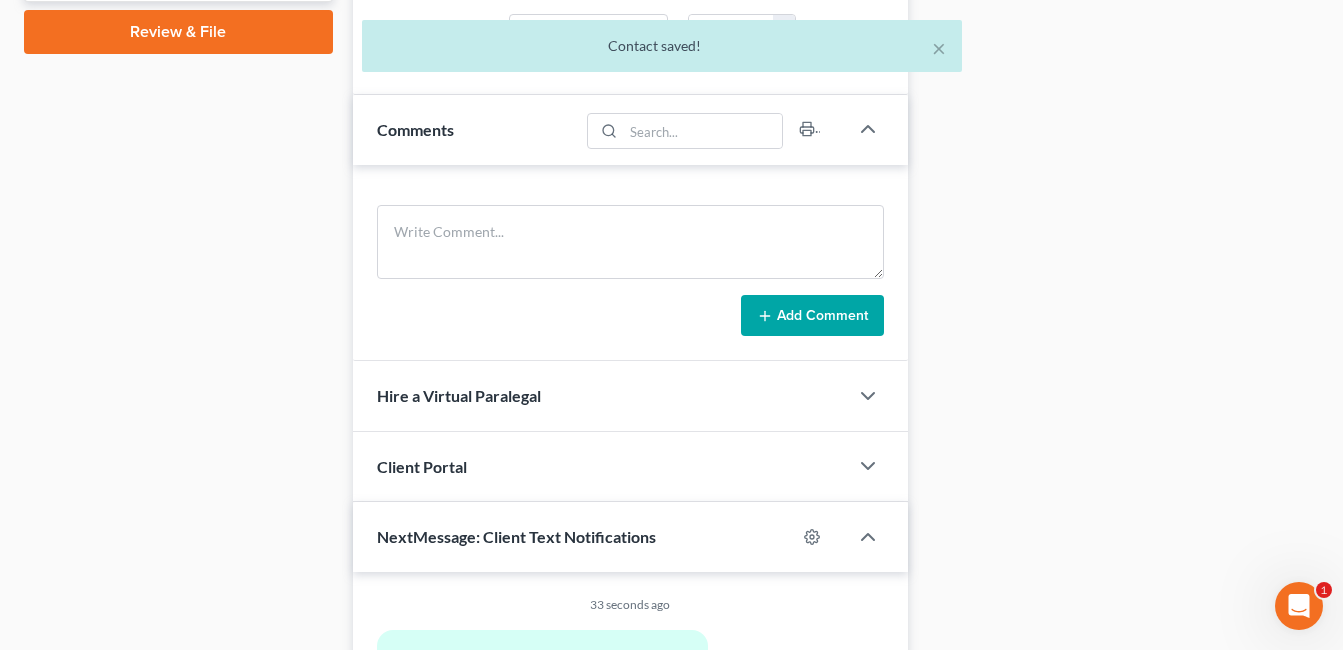 scroll, scrollTop: 1000, scrollLeft: 0, axis: vertical 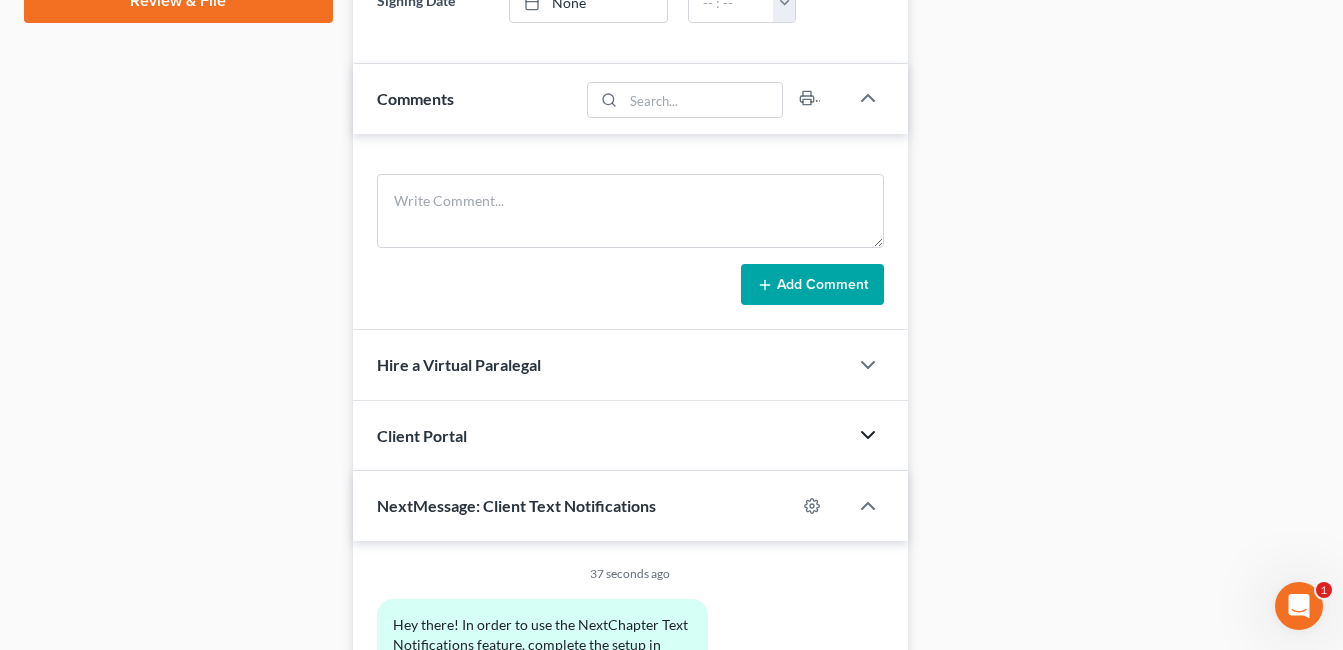 drag, startPoint x: 867, startPoint y: 437, endPoint x: 820, endPoint y: 435, distance: 47.042534 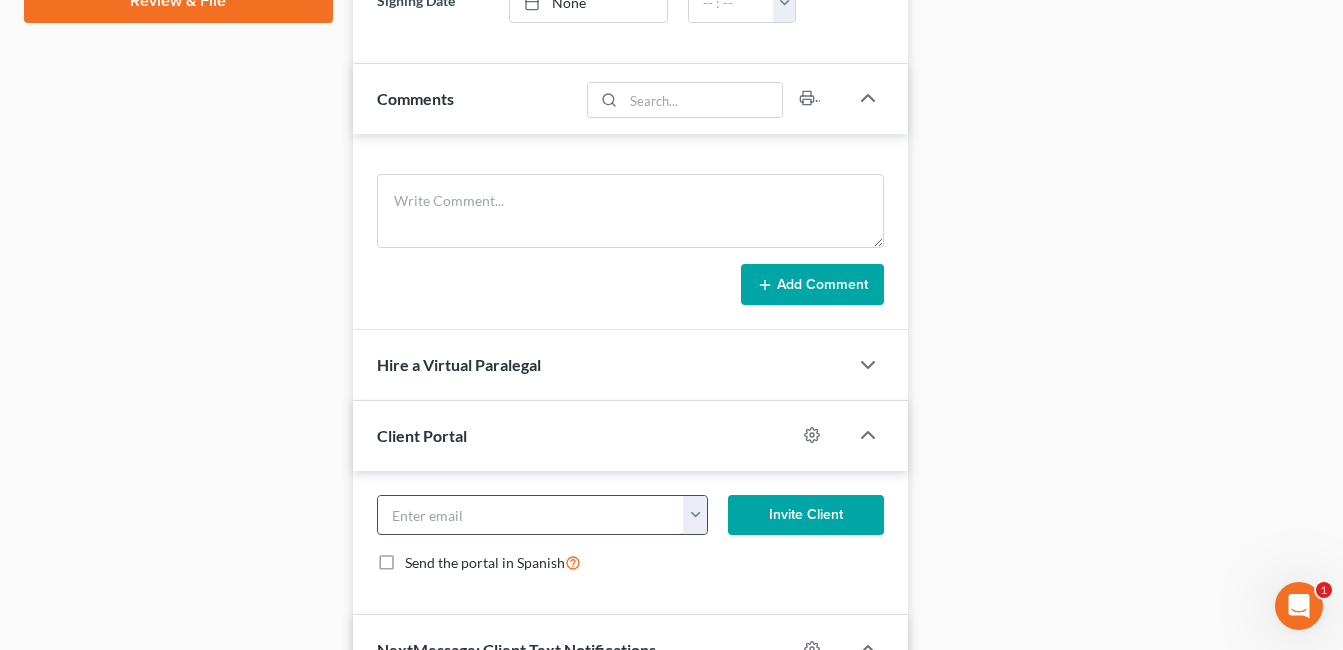 click at bounding box center [531, 515] 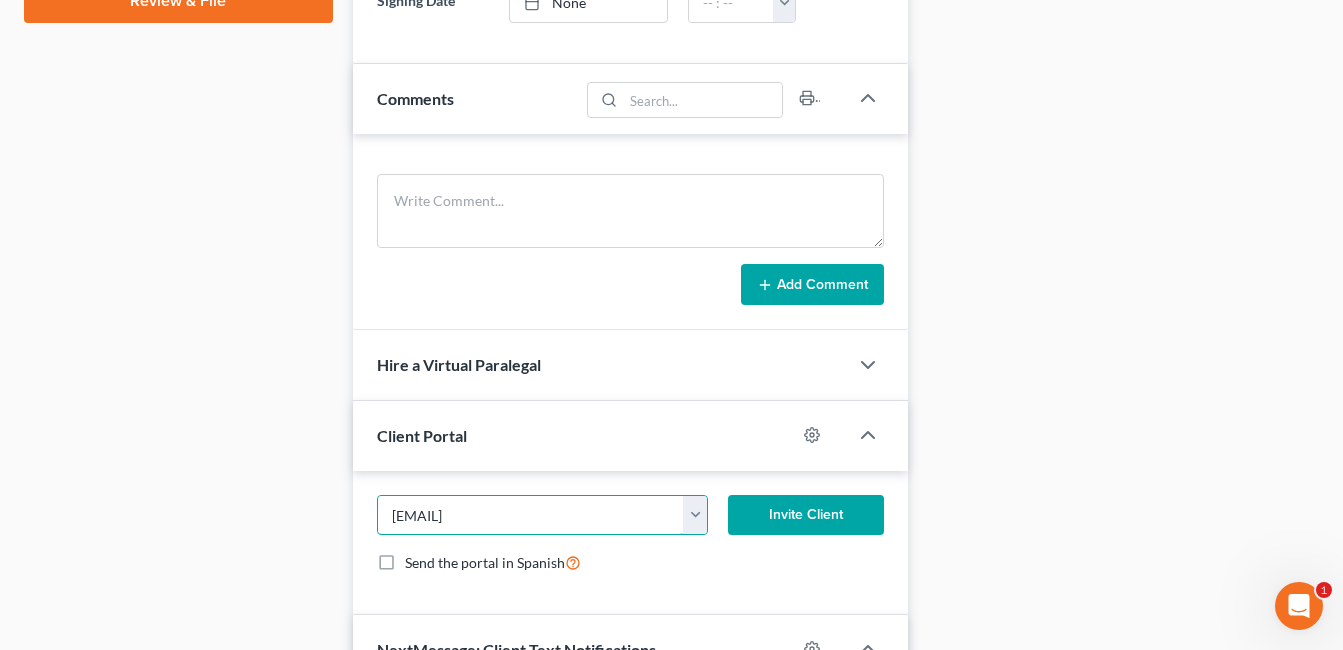 drag, startPoint x: 596, startPoint y: 516, endPoint x: 358, endPoint y: 520, distance: 238.03362 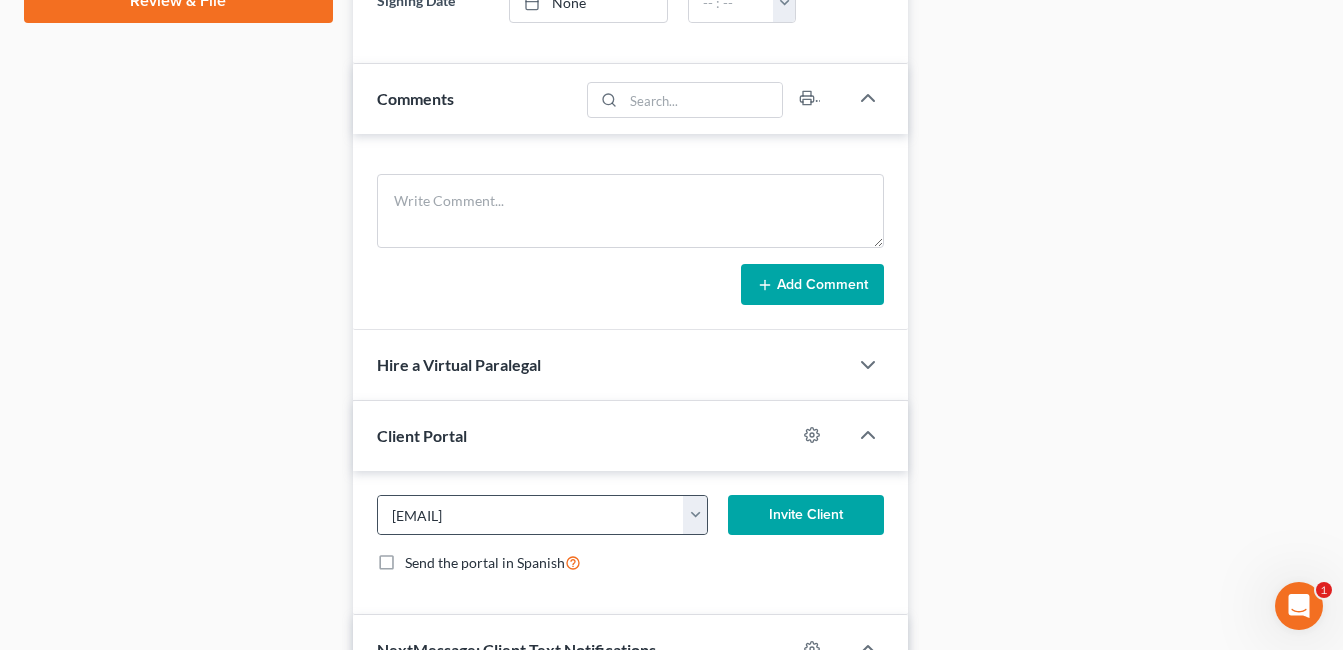 click at bounding box center [695, 515] 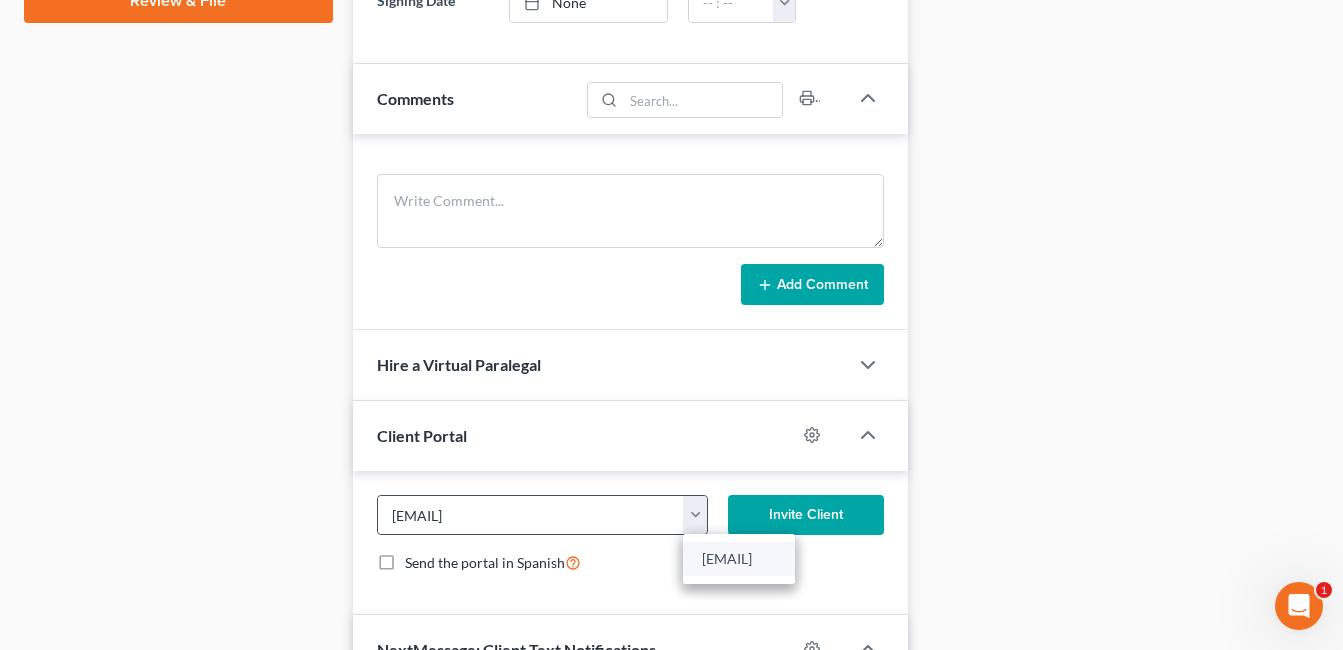 click on "[EMAIL]" at bounding box center (739, 559) 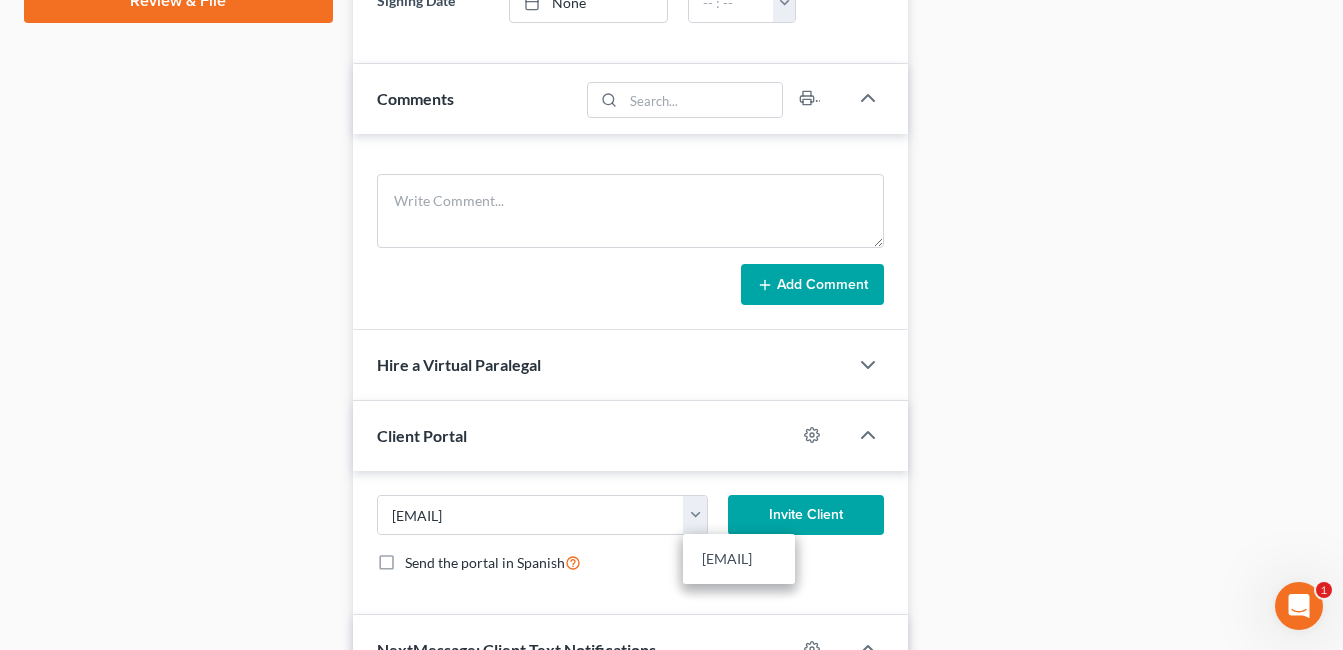 type on "[EMAIL]" 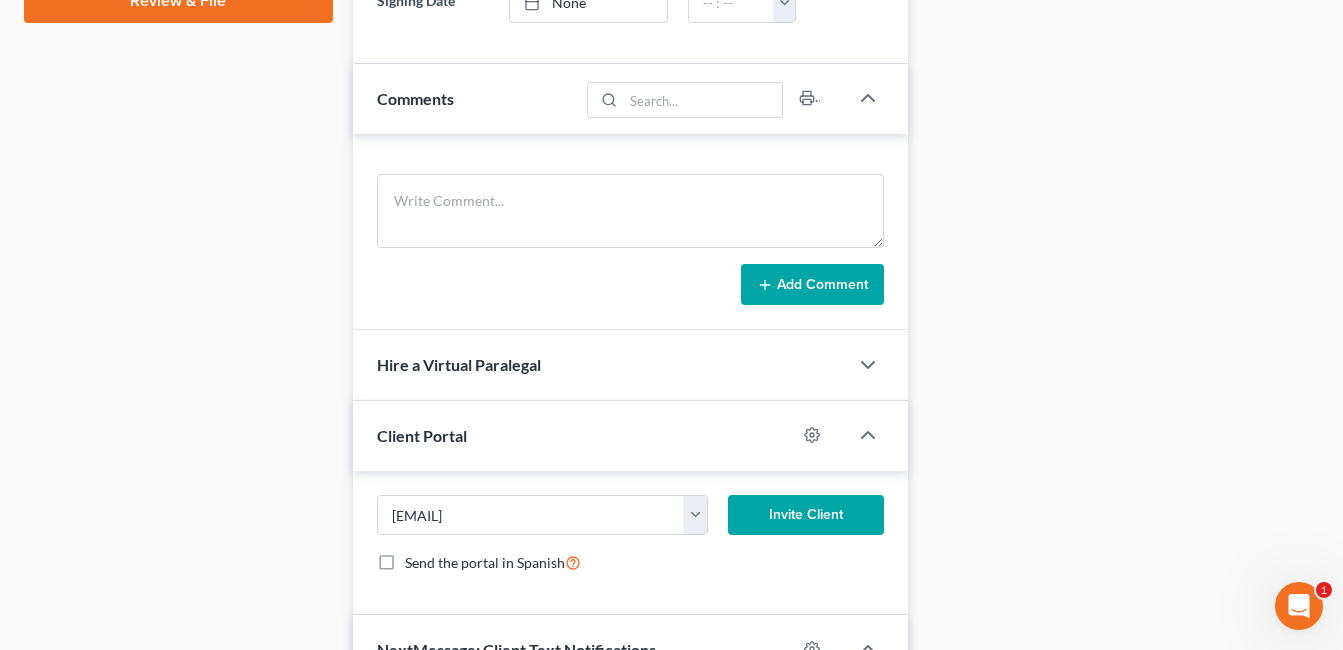 click on "[EMAIL]
[EMAIL]
Invite Client Send the portal in Spanish" at bounding box center (630, 542) 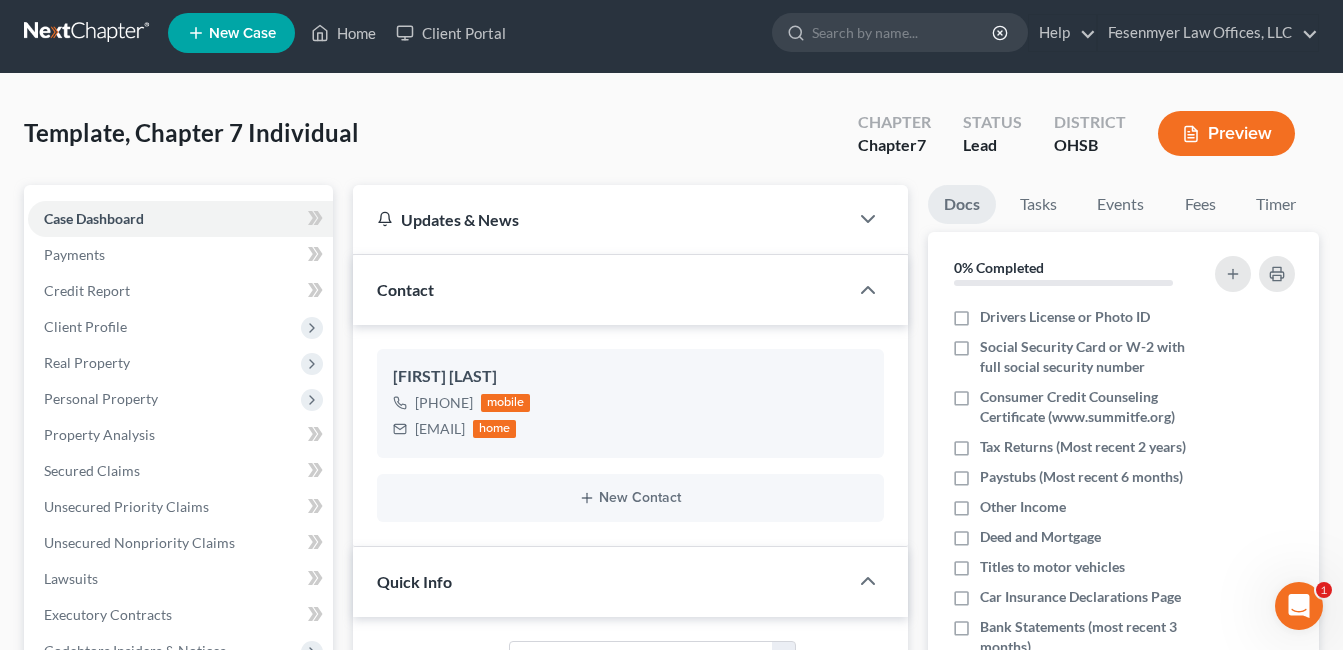 scroll, scrollTop: 0, scrollLeft: 0, axis: both 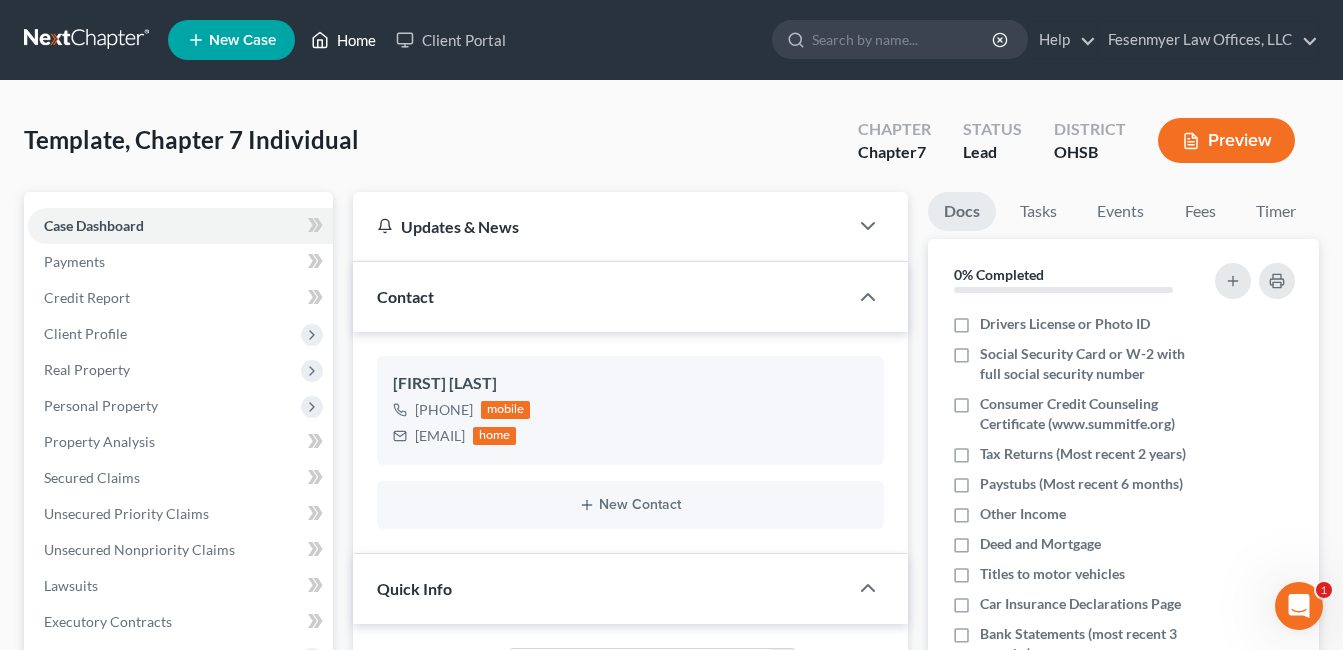 drag, startPoint x: 355, startPoint y: 45, endPoint x: 544, endPoint y: 96, distance: 195.76006 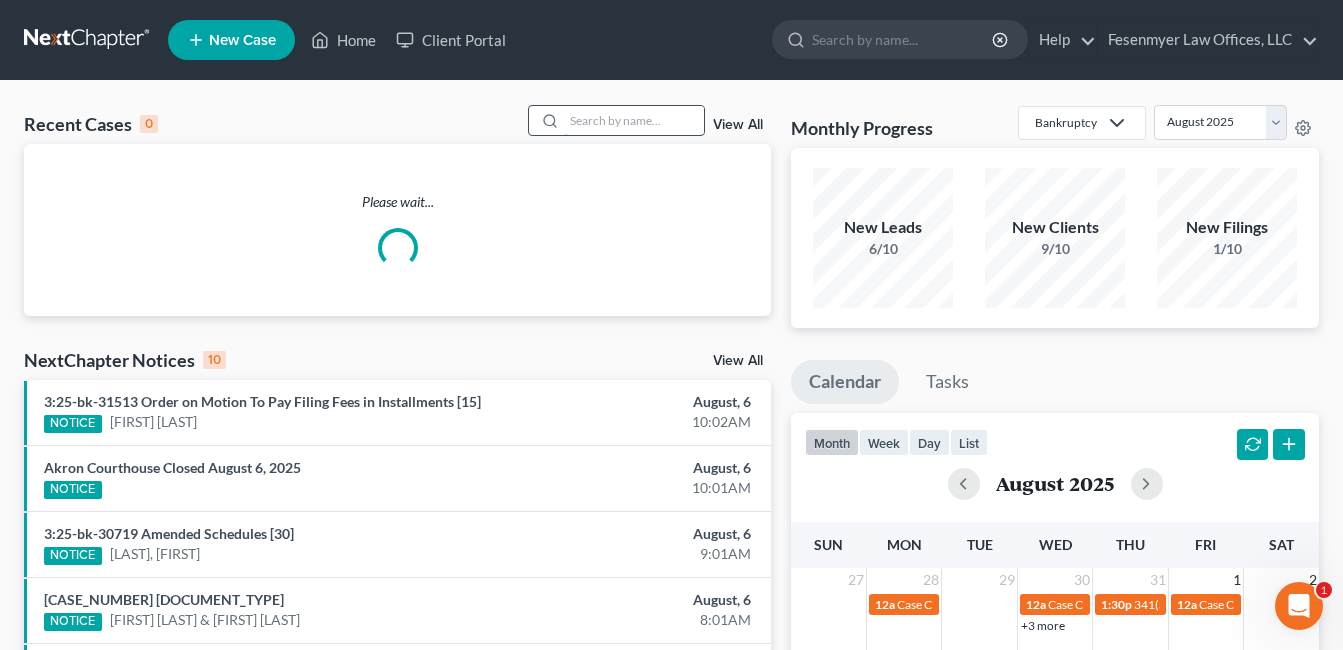 click at bounding box center (634, 120) 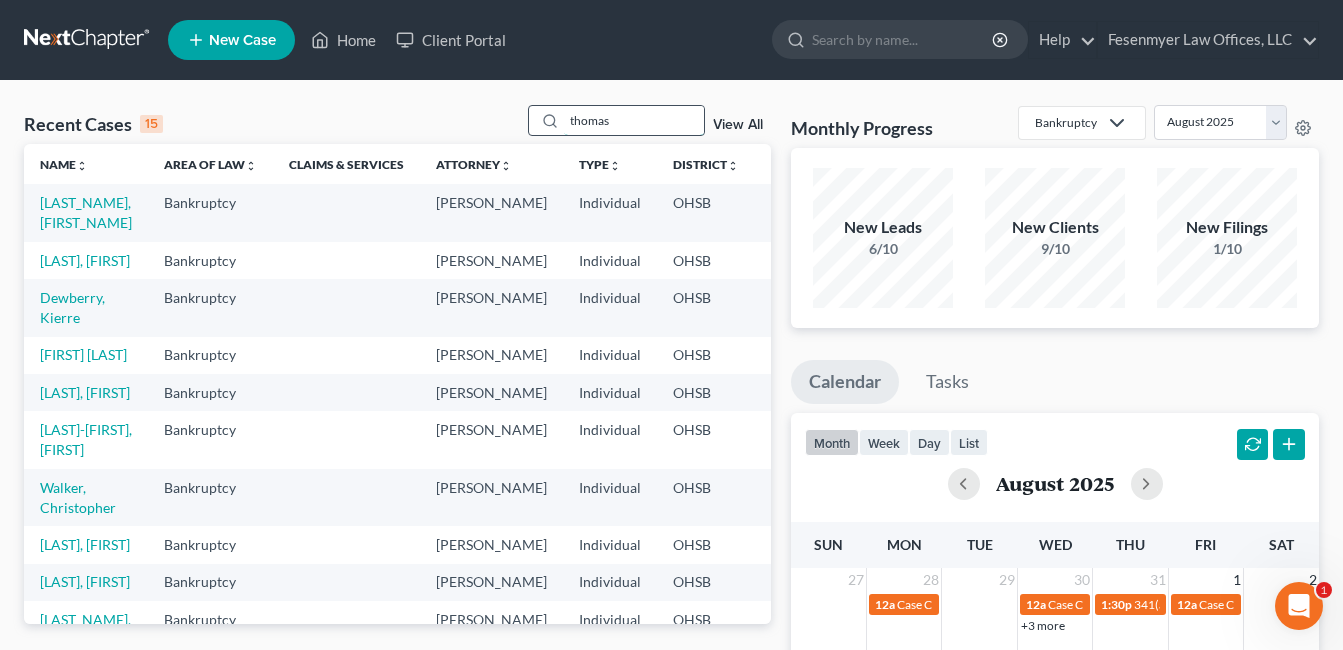 type on "thomas" 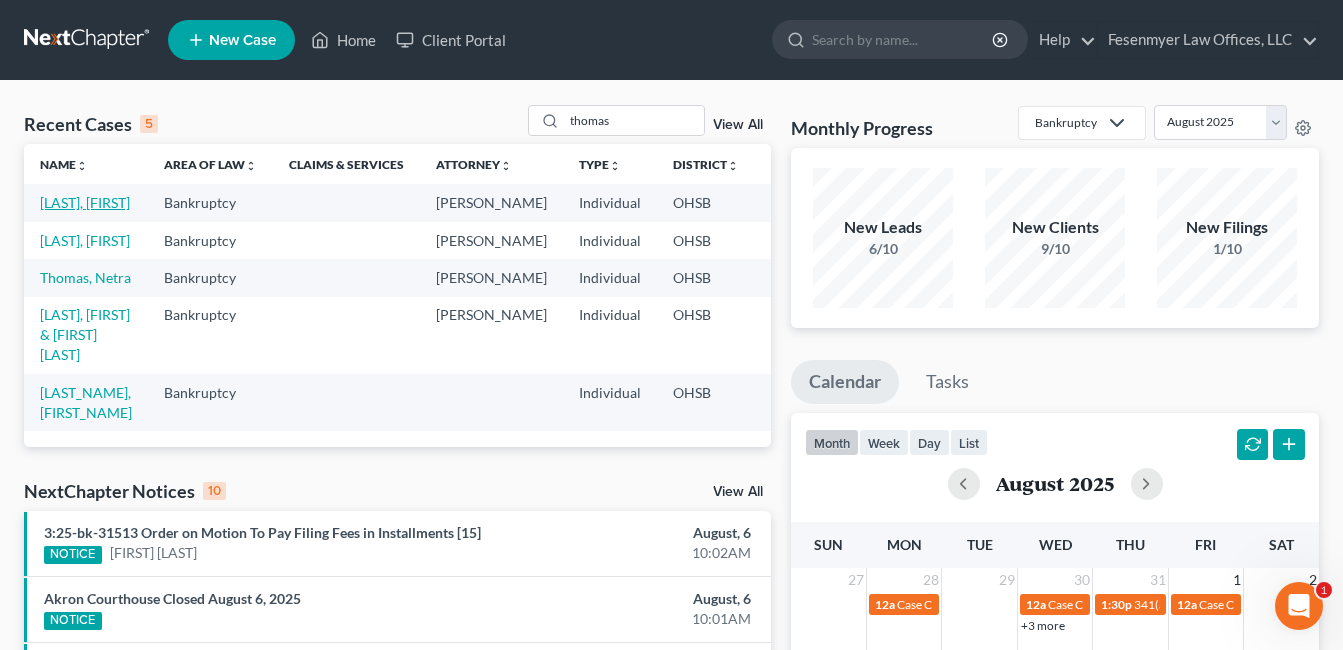 click on "[LAST], [FIRST]" at bounding box center (85, 202) 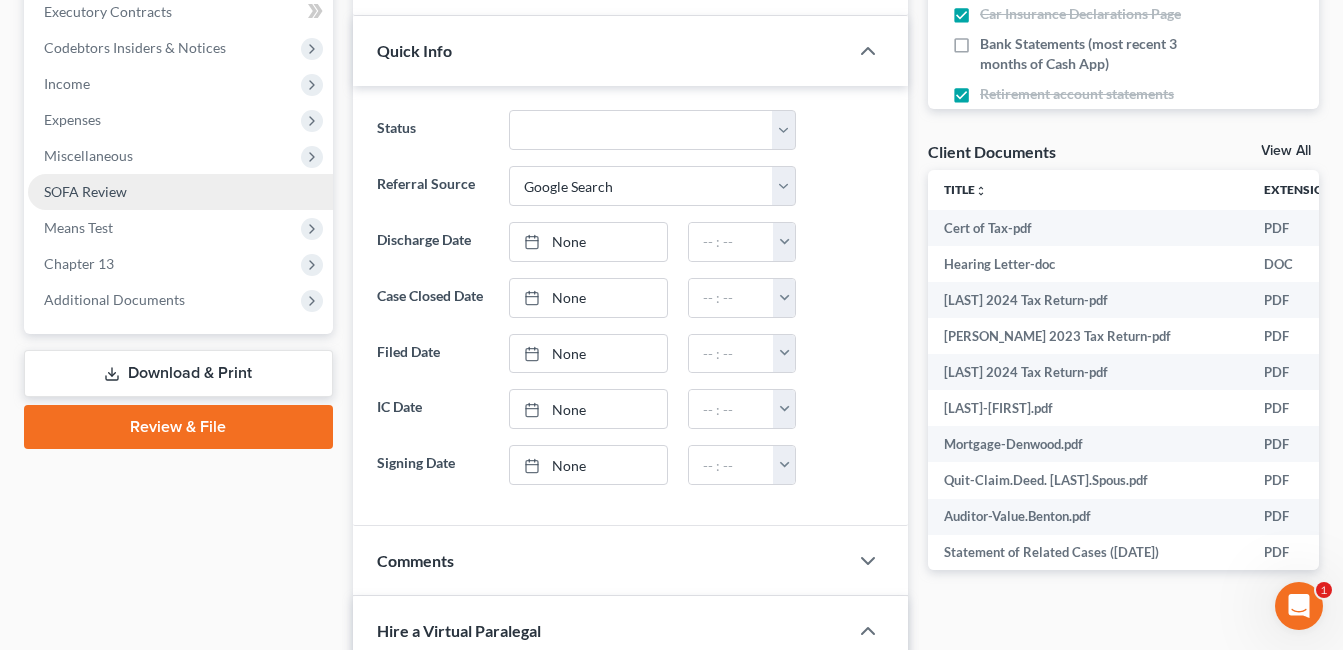 scroll, scrollTop: 600, scrollLeft: 0, axis: vertical 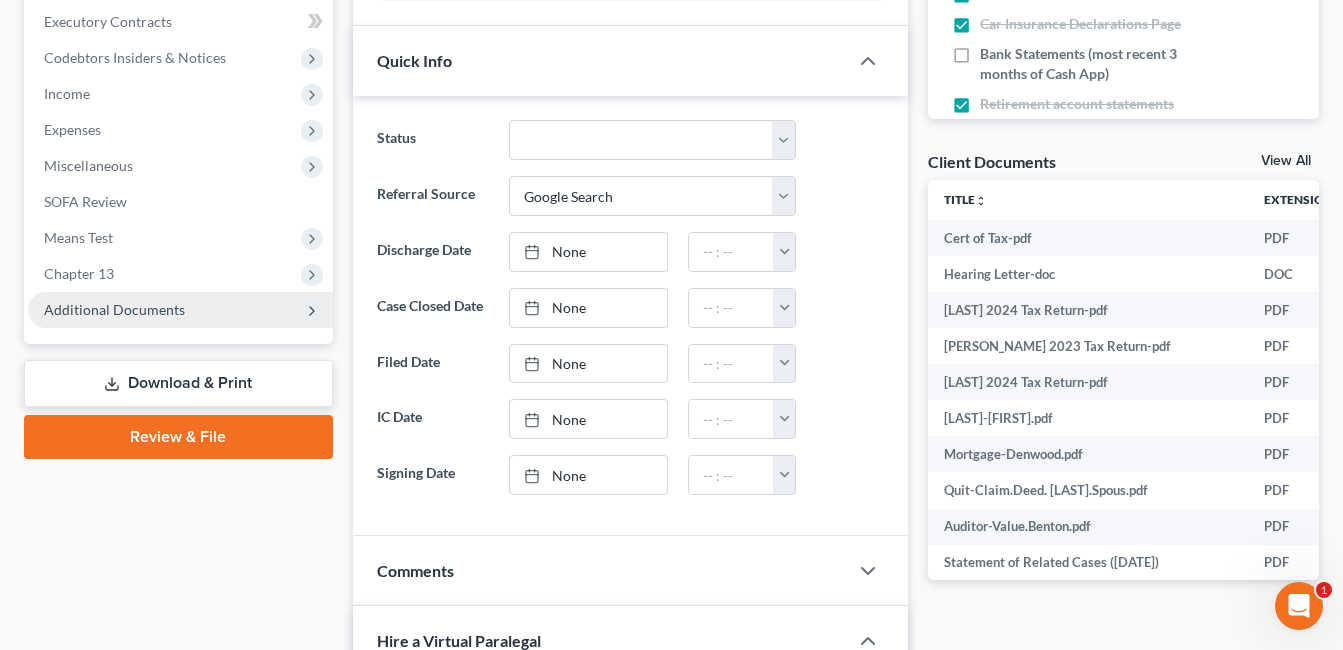click on "Additional Documents" at bounding box center [114, 309] 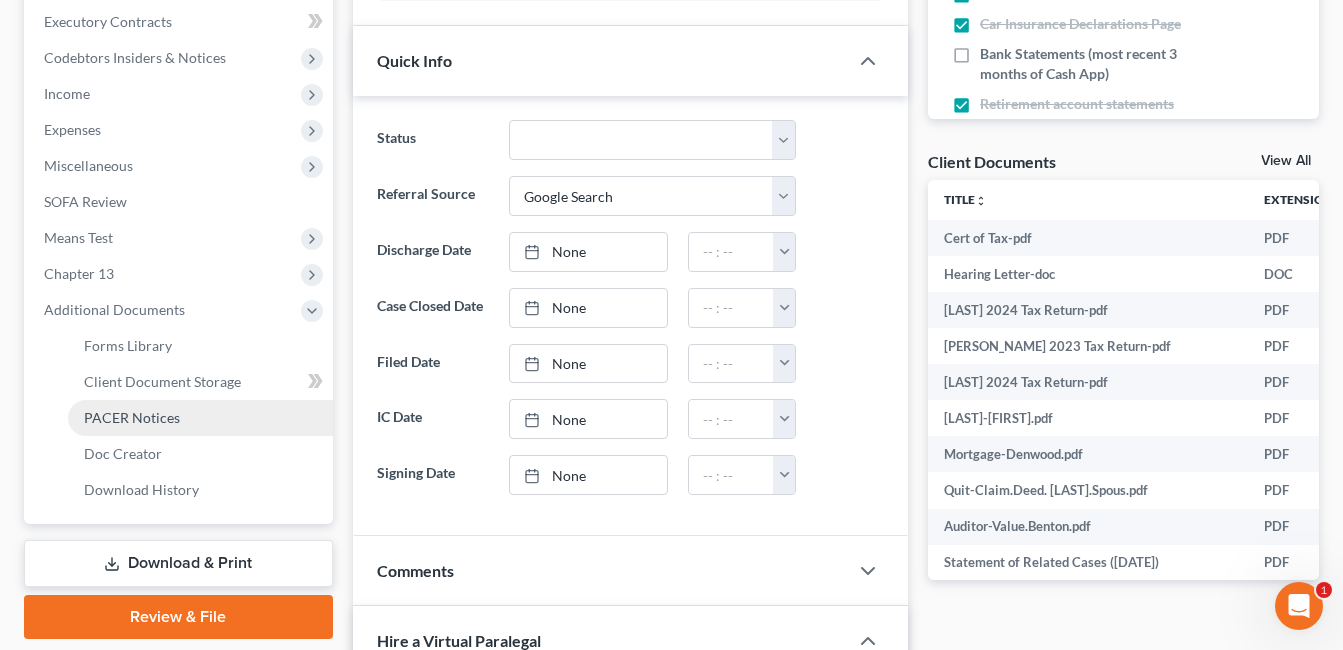 click on "PACER Notices" at bounding box center [132, 417] 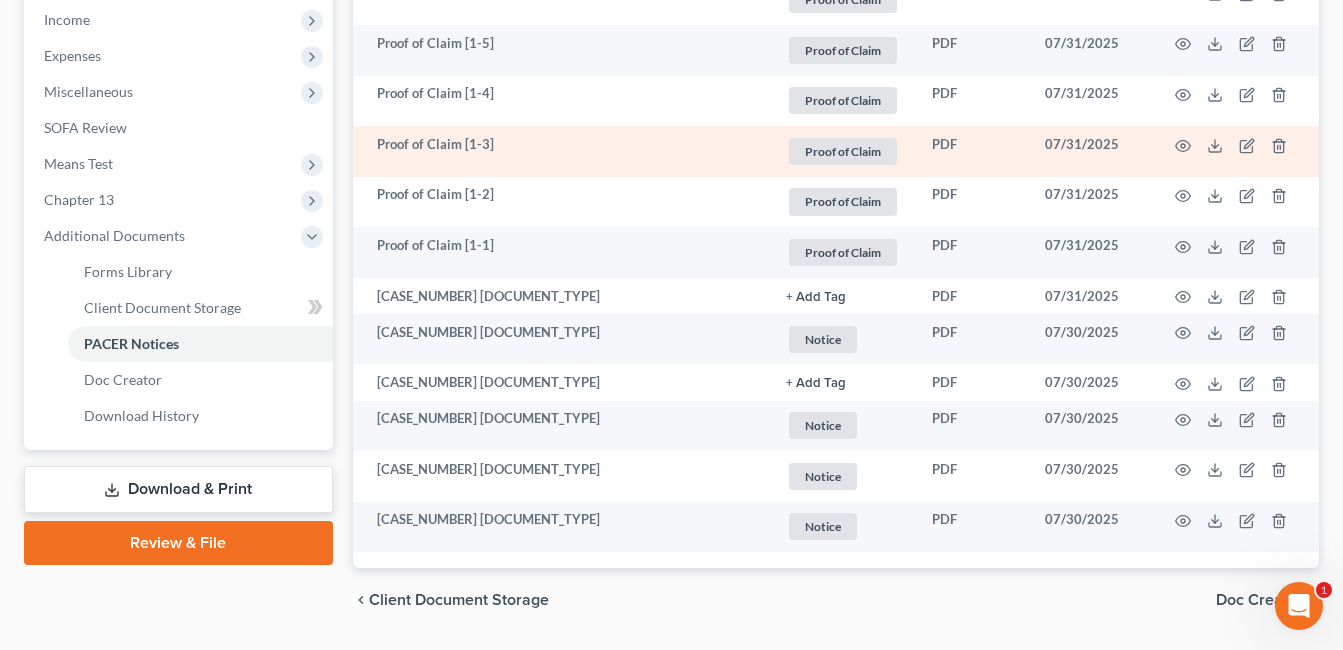 scroll, scrollTop: 628, scrollLeft: 0, axis: vertical 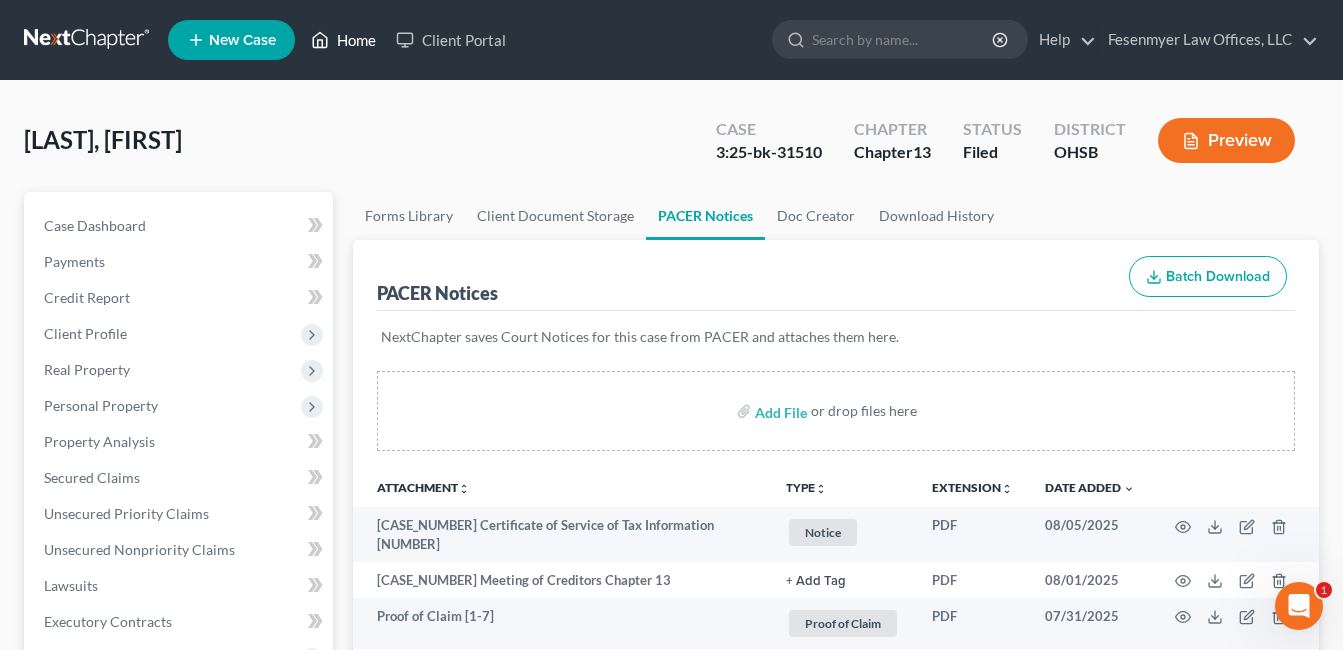 drag, startPoint x: 357, startPoint y: 50, endPoint x: 618, endPoint y: 9, distance: 264.20068 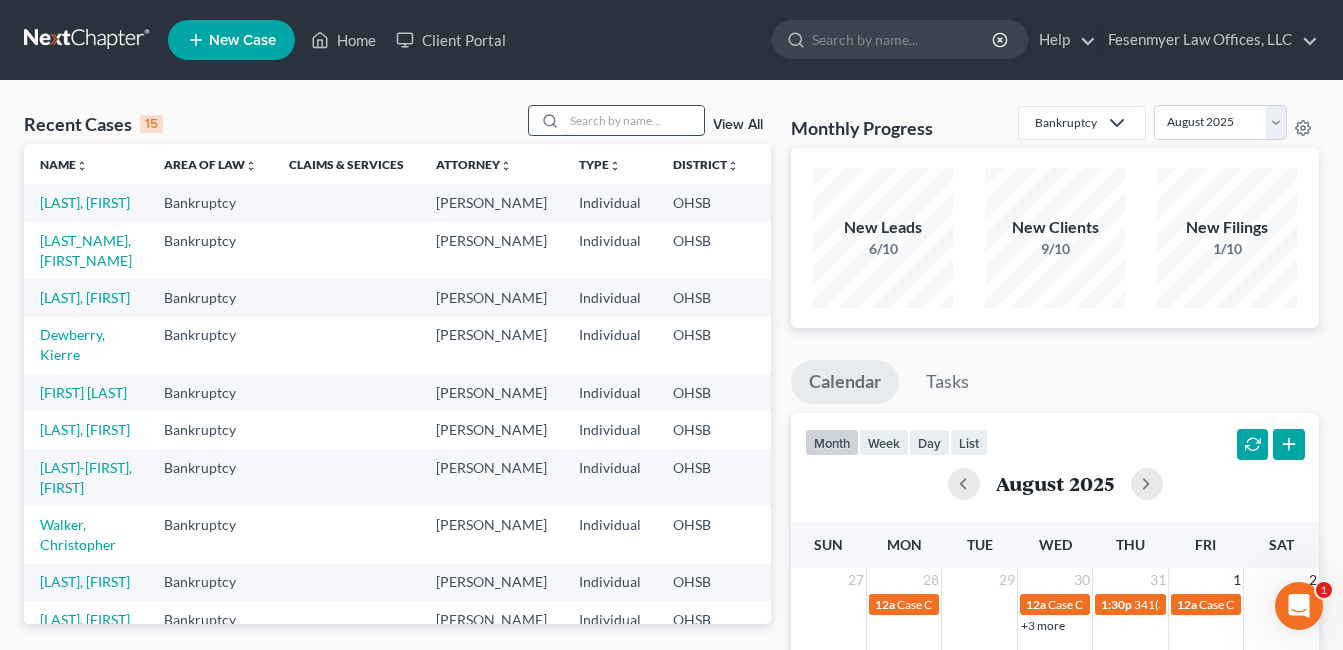 click at bounding box center [634, 120] 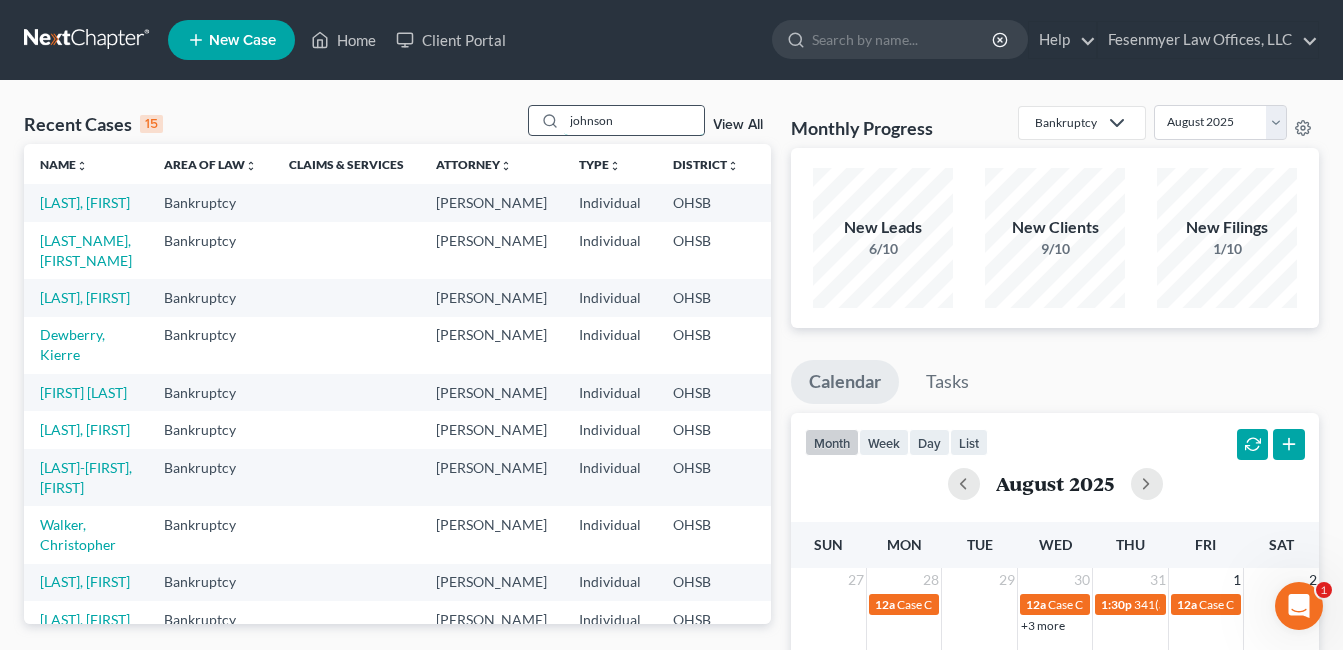 type on "johnson" 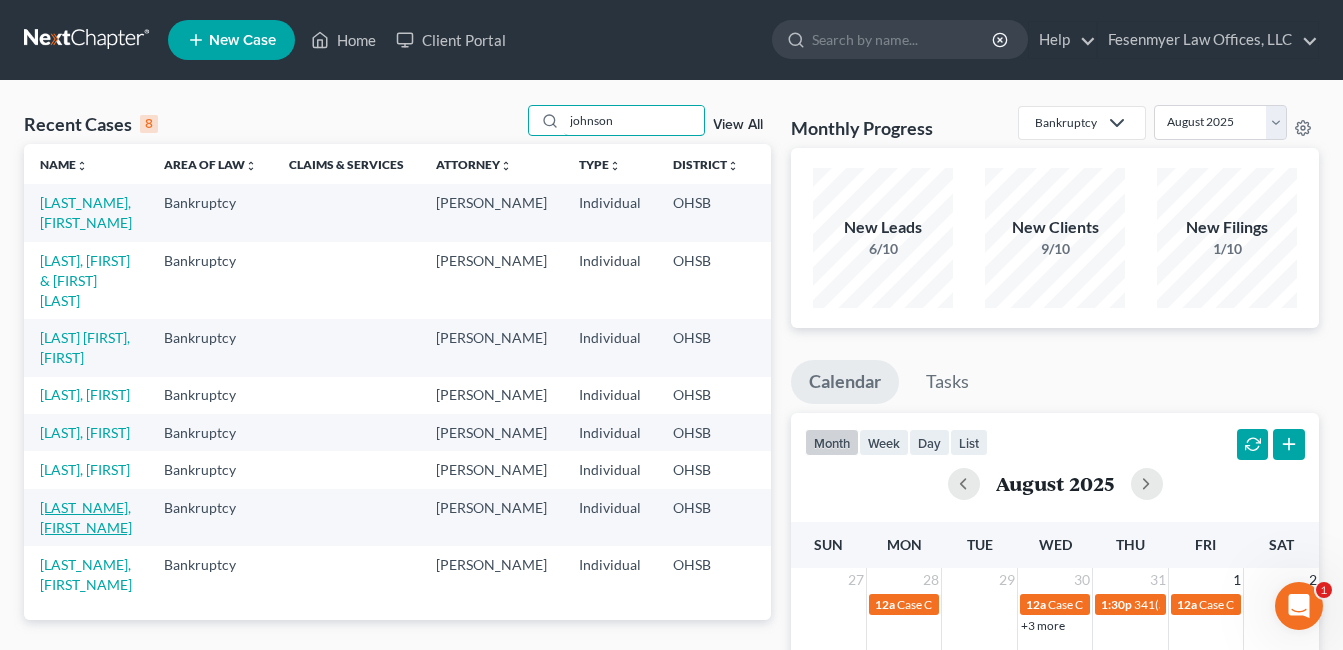 scroll, scrollTop: 90, scrollLeft: 0, axis: vertical 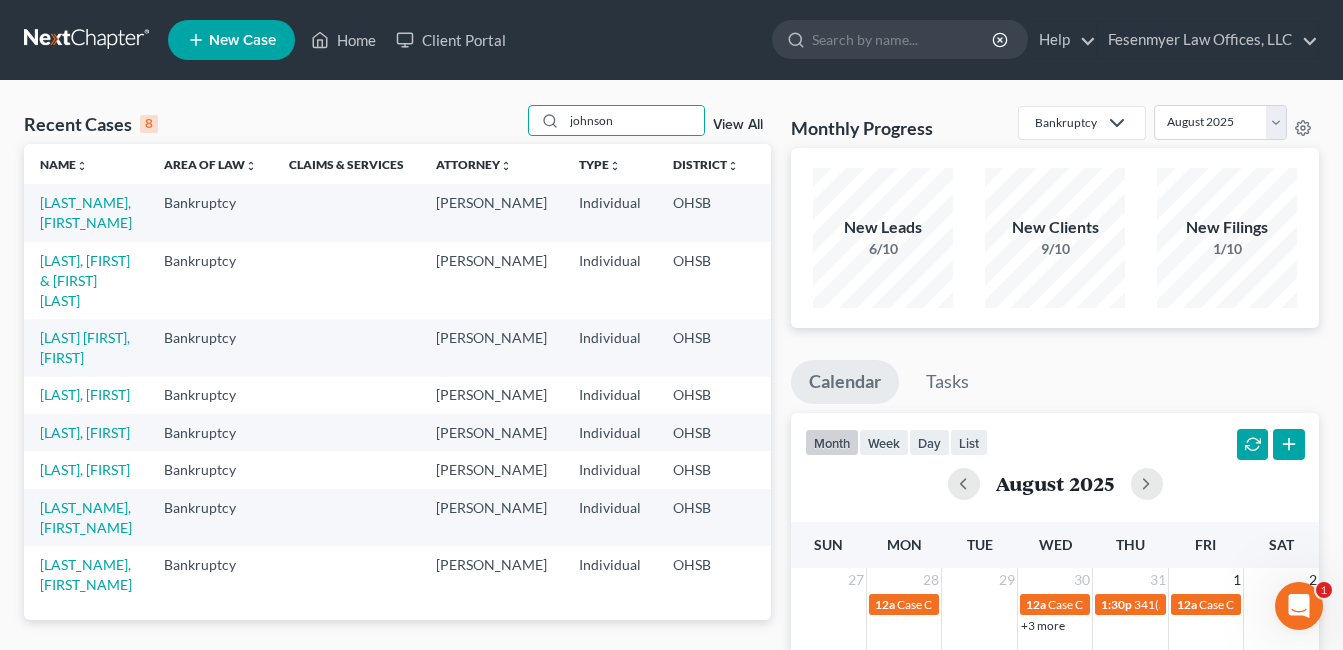 click on "[LAST_NAME], [FIRST_NAME]" at bounding box center [86, 517] 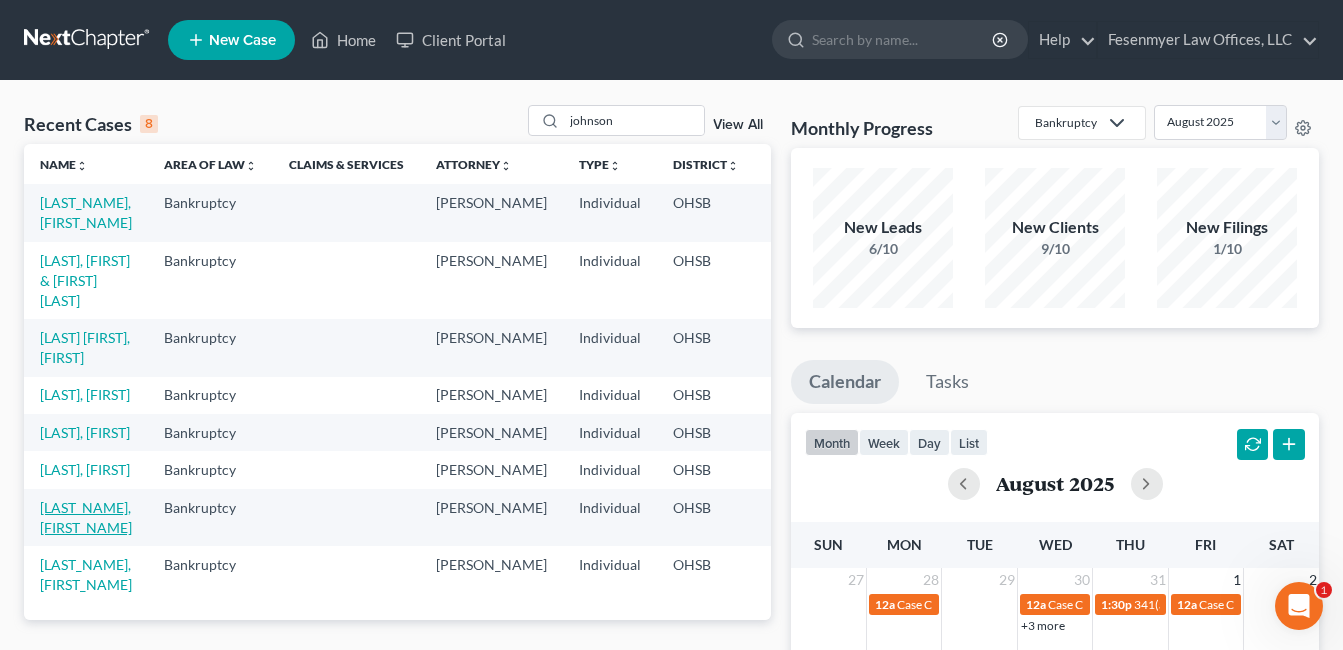 click on "[LAST_NAME], [FIRST_NAME]" at bounding box center [86, 517] 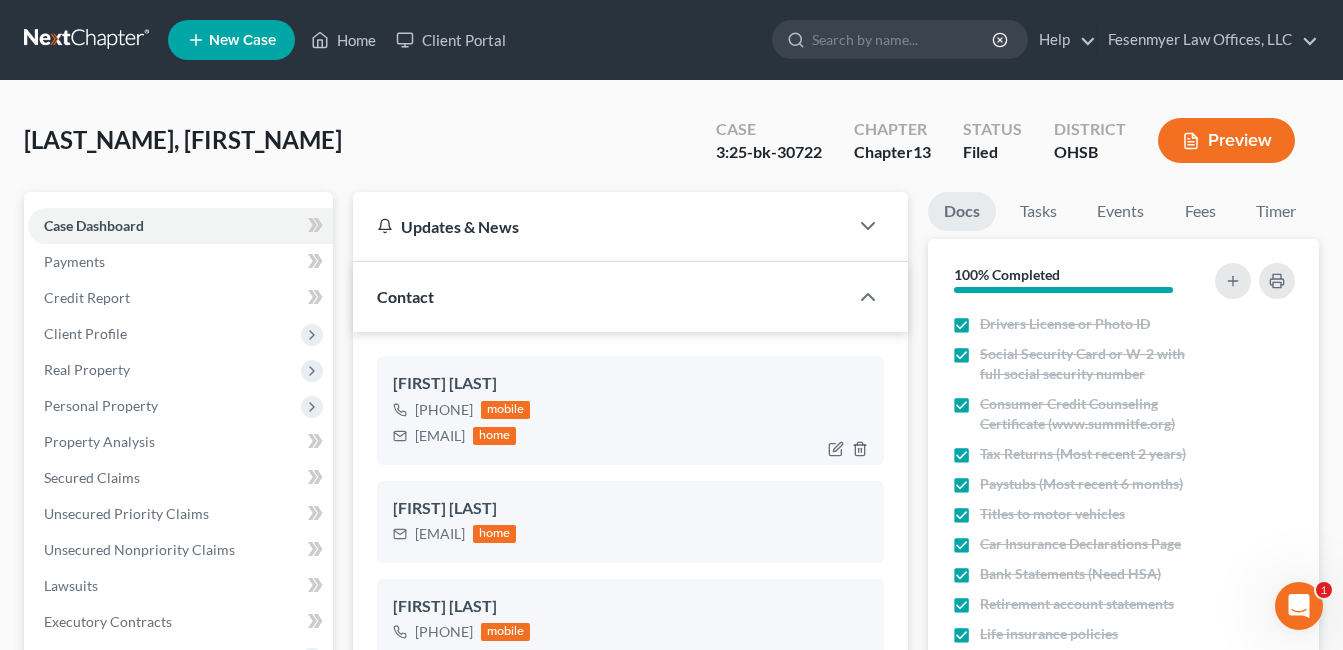 drag, startPoint x: 566, startPoint y: 435, endPoint x: 416, endPoint y: 433, distance: 150.01334 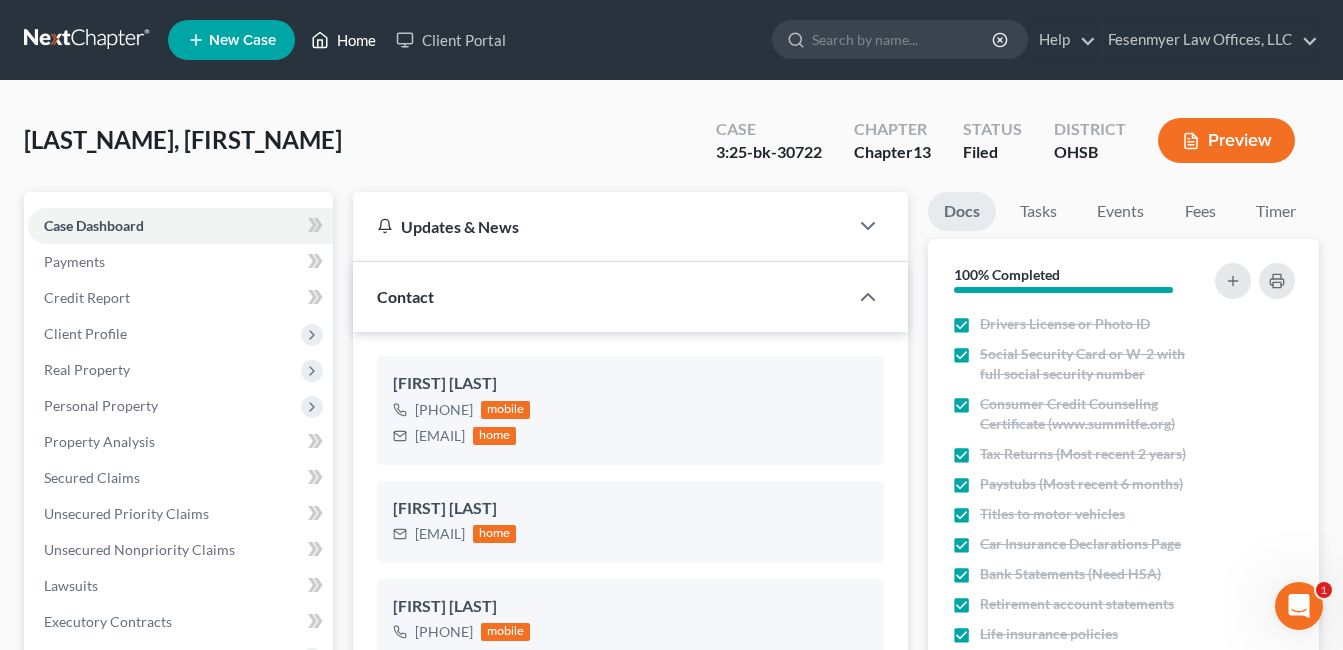 click on "Home" at bounding box center (343, 40) 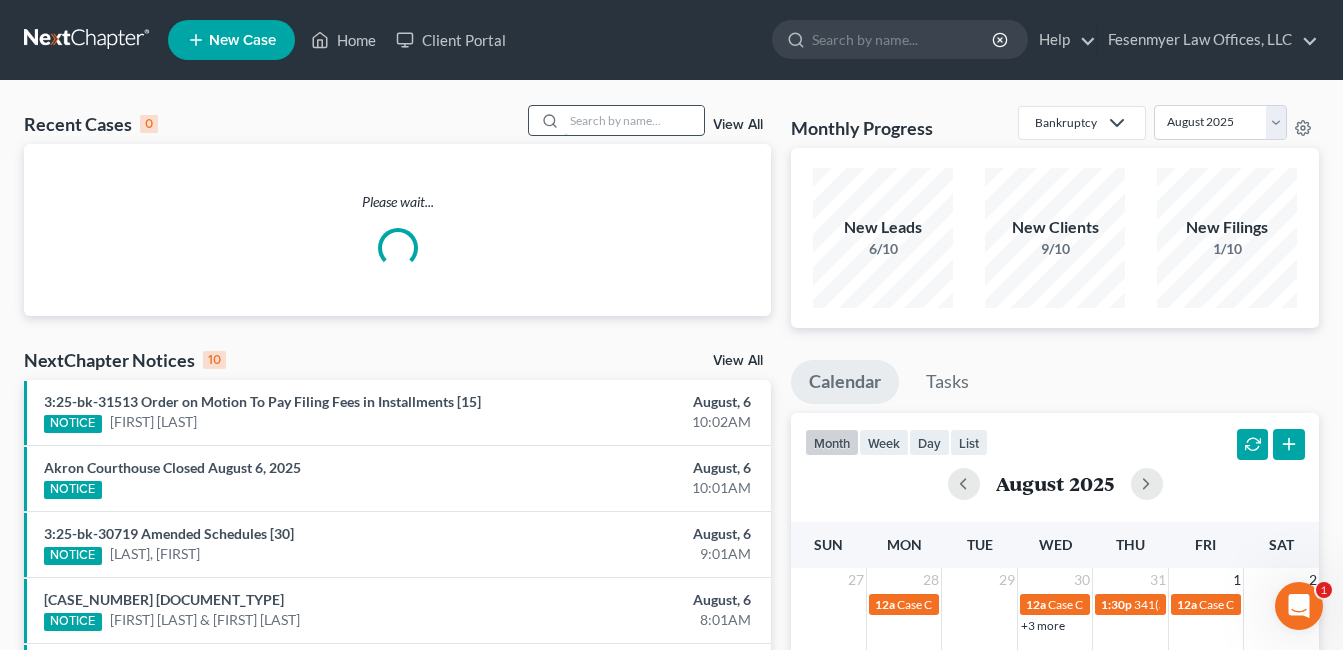 click at bounding box center [634, 120] 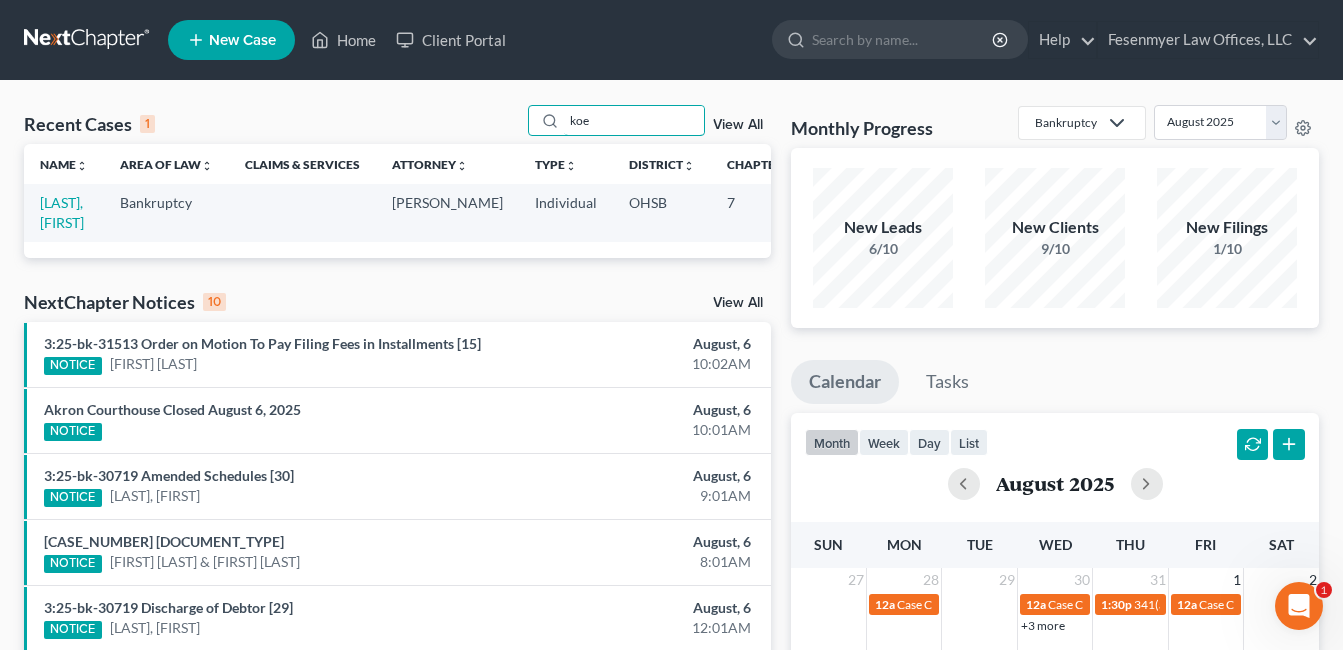 type on "koe" 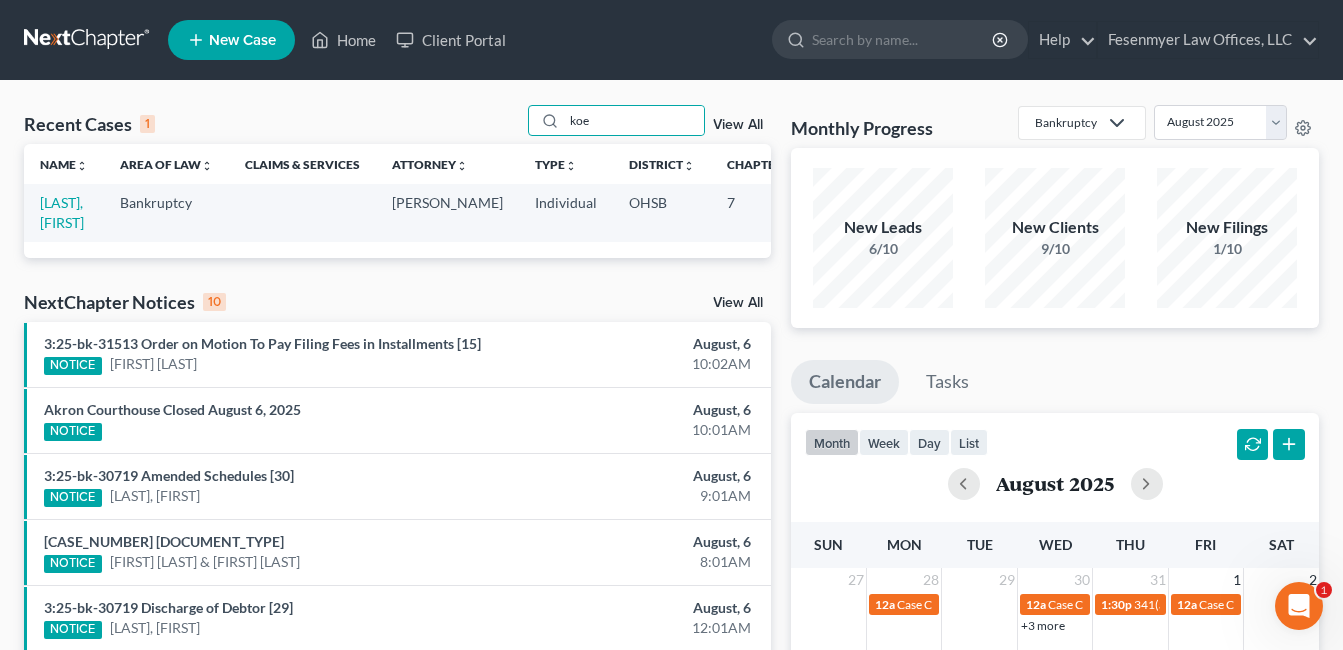 click on "[LAST], [FIRST]" at bounding box center [64, 212] 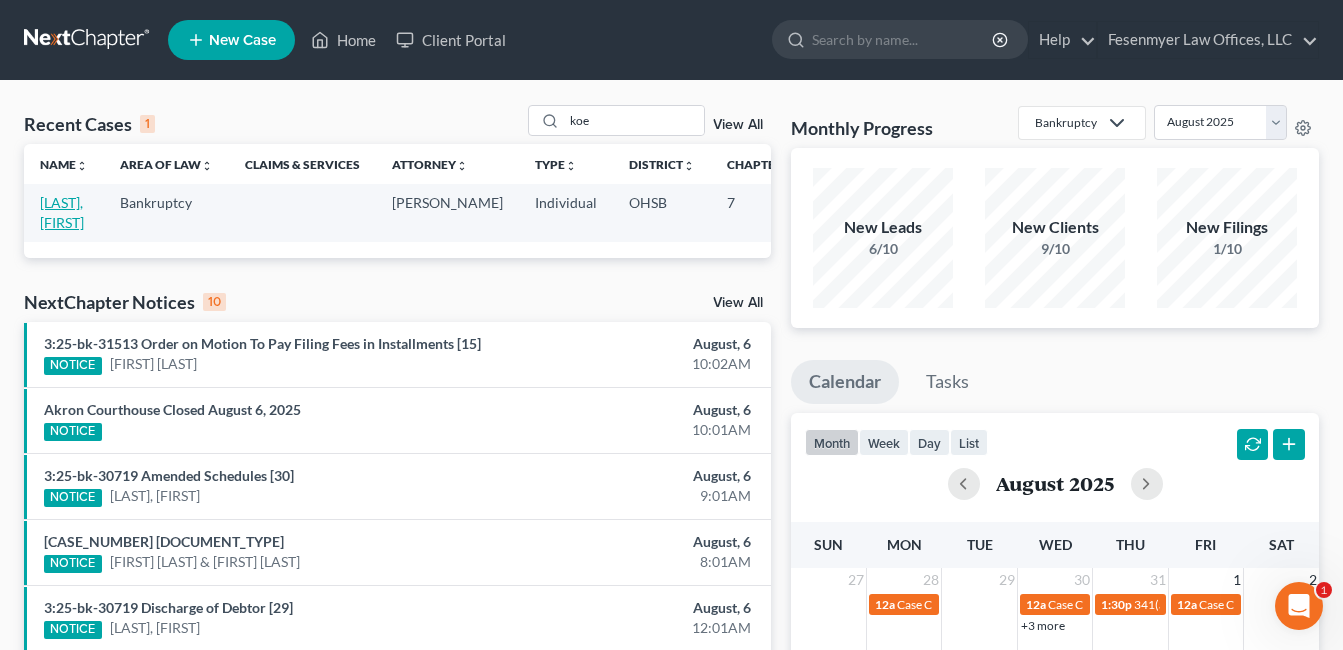 click on "[LAST], [FIRST]" at bounding box center (62, 212) 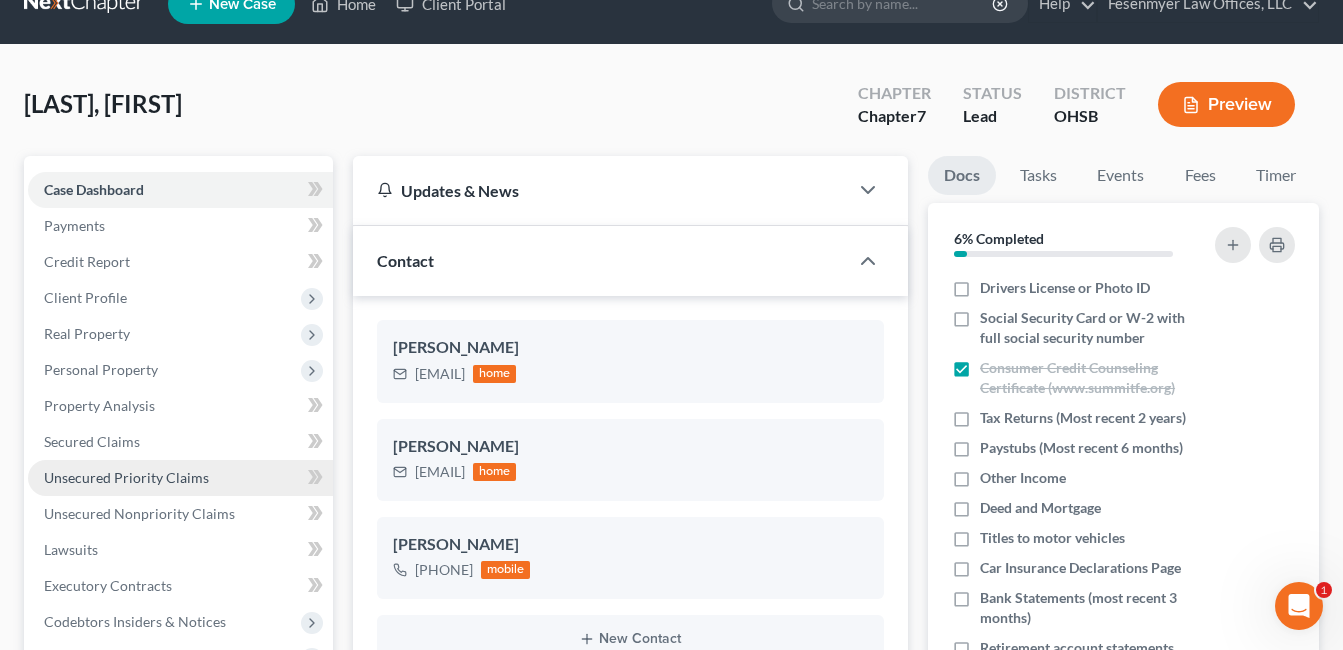 scroll, scrollTop: 500, scrollLeft: 0, axis: vertical 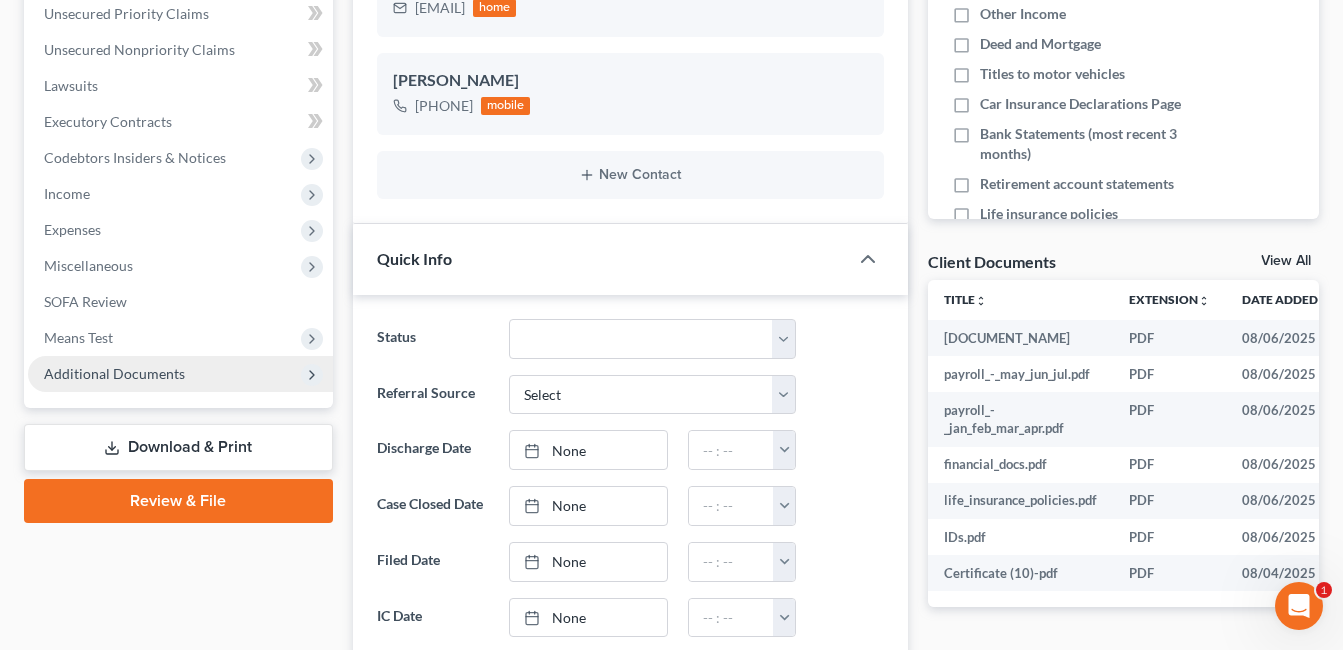 click on "Additional Documents" at bounding box center [114, 373] 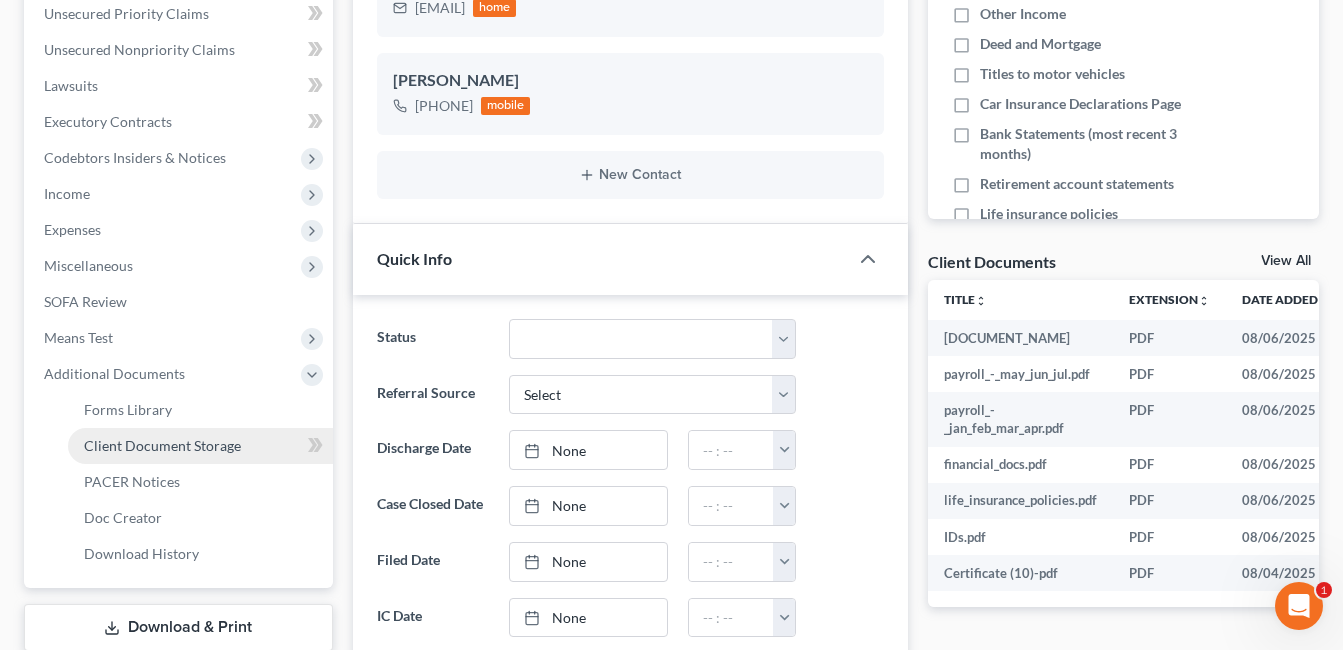 click on "Client Document Storage" at bounding box center [162, 445] 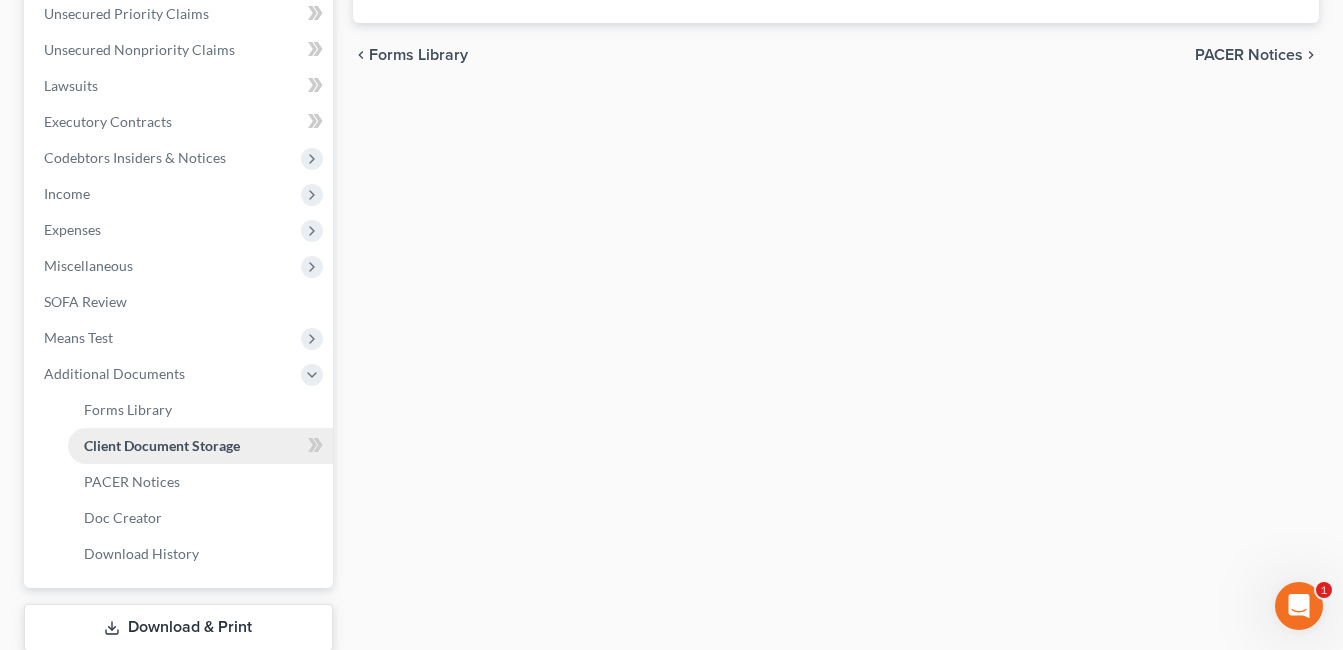 scroll, scrollTop: 425, scrollLeft: 0, axis: vertical 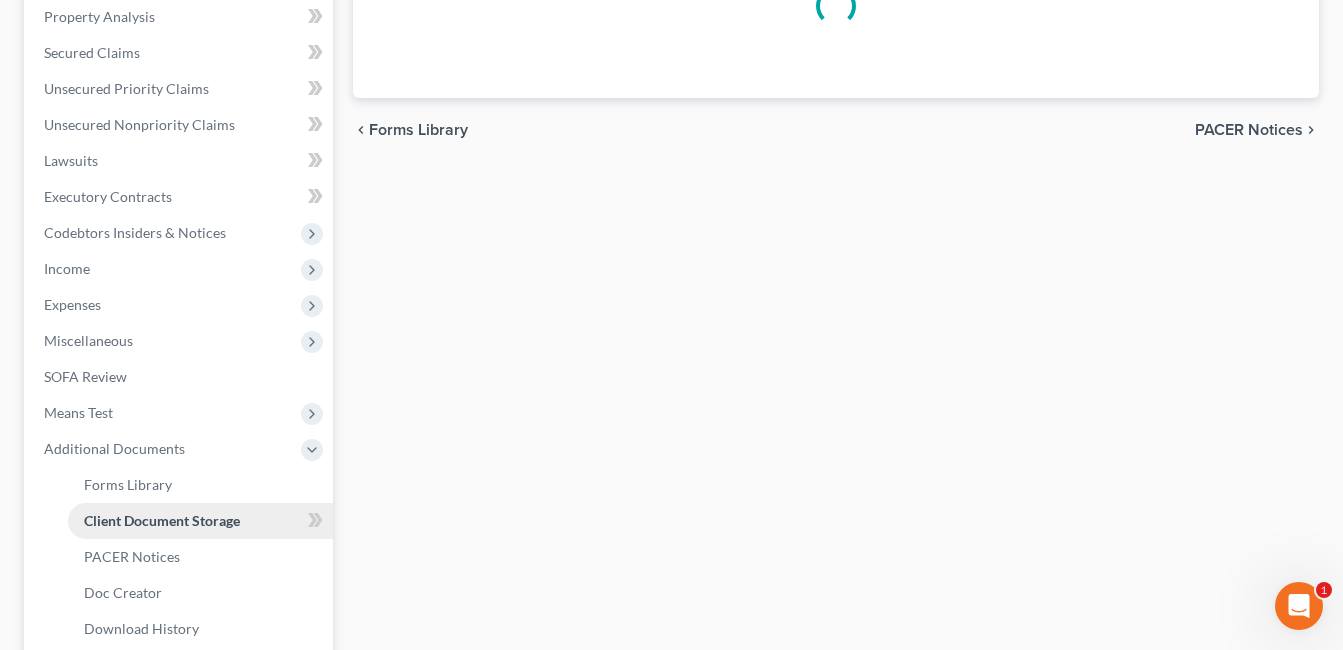 select on "7" 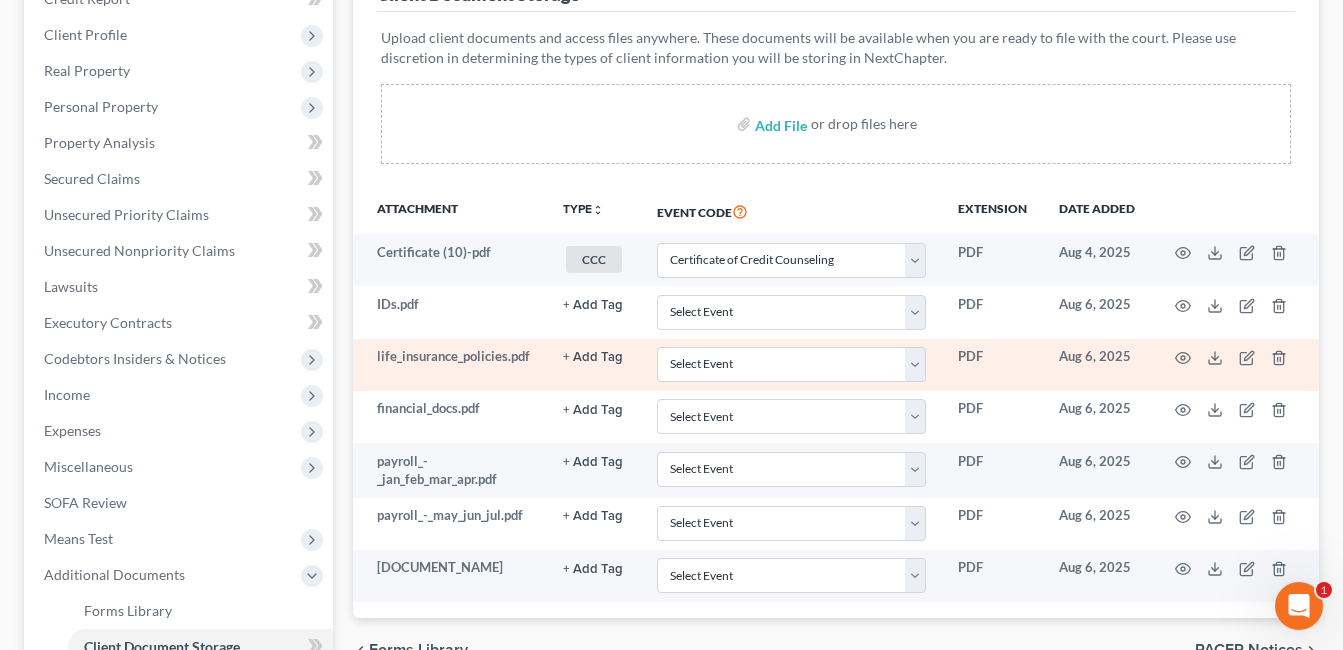 scroll, scrollTop: 300, scrollLeft: 0, axis: vertical 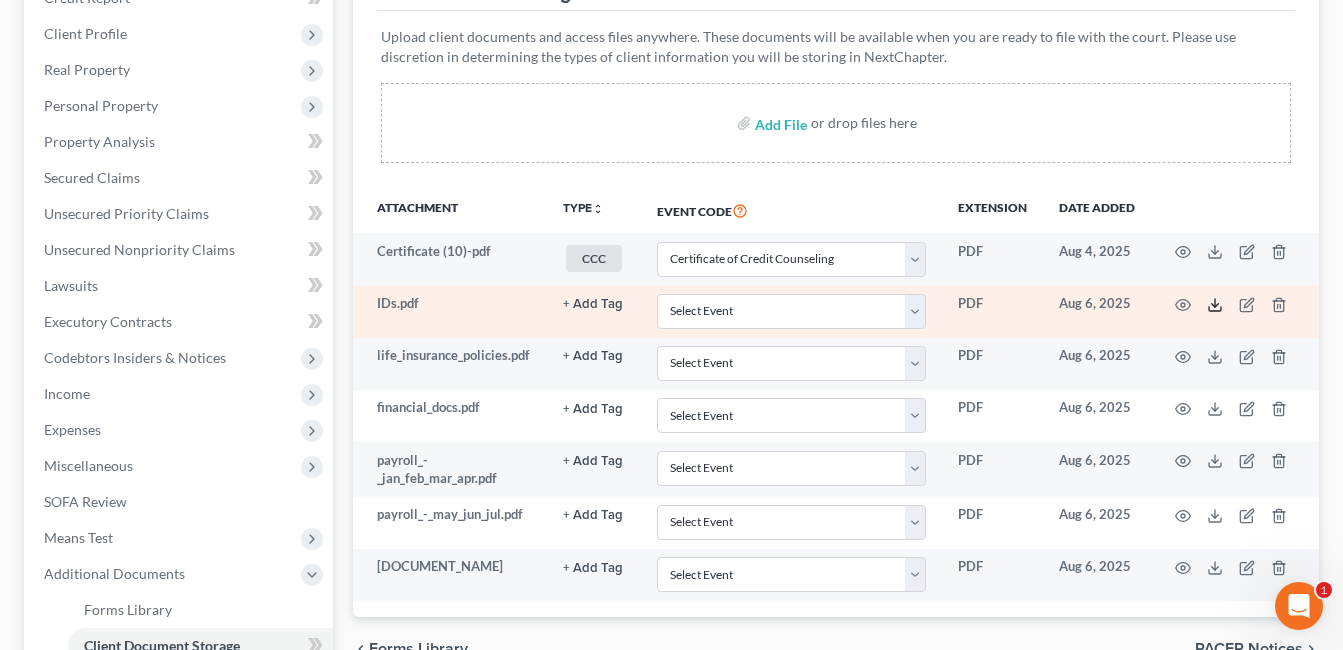 click 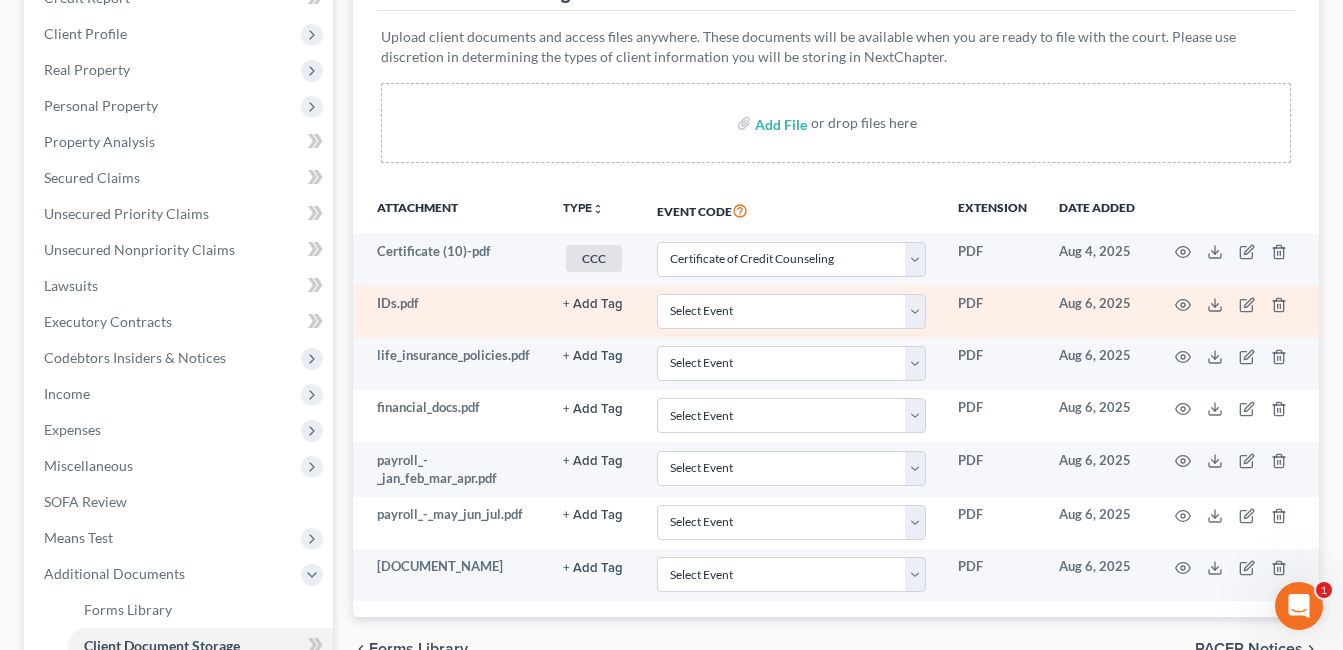 click on "+ Add Tag" at bounding box center [593, 304] 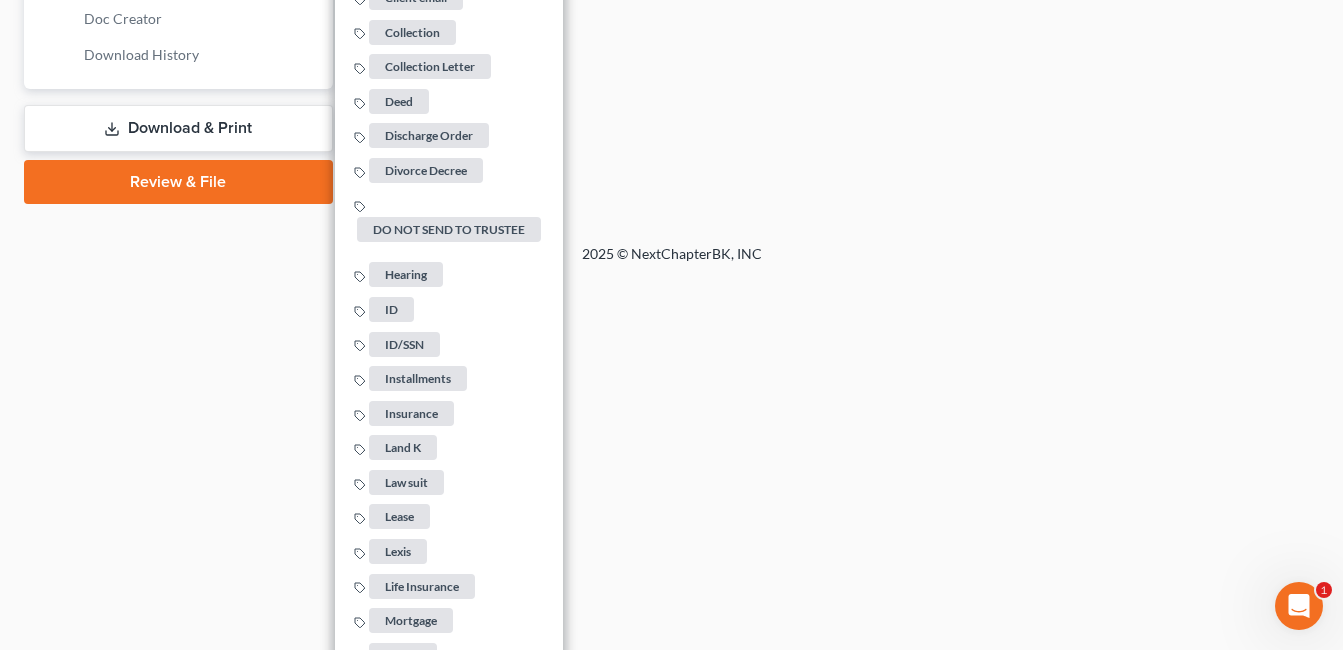 scroll, scrollTop: 1000, scrollLeft: 0, axis: vertical 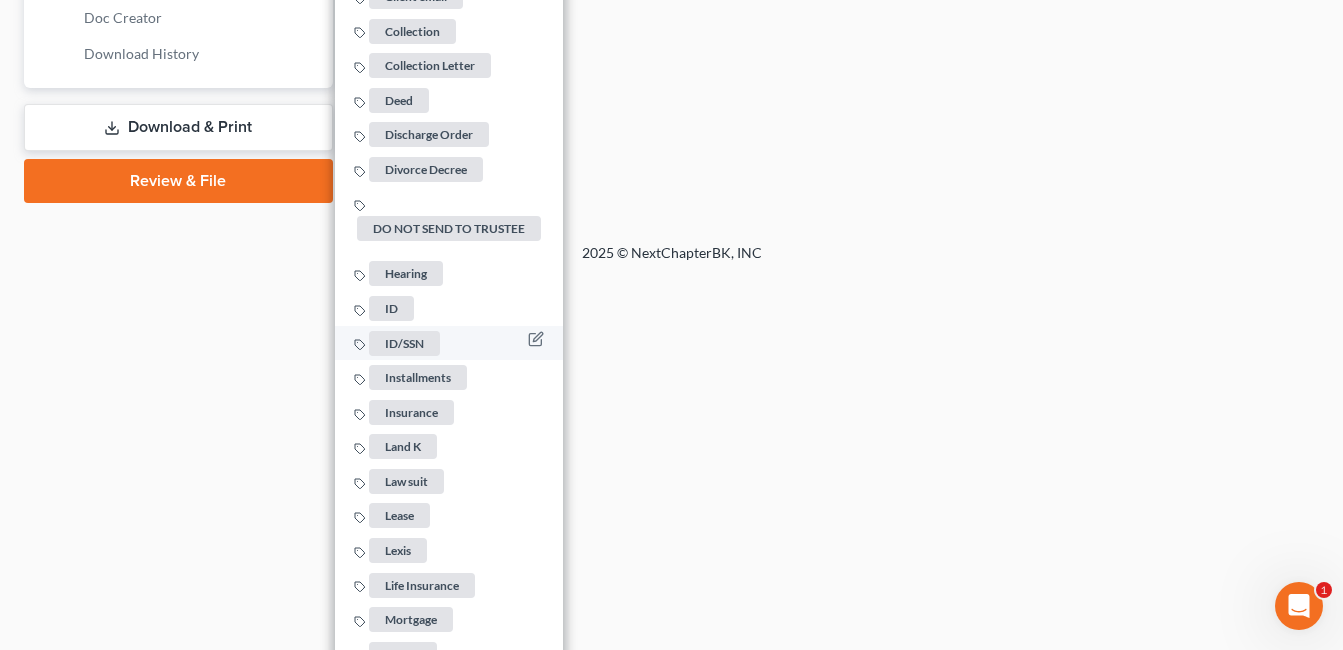 click on "ID/SSN" at bounding box center [405, 343] 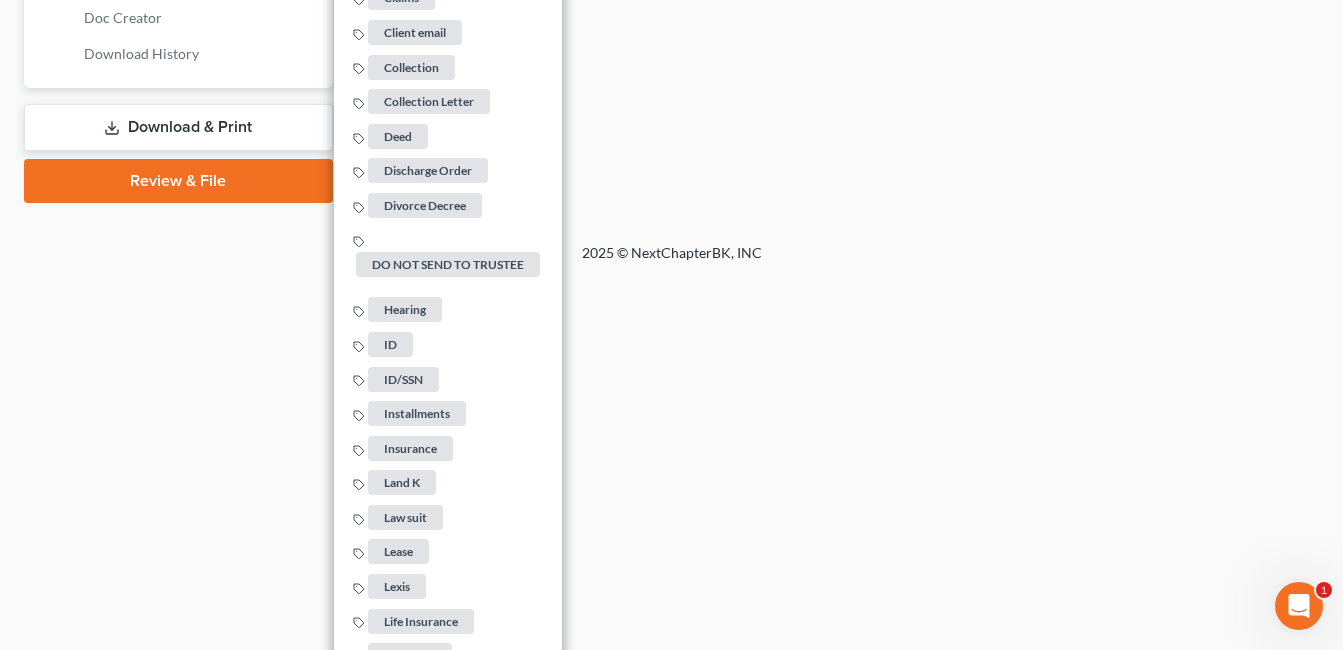 click on "Home New Case Client Portal [ORGANIZATION] [EMAIL] My Account Settings Plan + Billing Account Add-Ons Upgrade to Whoa Help Center Webinars Training Videos What's new Log out New Case Home Client Portal         - No Result - See all results Or Press Enter... Help Help Center Webinars Training Videos What's new [ORGANIZATION] [ORGANIZATION] [EMAIL] My Account Settings Plan + Billing Account Add-Ons Upgrade to Whoa Log out 	 [LAST_NAME], [FIRST_NAME] Upgraded Chapter Chapter  7 Status Lead District OHSB Preview Petition Navigation
Case Dashboard
Payments
Invoices" at bounding box center (671, -361) 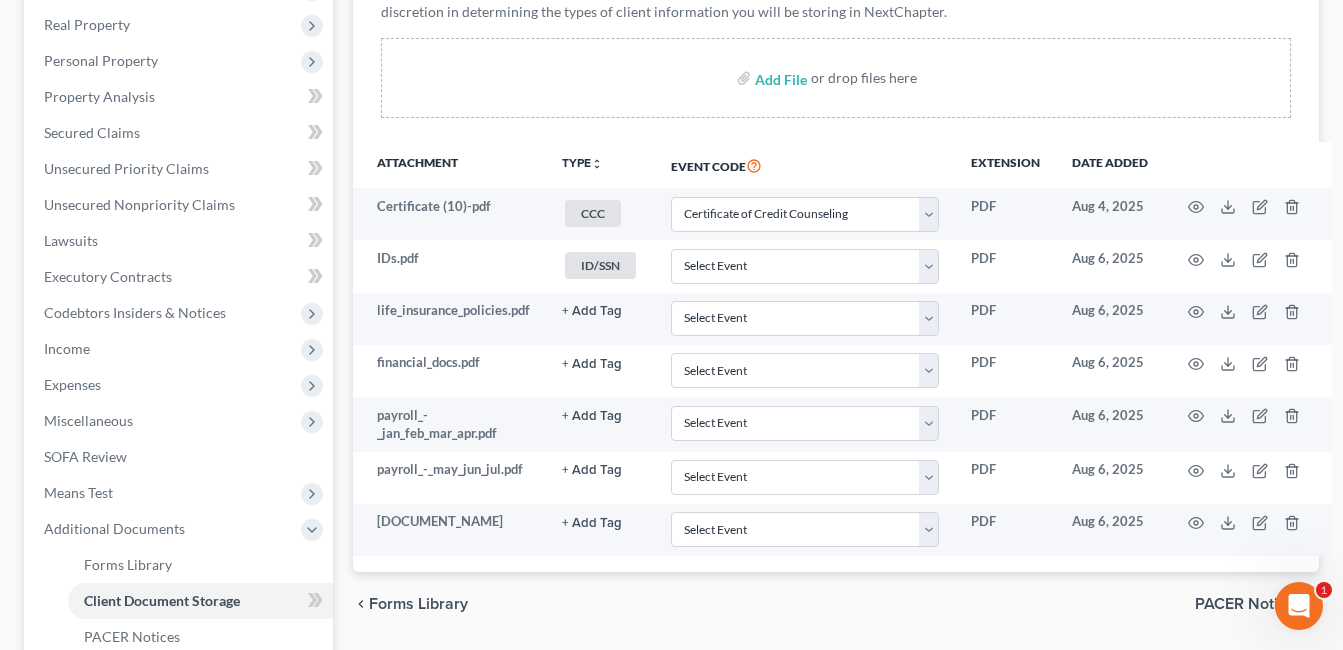 scroll, scrollTop: 329, scrollLeft: 0, axis: vertical 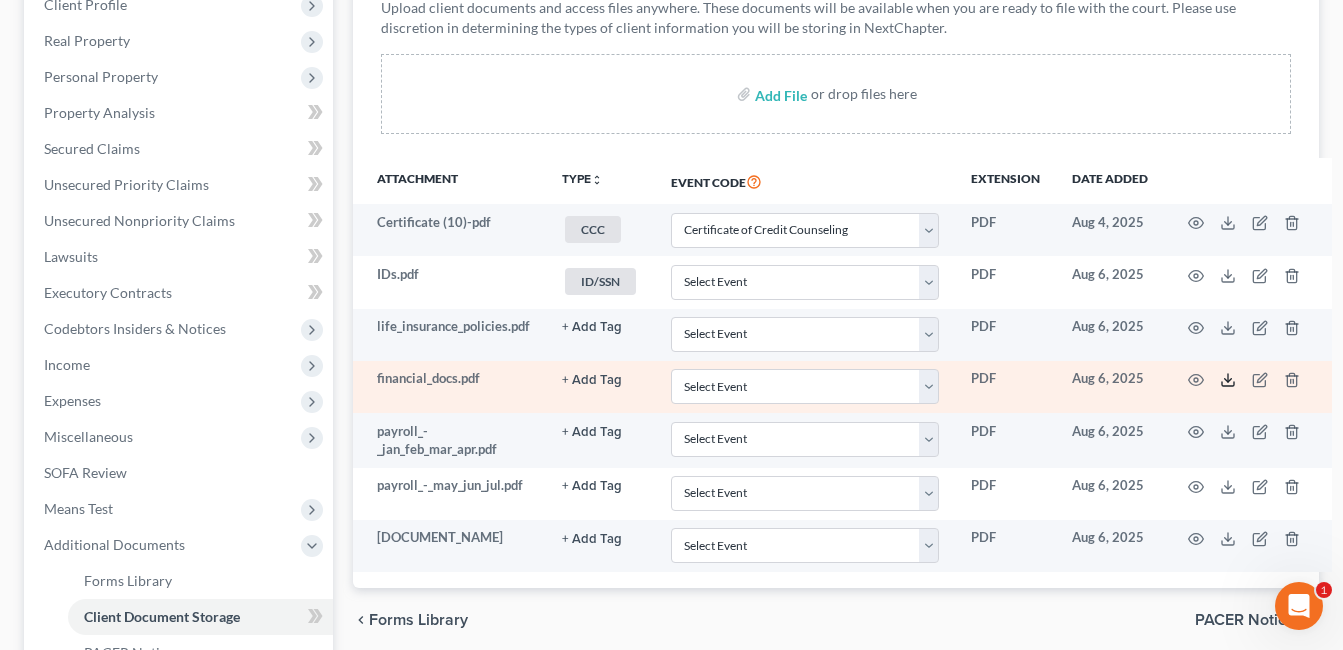 click 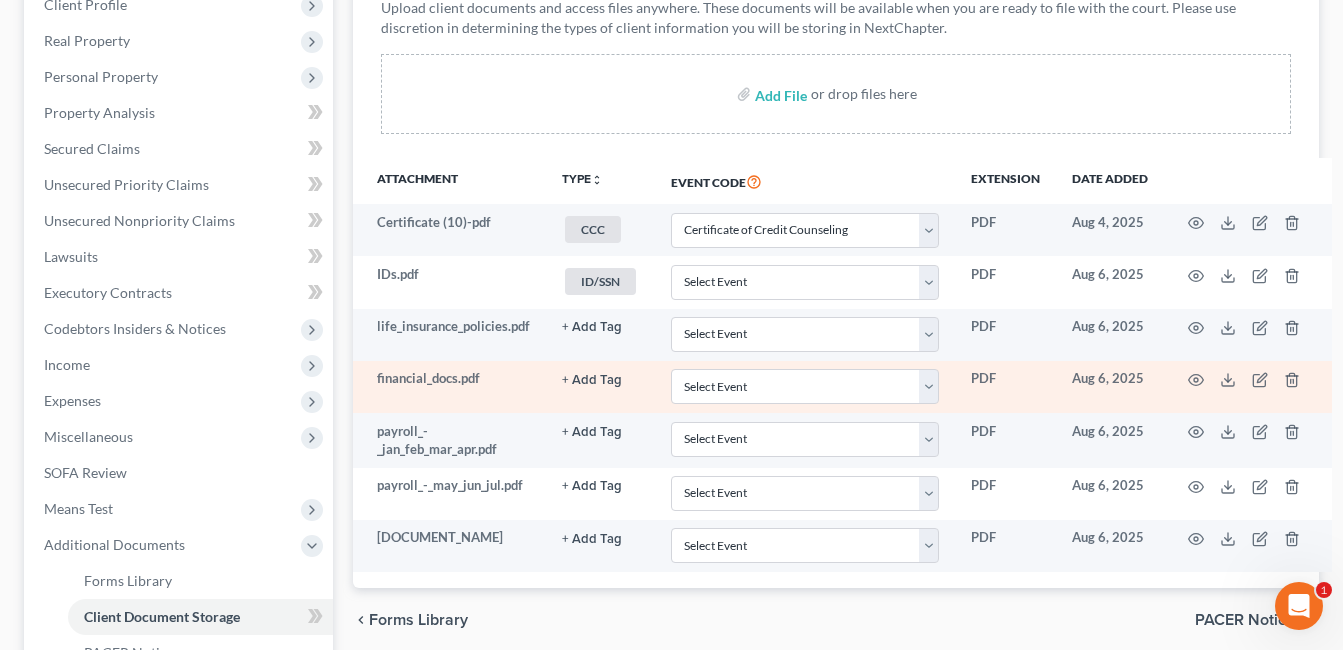 click on "+ Add Tag" at bounding box center [592, 327] 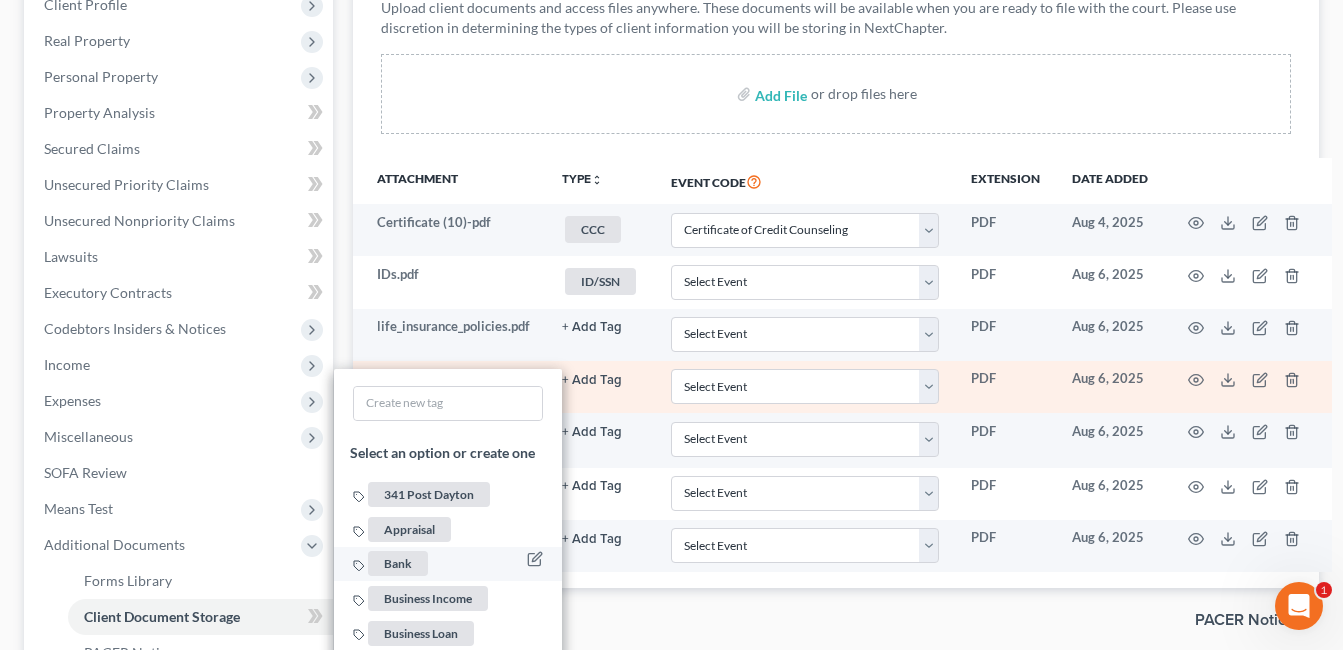 click on "Bank" at bounding box center (398, 564) 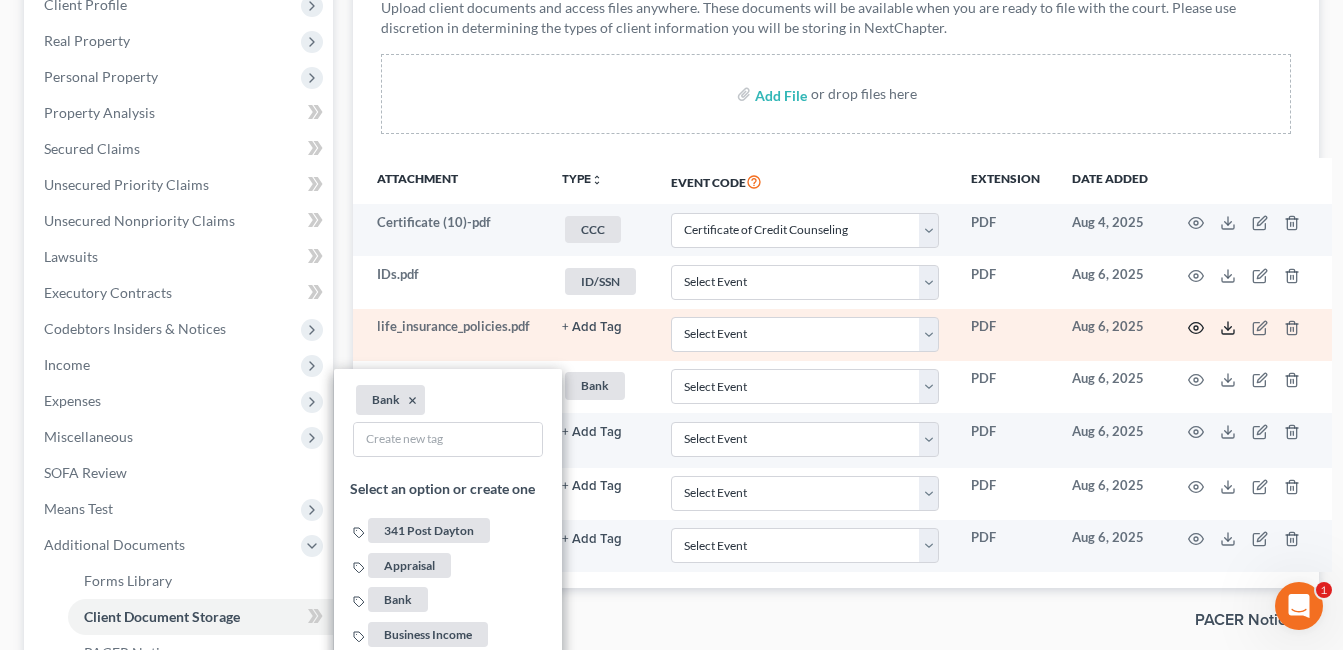 click 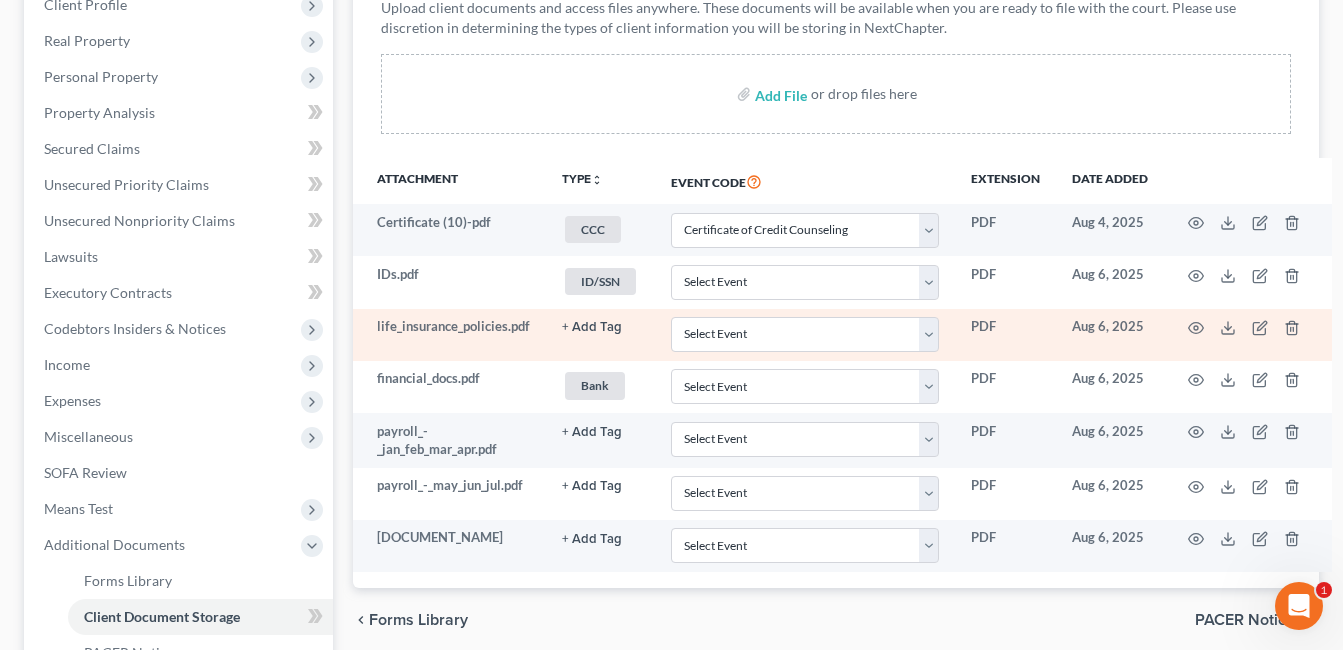 click on "+ Add Tag" at bounding box center [592, 327] 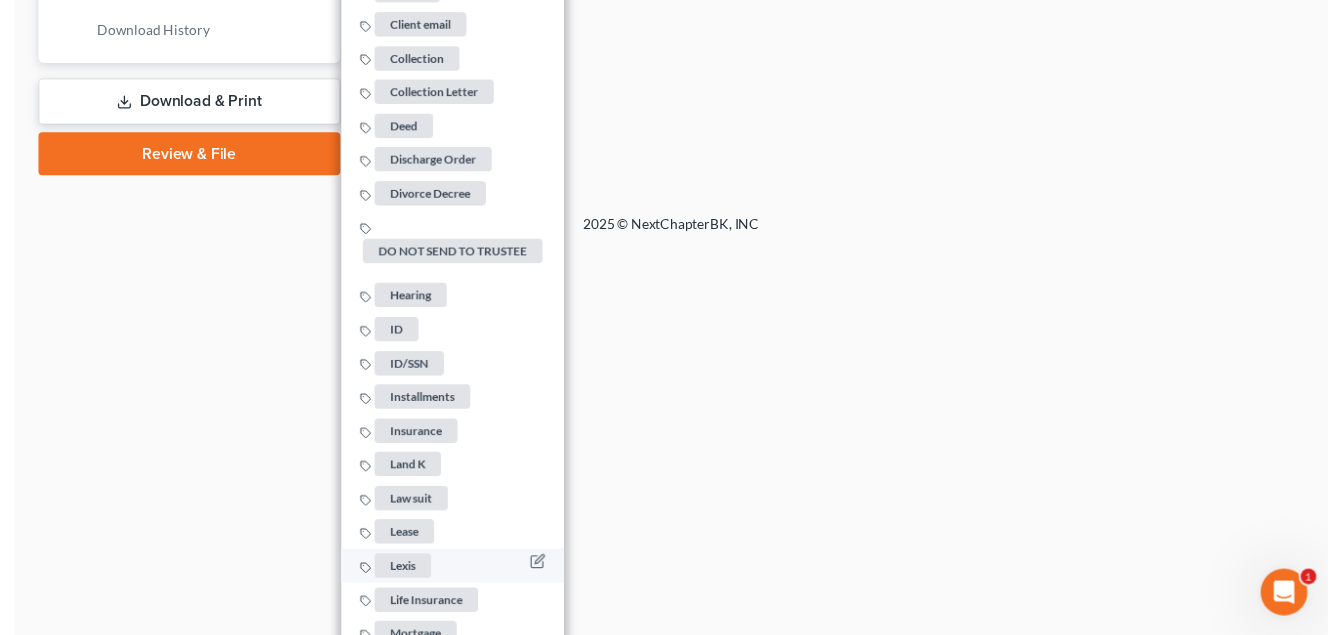 scroll, scrollTop: 1129, scrollLeft: 0, axis: vertical 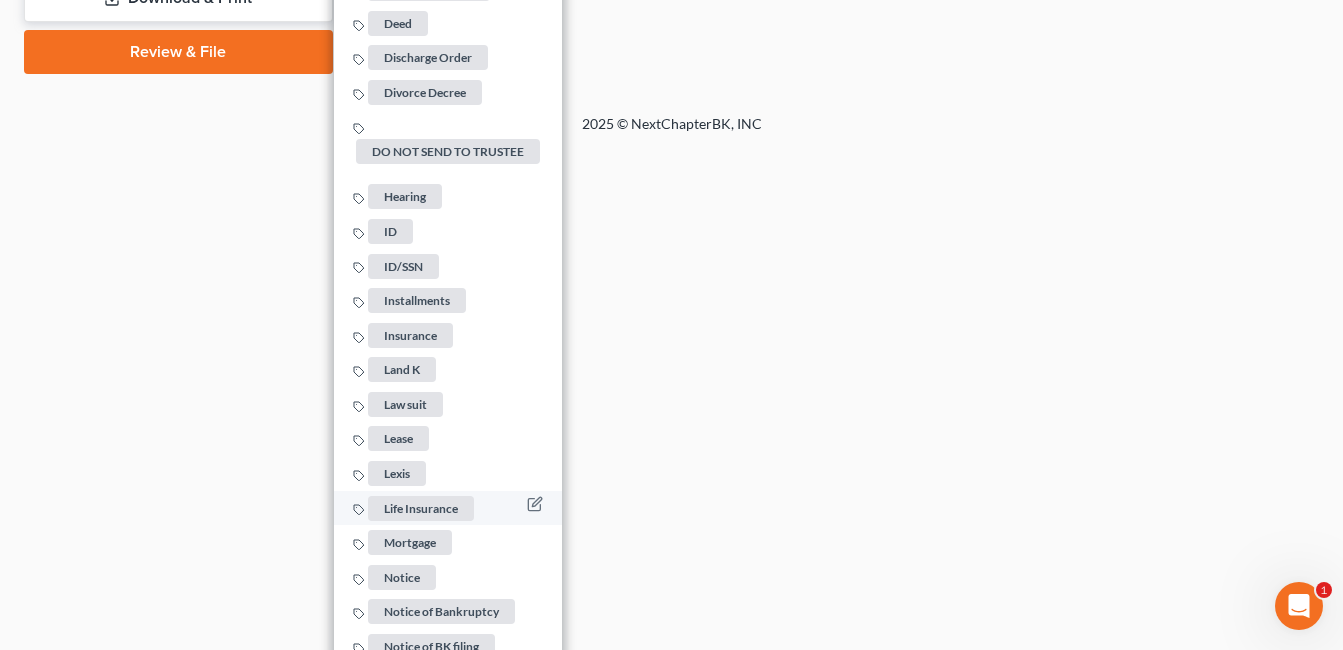 click on "Life Insurance" at bounding box center (421, 508) 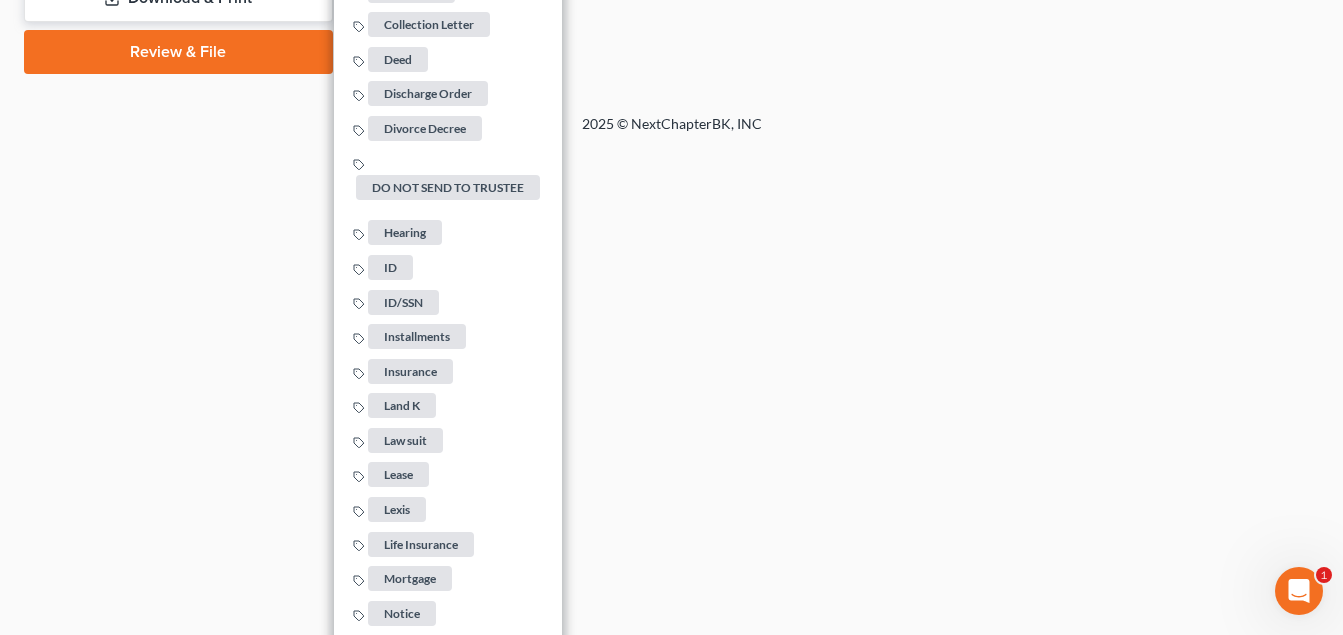 click on "Home New Case Client Portal [ORGANIZATION] [EMAIL] My Account Settings Plan + Billing Account Add-Ons Upgrade to Whoa Help Center Webinars Training Videos What's new Log out New Case Home Client Portal         - No Result - See all results Or Press Enter... Help Help Center Webinars Training Videos What's new [ORGANIZATION] [ORGANIZATION] [EMAIL] My Account Settings Plan + Billing Account Add-Ons Upgrade to Whoa Log out 	 [LAST_NAME], [FIRST_NAME] Upgraded Chapter Chapter  7 Status Lead District OHSB Preview Petition Navigation
Case Dashboard
Payments
Invoices" at bounding box center (671, -490) 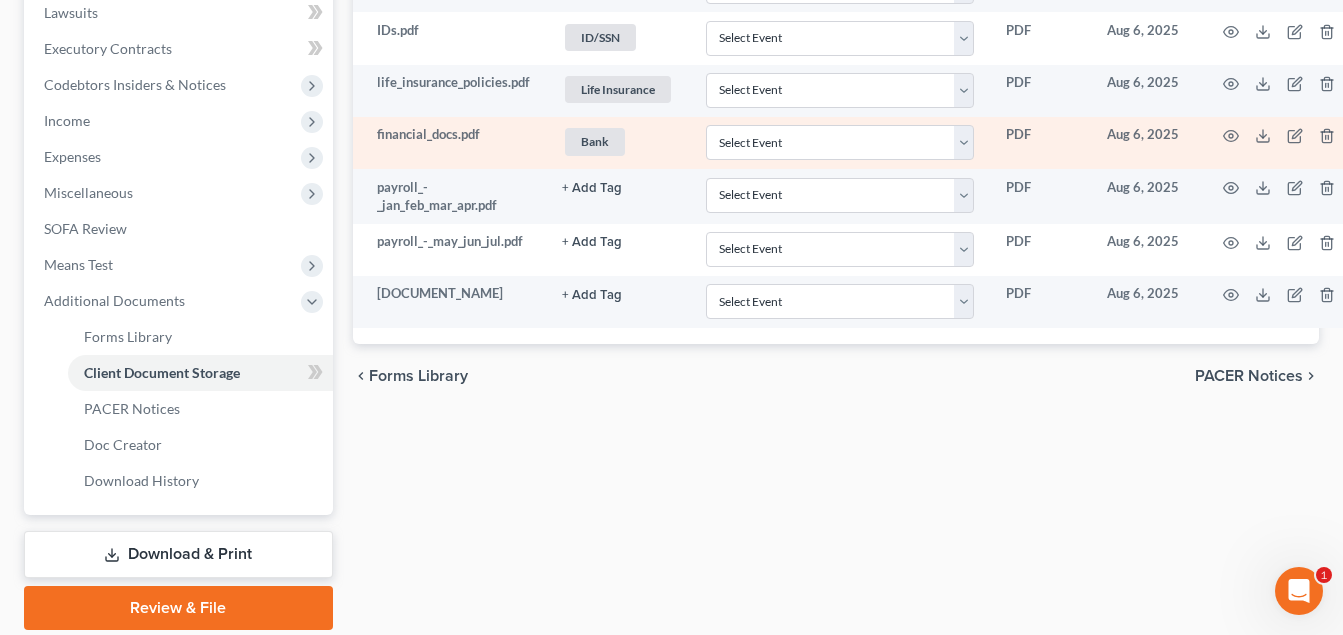 scroll, scrollTop: 544, scrollLeft: 0, axis: vertical 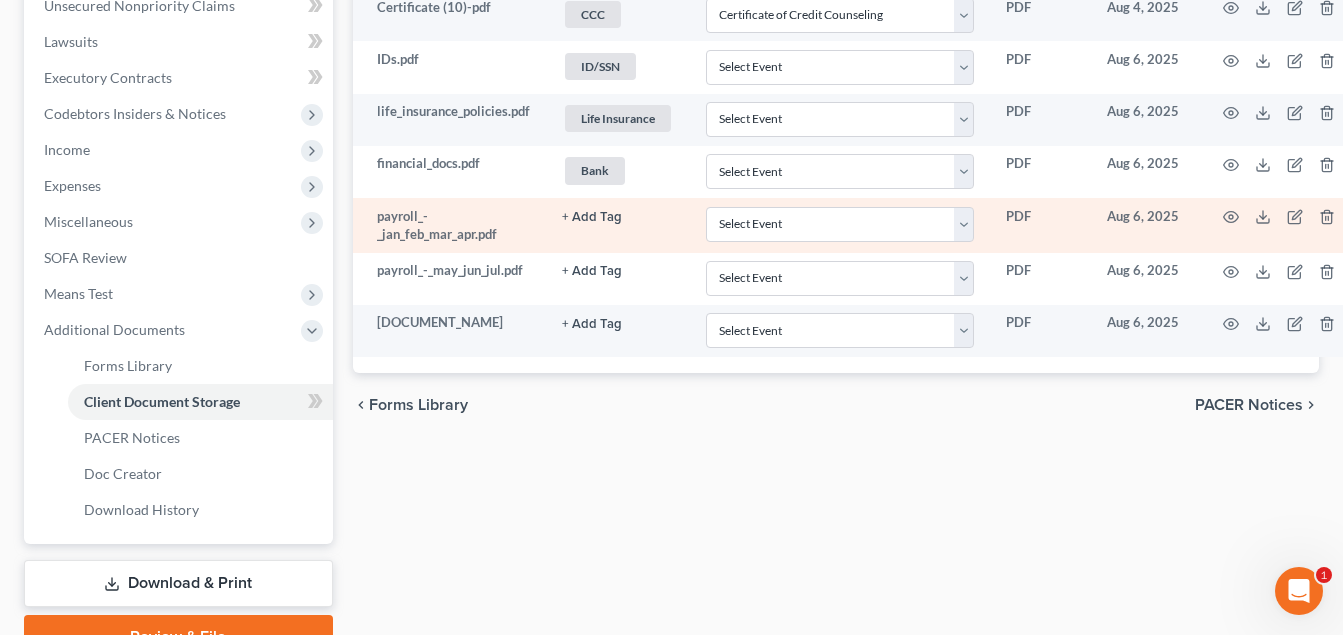 click on "+ Add Tag" at bounding box center (592, 217) 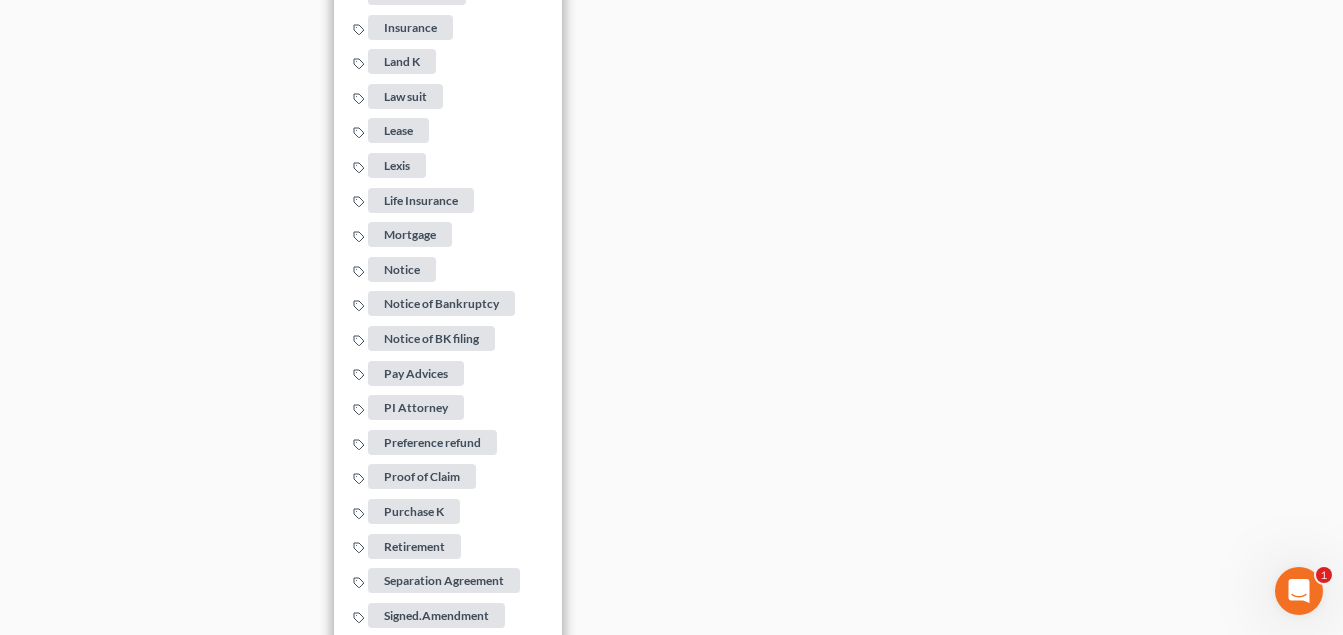scroll, scrollTop: 1544, scrollLeft: 0, axis: vertical 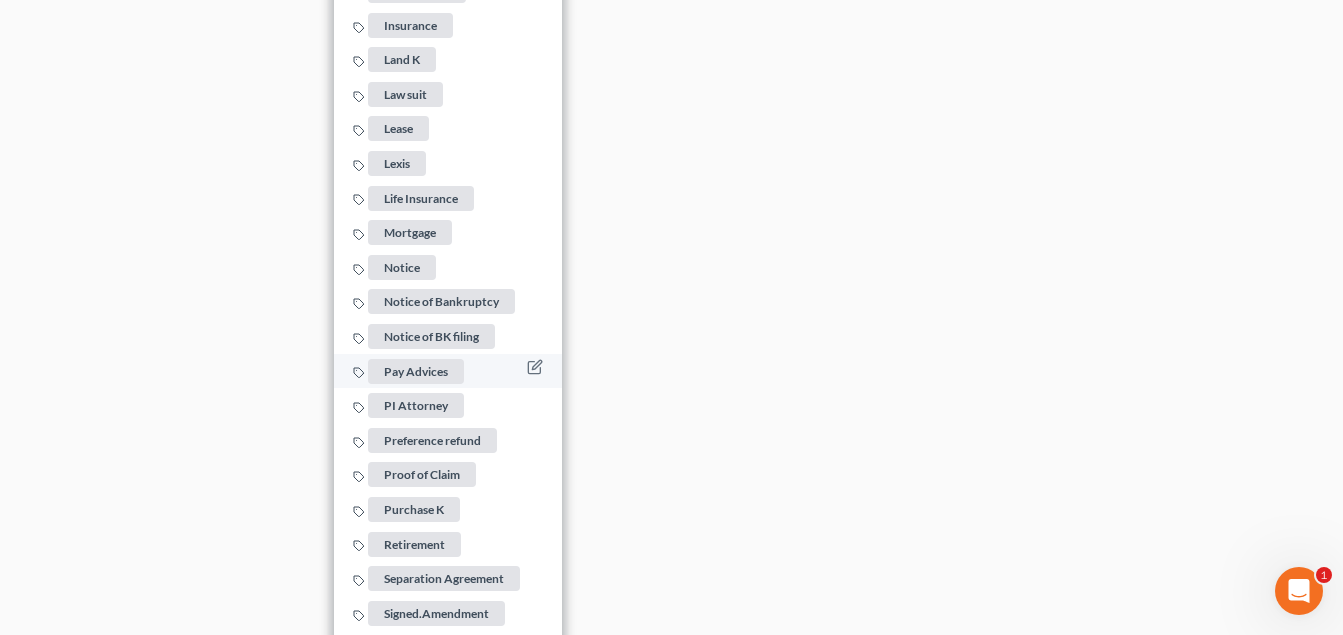 click on "Pay Advices" at bounding box center (416, 370) 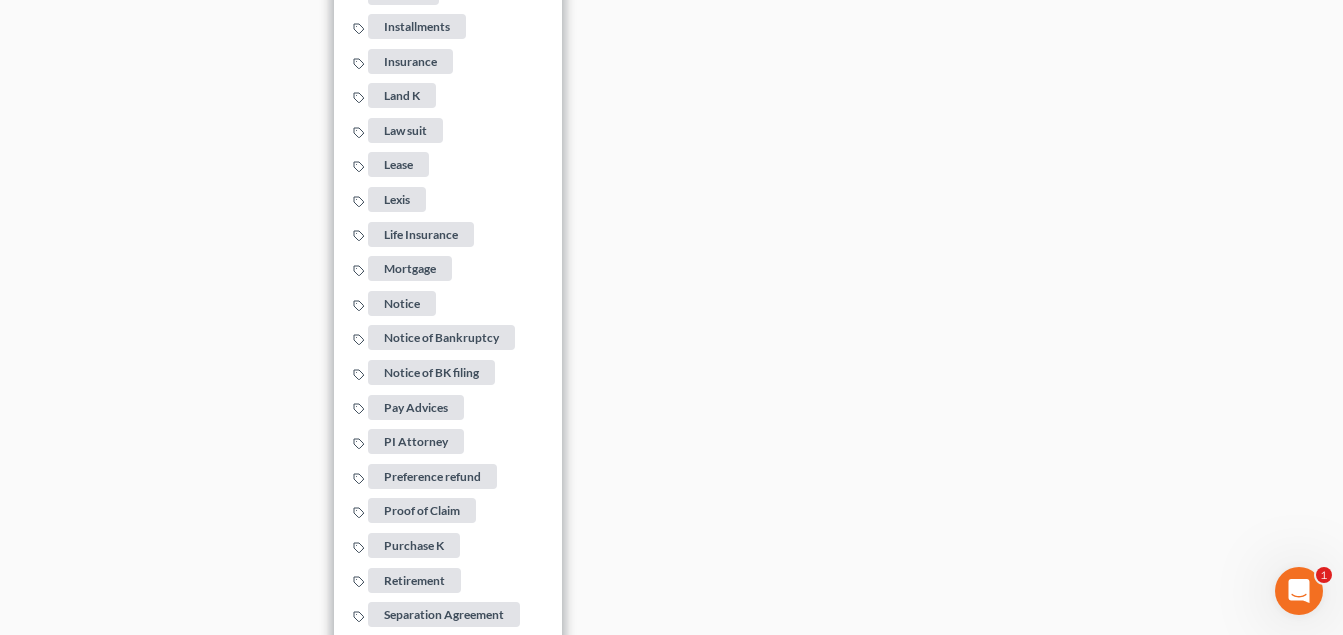 click on "Home New Case Client Portal [ORGANIZATION] [EMAIL] My Account Settings Plan + Billing Account Add-Ons Upgrade to Whoa Help Center Webinars Training Videos What's new Log out New Case Home Client Portal         - No Result - See all results Or Press Enter... Help Help Center Webinars Training Videos What's new [ORGANIZATION] [ORGANIZATION] [EMAIL] My Account Settings Plan + Billing Account Add-Ons Upgrade to Whoa Log out 	 [LAST_NAME], [FIRST_NAME] Upgraded Chapter Chapter  7 Status Lead District OHSB Preview Petition Navigation
Case Dashboard
Payments
Invoices" at bounding box center (671, -905) 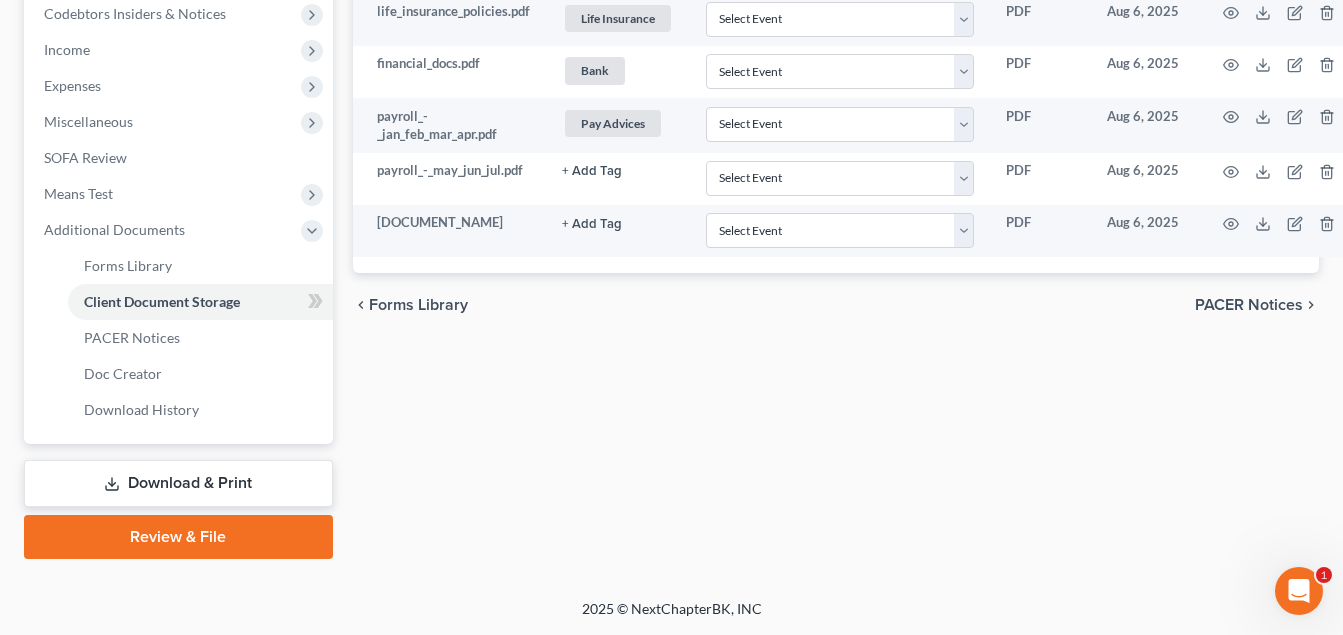 scroll, scrollTop: 644, scrollLeft: 0, axis: vertical 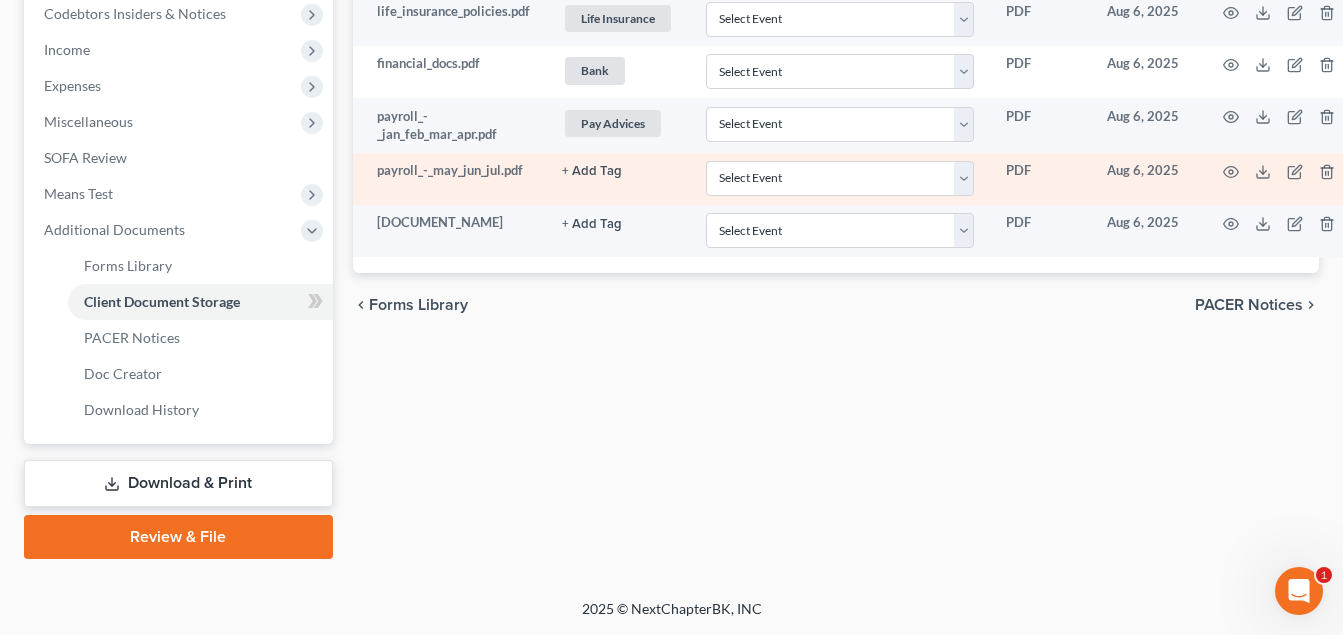 click on "+ Add Tag" at bounding box center (592, 171) 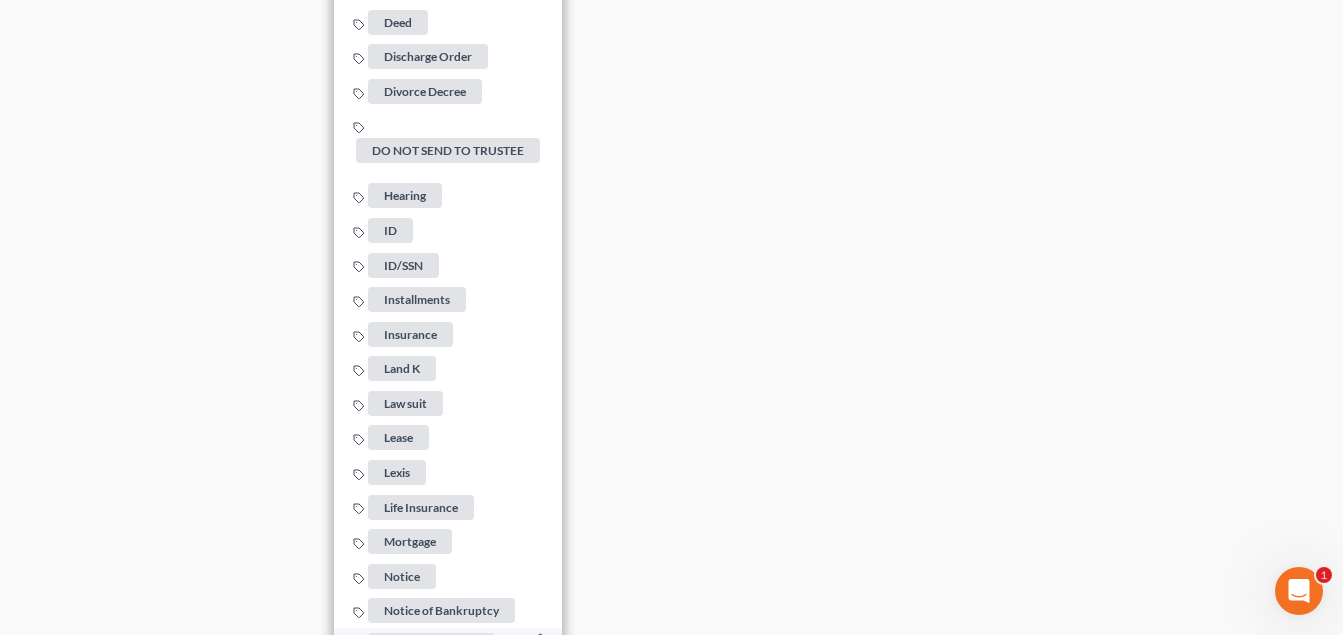 scroll, scrollTop: 1644, scrollLeft: 0, axis: vertical 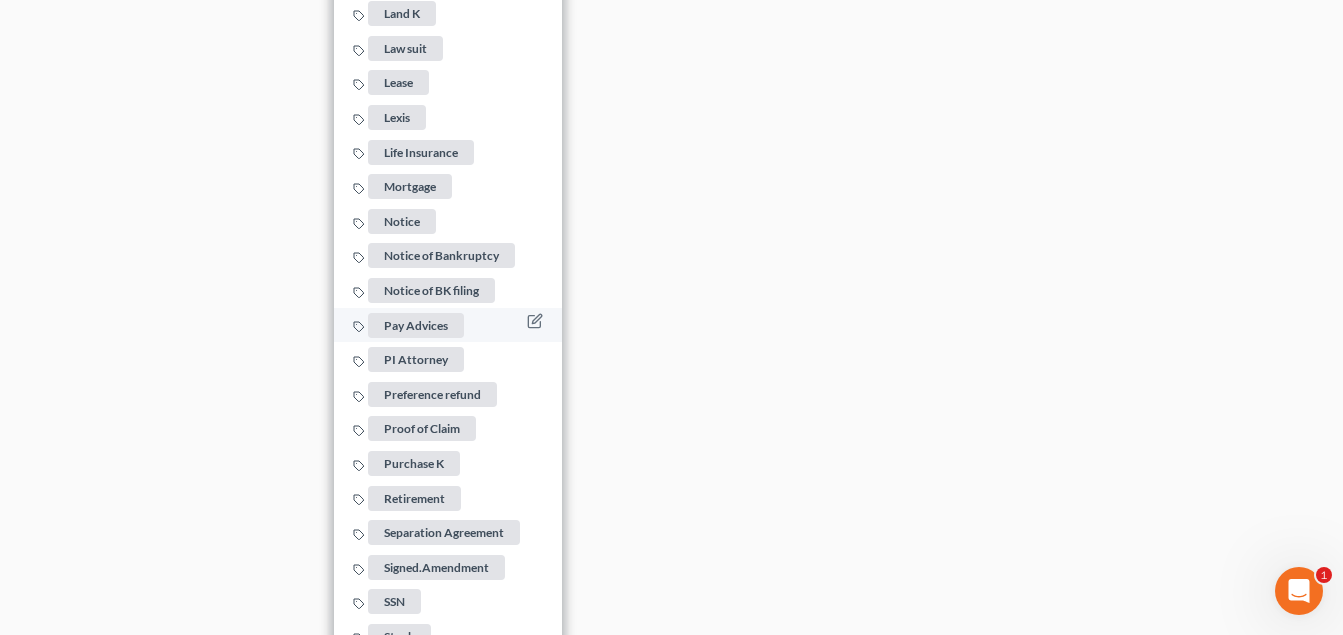 click on "Pay Advices" at bounding box center [416, 325] 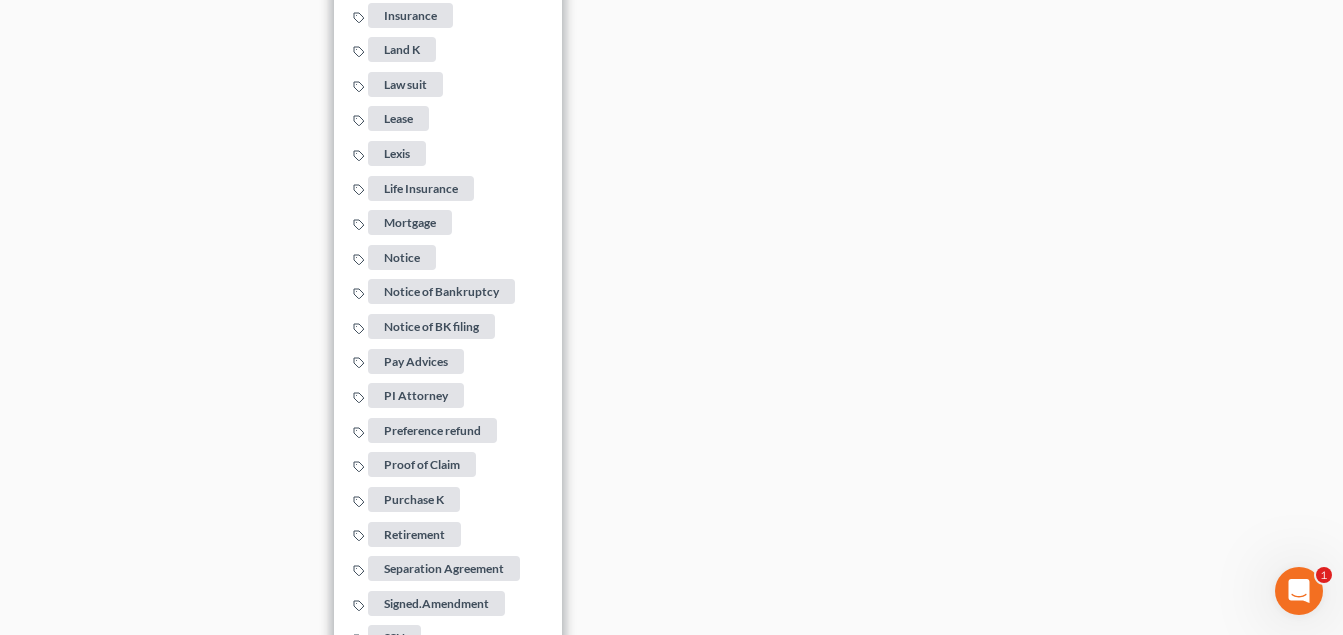 click on "Home New Case Client Portal [ORGANIZATION] [EMAIL] My Account Settings Plan + Billing Account Add-Ons Upgrade to Whoa Help Center Webinars Training Videos What's new Log out New Case Home Client Portal         - No Result - See all results Or Press Enter... Help Help Center Webinars Training Videos What's new [ORGANIZATION] [ORGANIZATION] [EMAIL] My Account Settings Plan + Billing Account Add-Ons Upgrade to Whoa Log out 	 [LAST_NAME], [FIRST_NAME] Upgraded Chapter Chapter  7 Status Lead District OHSB Preview Petition Navigation
Case Dashboard
Payments
Invoices" at bounding box center [671, -1005] 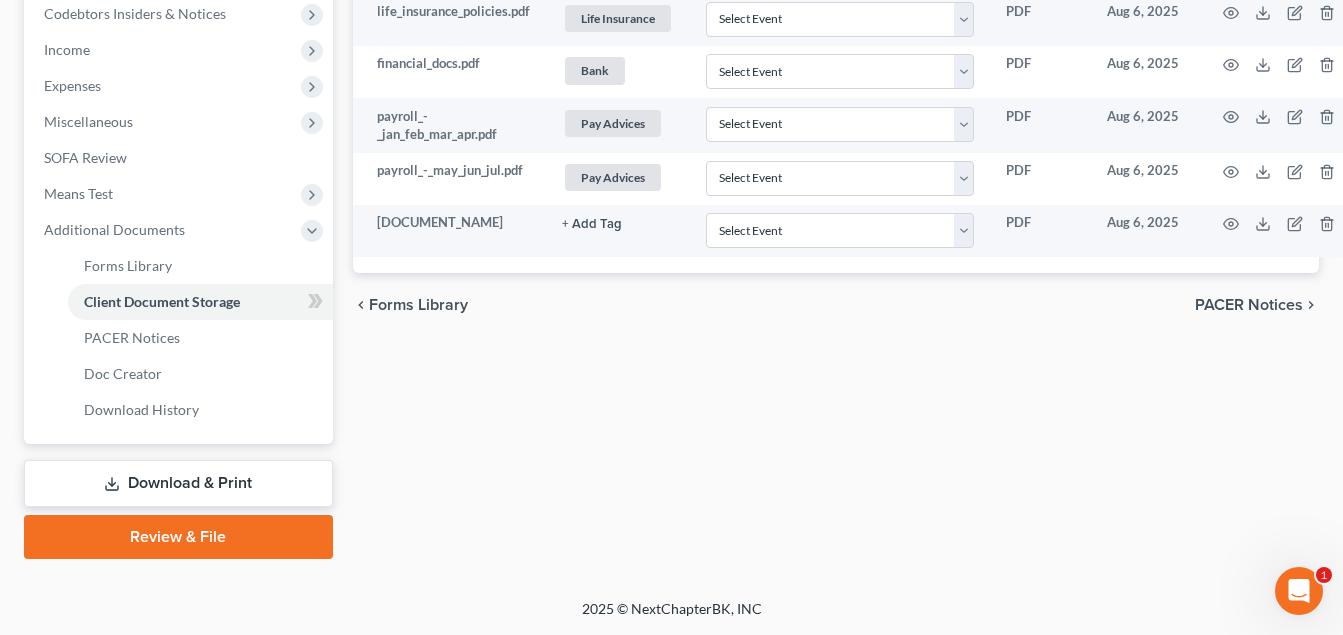 scroll, scrollTop: 644, scrollLeft: 0, axis: vertical 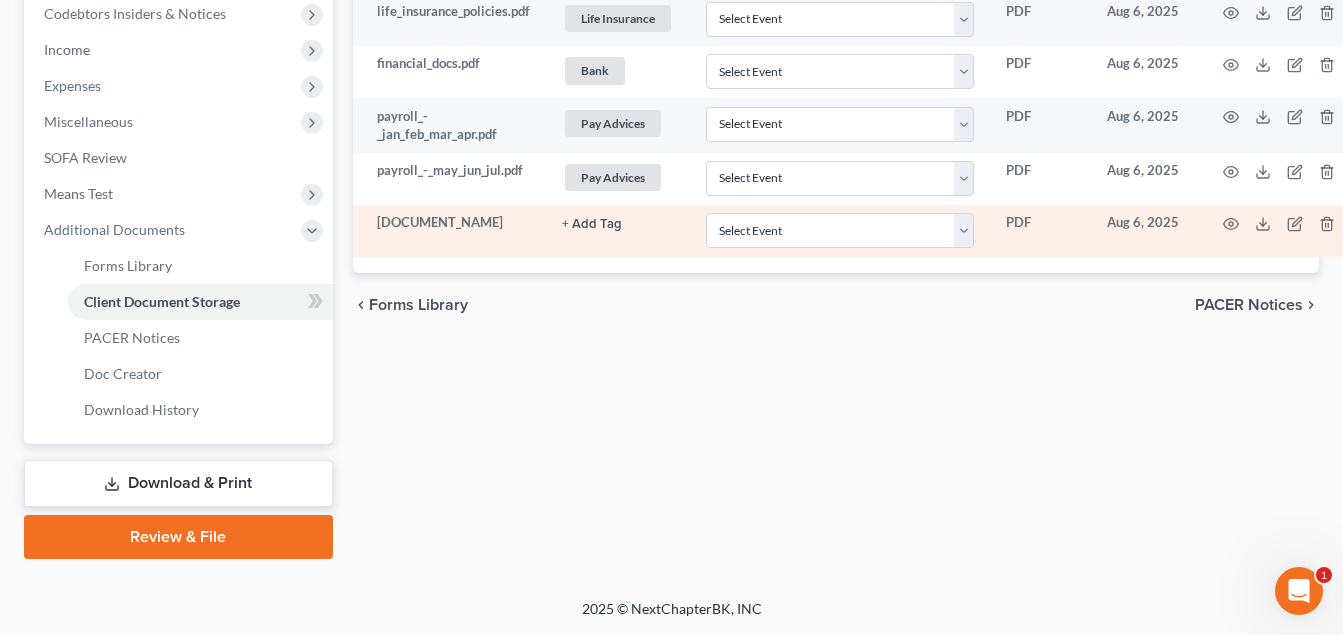click on "+ Add Tag" at bounding box center [592, 224] 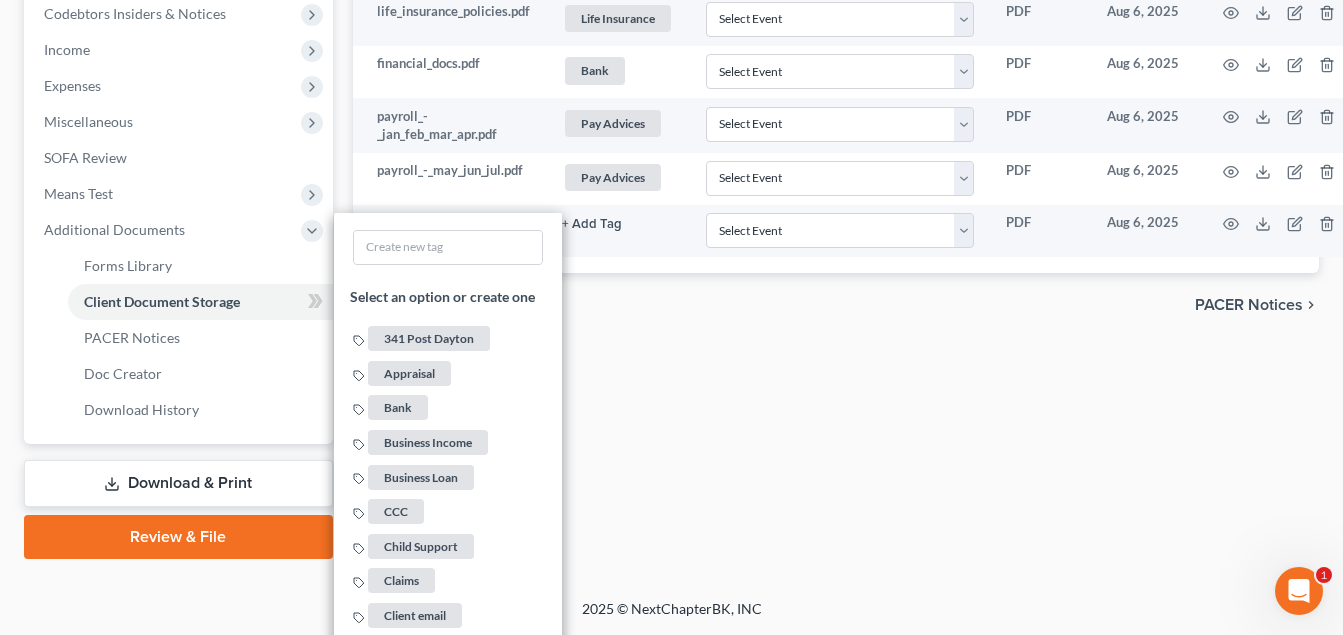 click on "Forms Library
Client Document Storage
PACER Notices
Doc Creator
Download History
Client Document Storage
Batch Download
Upload client documents and access files anywhere. These documents will be available when you are ready to file with the court. Please use discretion in determining the types of client information you will be storing in NextChapter.
Add File
or drop files here
Attachment TYPE unfold_more NONE 341 Post Dayton Appraisal Bank Business Income Business Loan CCC Child Support Claims Client email Collection Collection Letter Deed Discharge Order Divorce Decree DO NOT SEND TO TRUSTEE Hearing ID ID/[SSN] Installments Insurance Land K Law suit Lease Lexis Life Insurance Mortgage Notice Notice of Bankruptcy Notice of BK filing Pay Advices PI Attorney Preference refund Proof of Claim Purchase K Retirement Separation Agreement Signed.Amendment SSN Stock Tax Deficiency Ltr. Tax Lien W2" at bounding box center [836, 53] 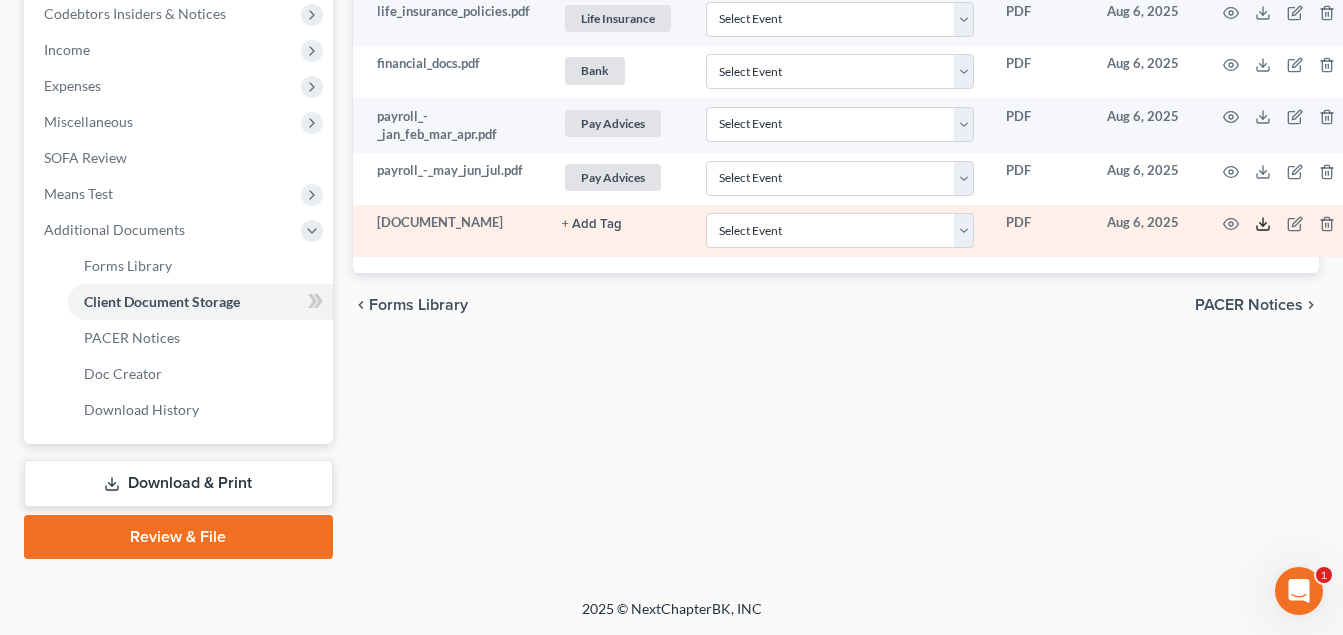 click 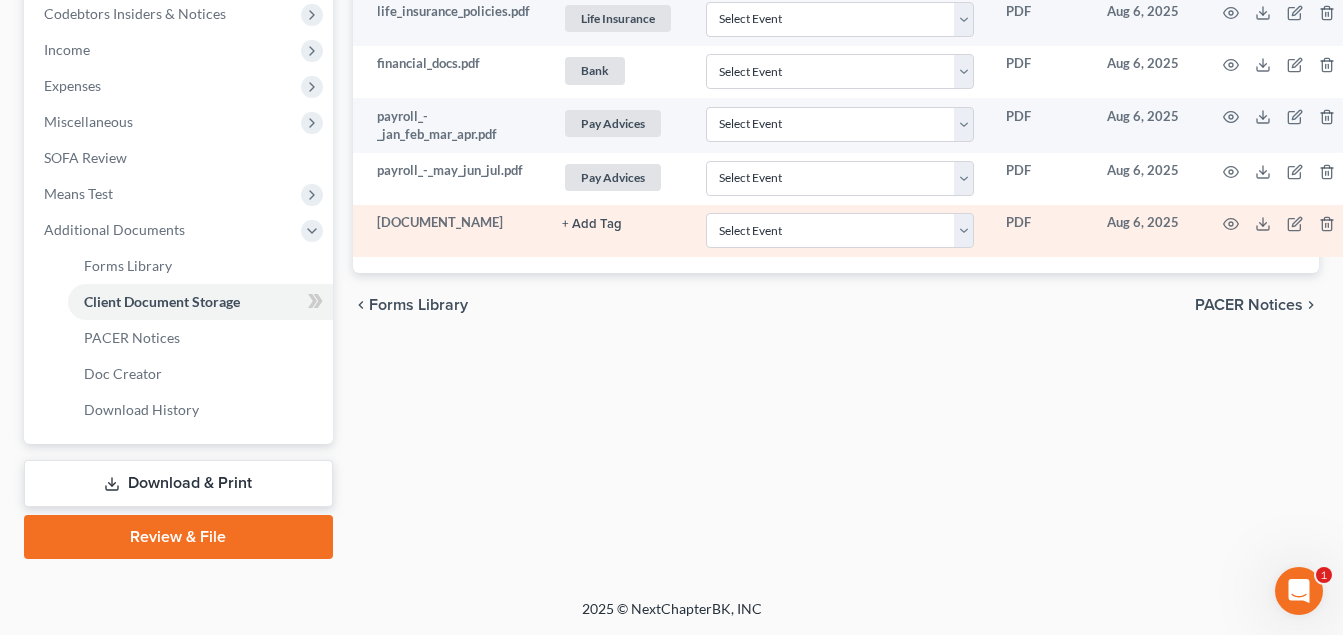 click on "+ Add Tag" at bounding box center [592, 224] 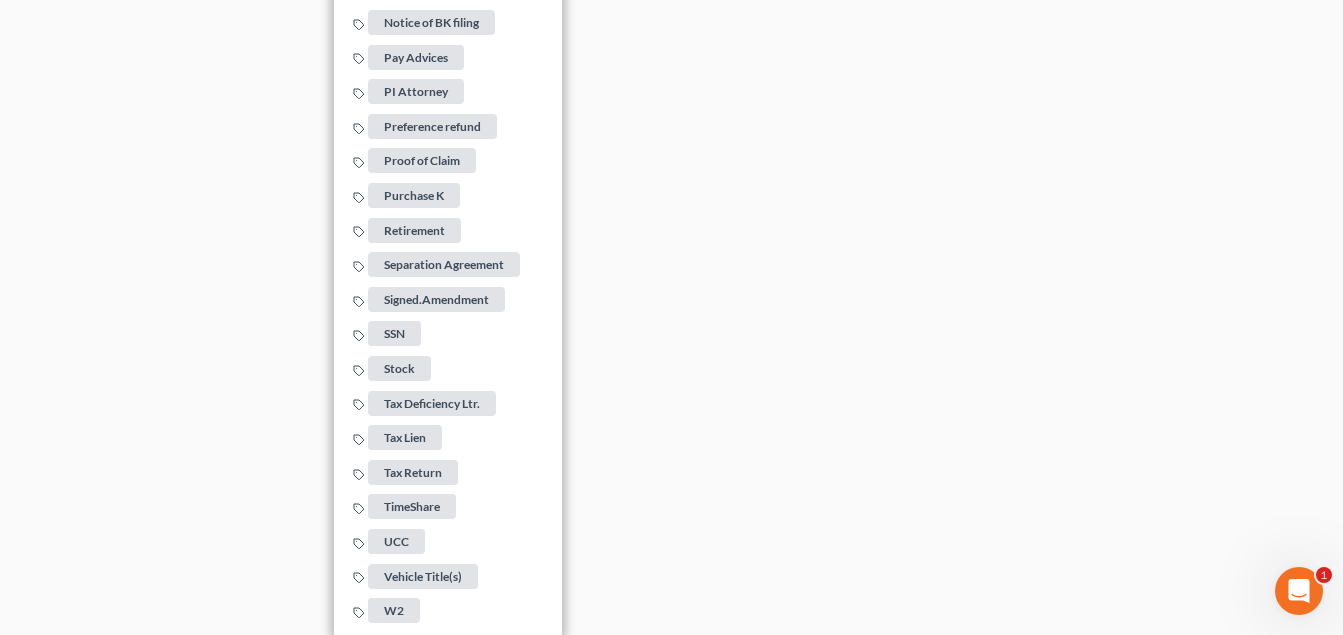 scroll, scrollTop: 1965, scrollLeft: 0, axis: vertical 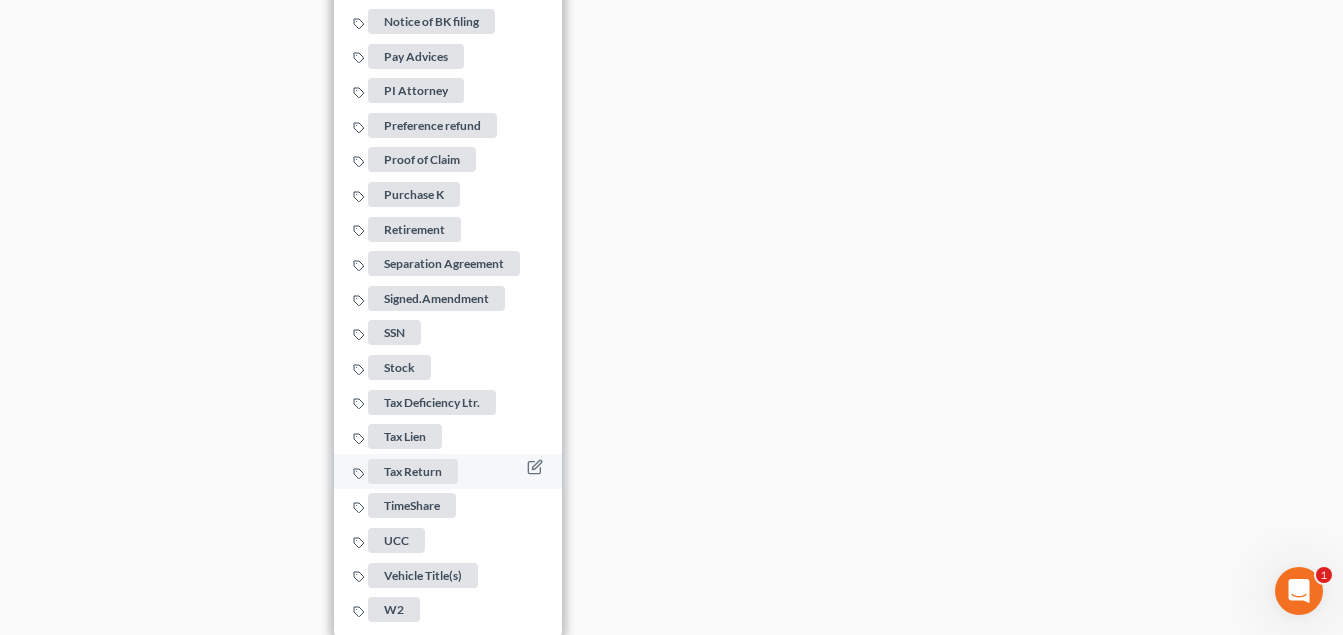 click on "Tax Return" at bounding box center [413, 471] 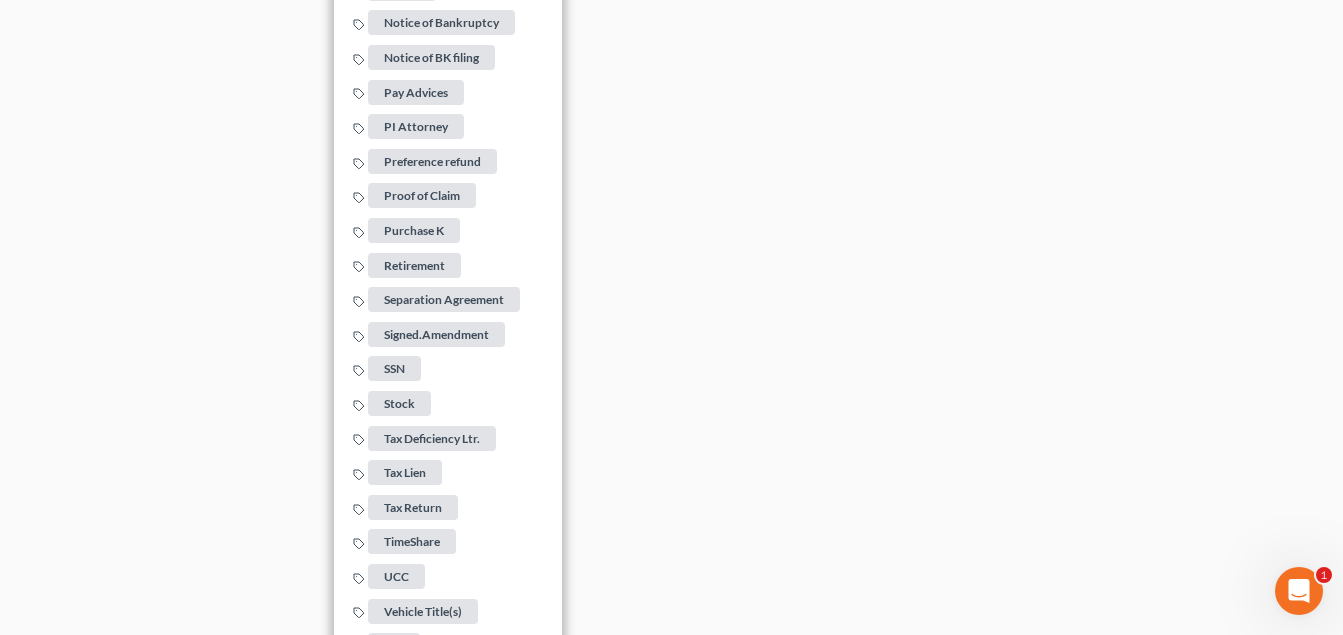 click on "Home New Case Client Portal [ORGANIZATION] [EMAIL] My Account Settings Plan + Billing Account Add-Ons Upgrade to Whoa Help Center Webinars Training Videos What's new Log out New Case Home Client Portal         - No Result - See all results Or Press Enter... Help Help Center Webinars Training Videos What's new [ORGANIZATION] [ORGANIZATION] [EMAIL] My Account Settings Plan + Billing Account Add-Ons Upgrade to Whoa Log out 	 [LAST_NAME], [FIRST_NAME] Upgraded Chapter Chapter  7 Status Lead District OHSB Preview Petition Navigation
Case Dashboard
Payments
Invoices" at bounding box center (671, -1326) 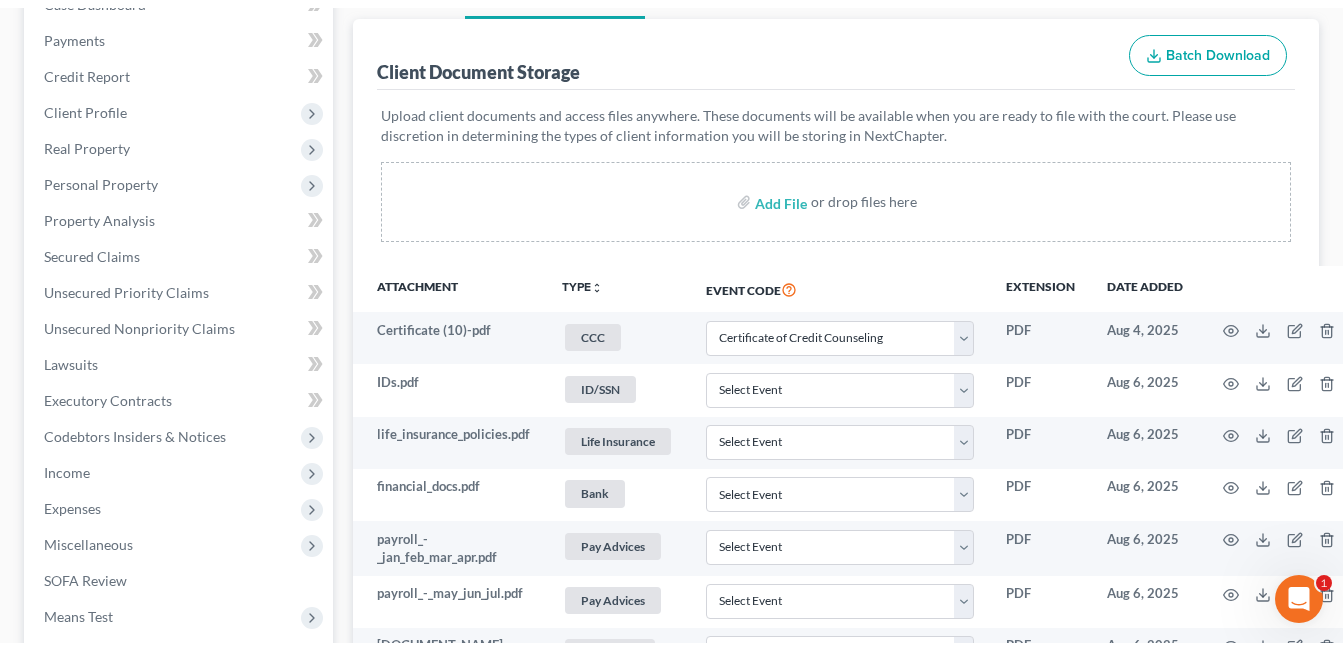 scroll, scrollTop: 0, scrollLeft: 0, axis: both 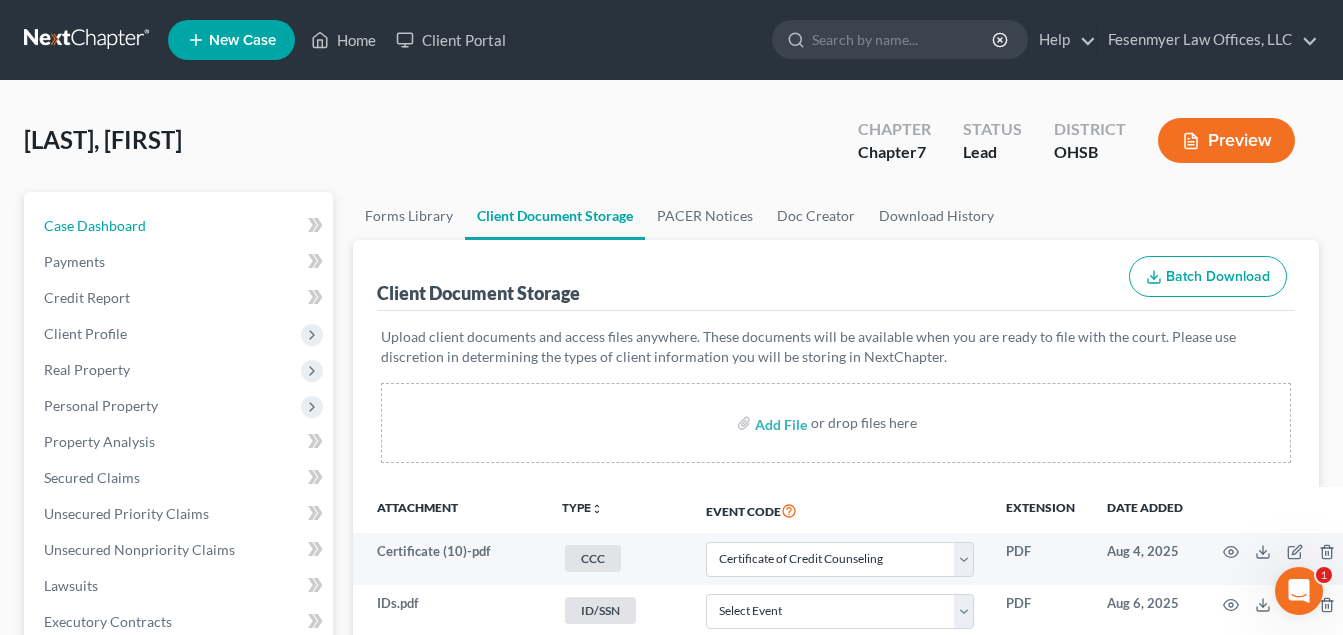 click on "Case Dashboard" at bounding box center [95, 225] 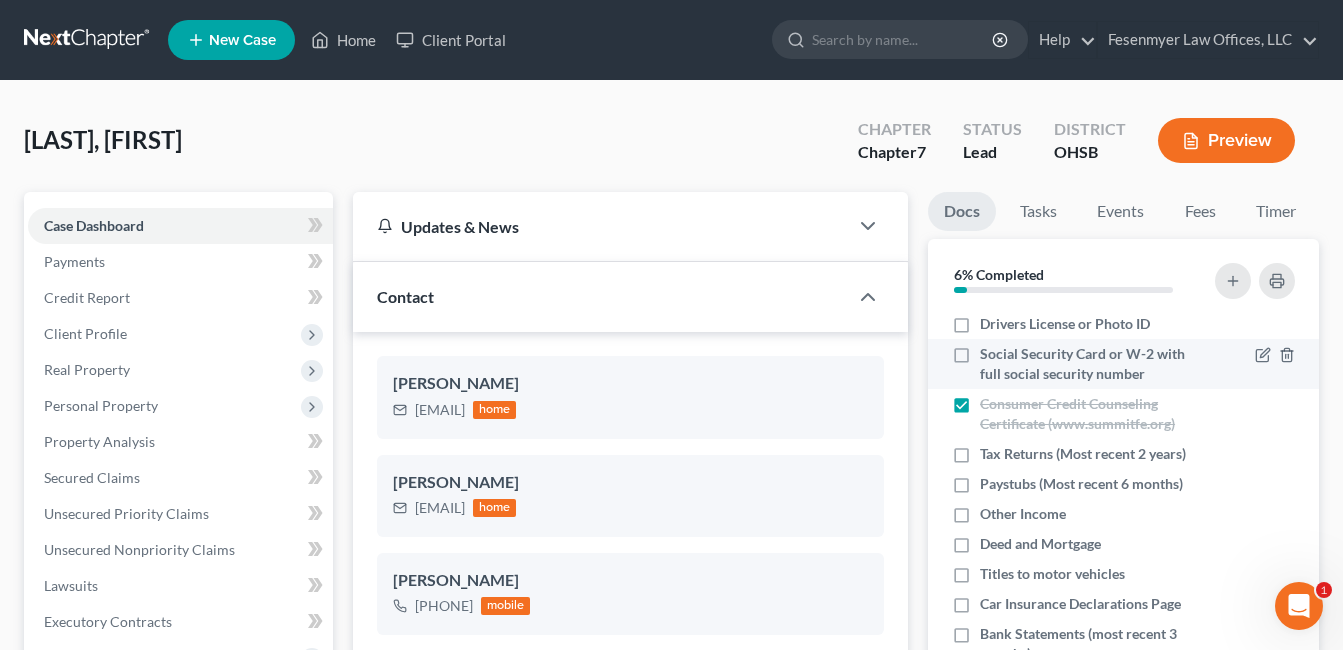 drag, startPoint x: 963, startPoint y: 324, endPoint x: 963, endPoint y: 357, distance: 33 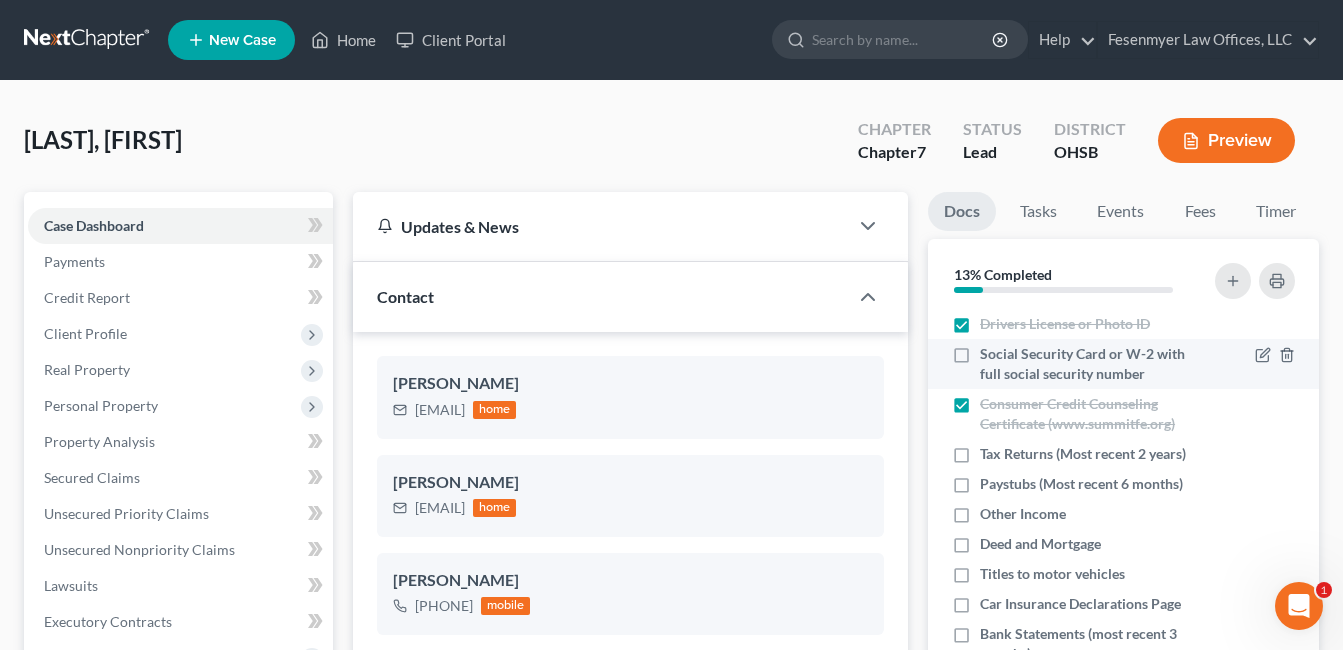 click on "Social Security Card or W-2 with full social security number" at bounding box center (1092, 364) 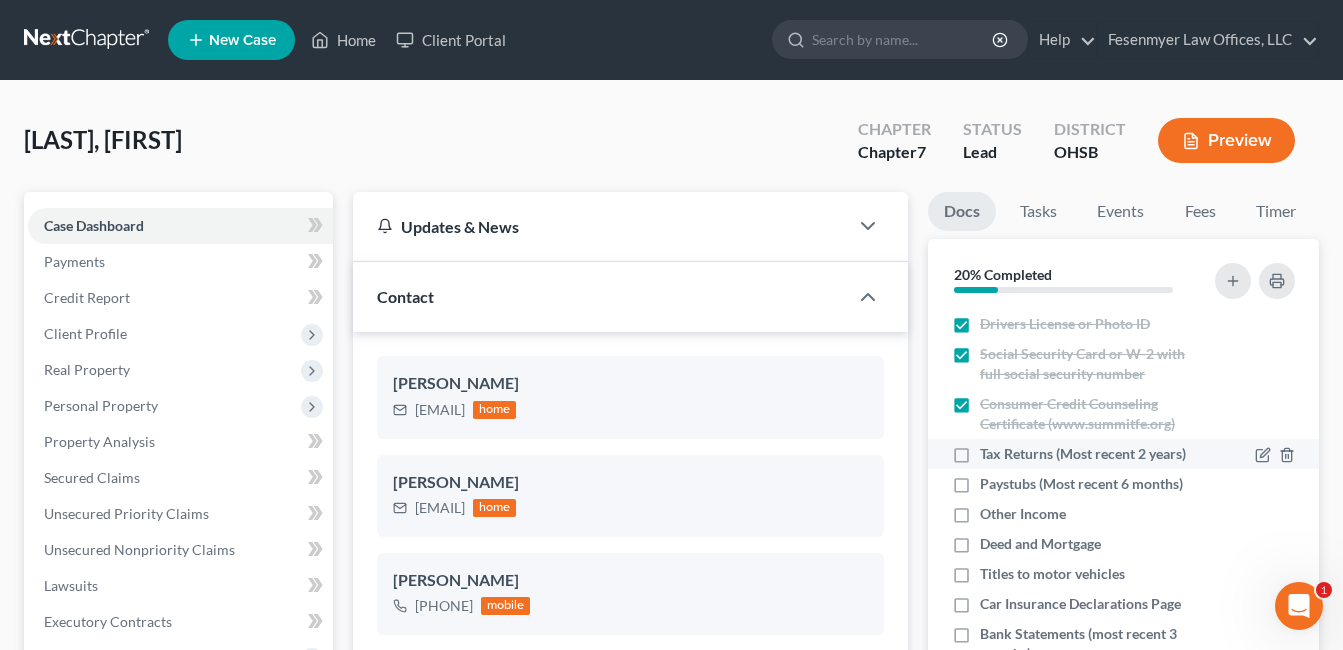 click on "Tax Returns (Most recent 2 years)" at bounding box center [1083, 454] 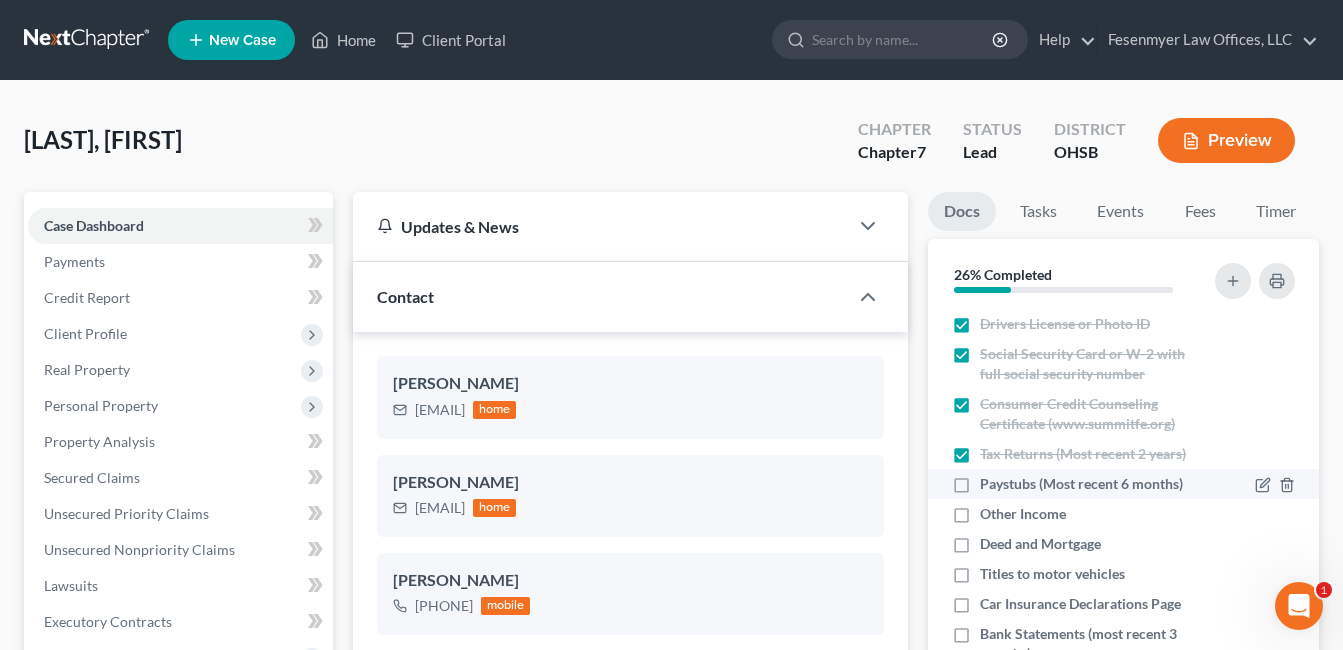 click on "Paystubs (Most recent 6 months)" at bounding box center [1081, 484] 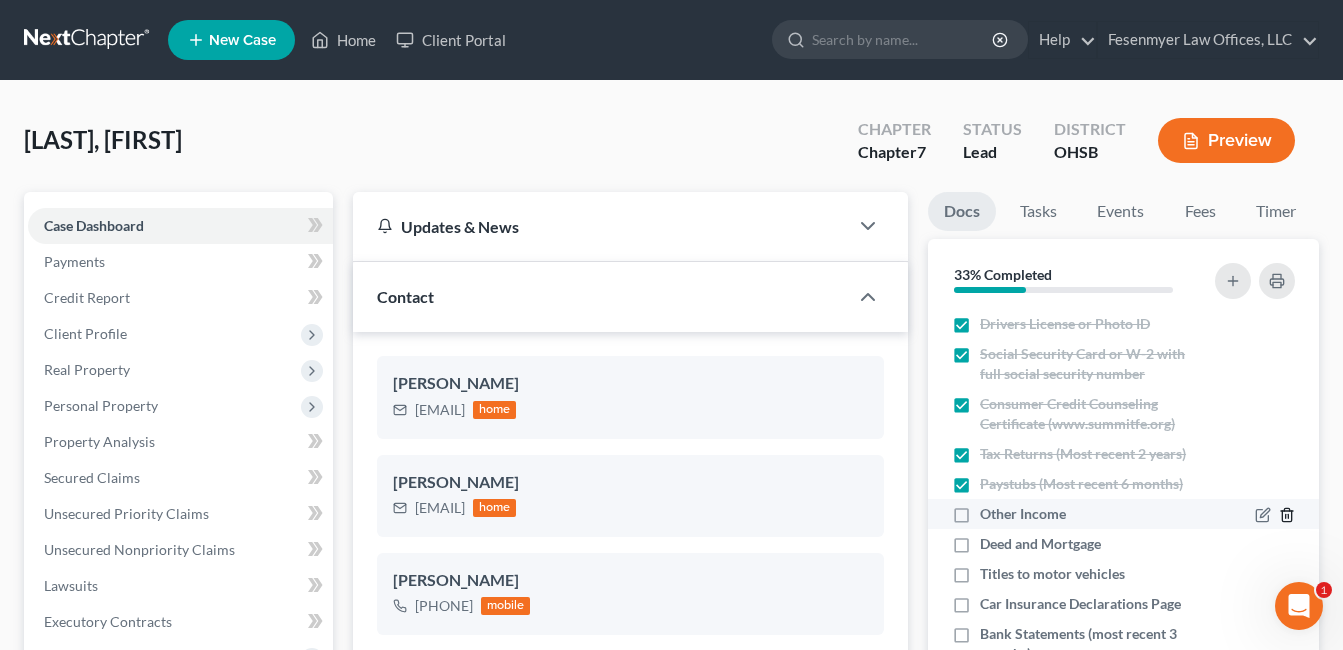 click 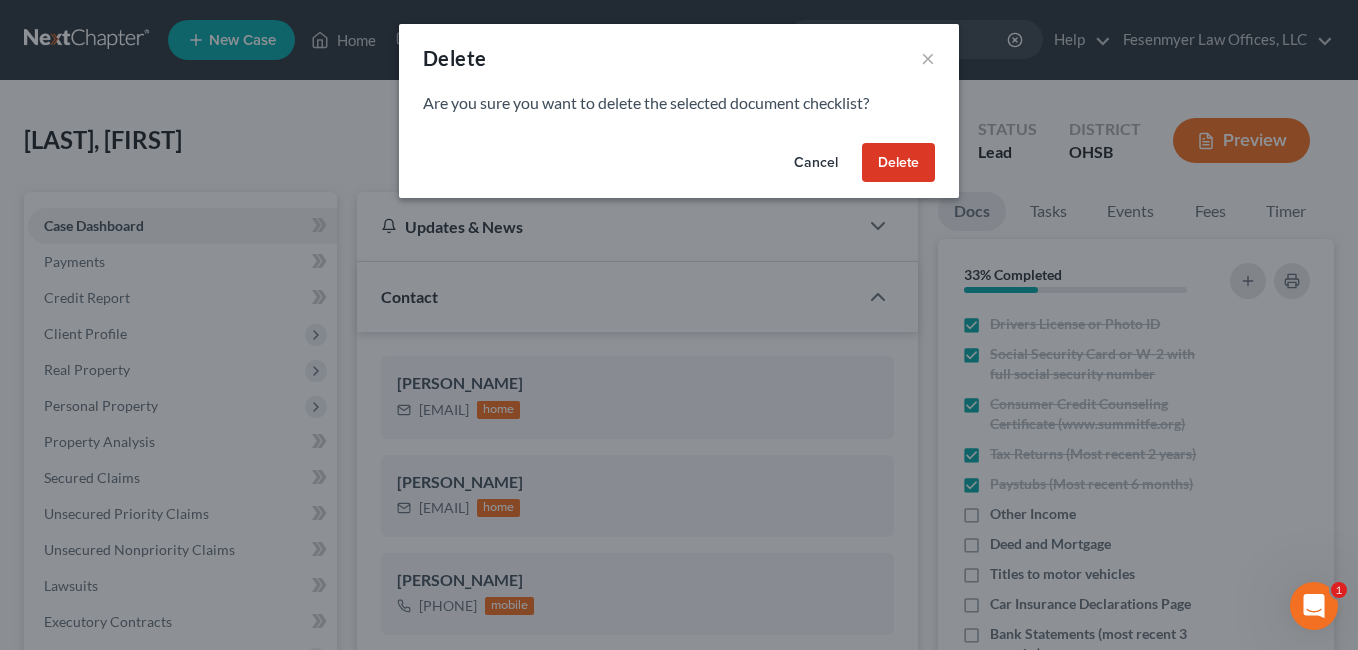 click on "Delete" at bounding box center (898, 163) 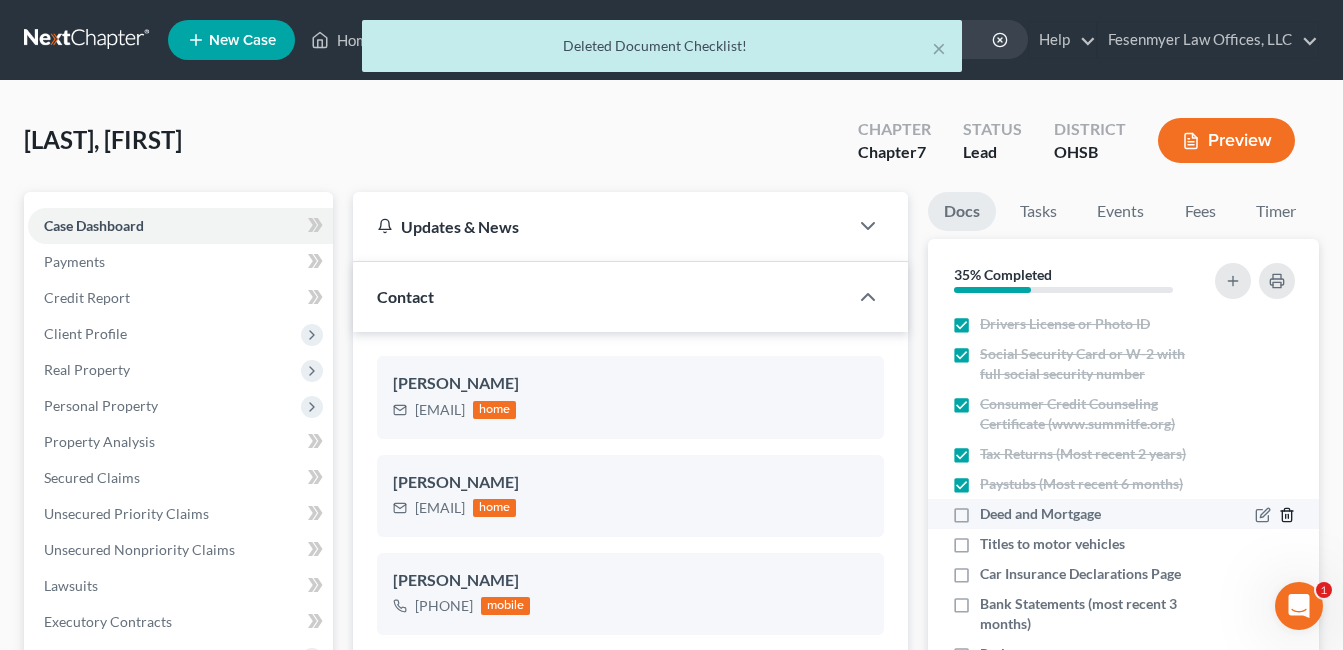 click 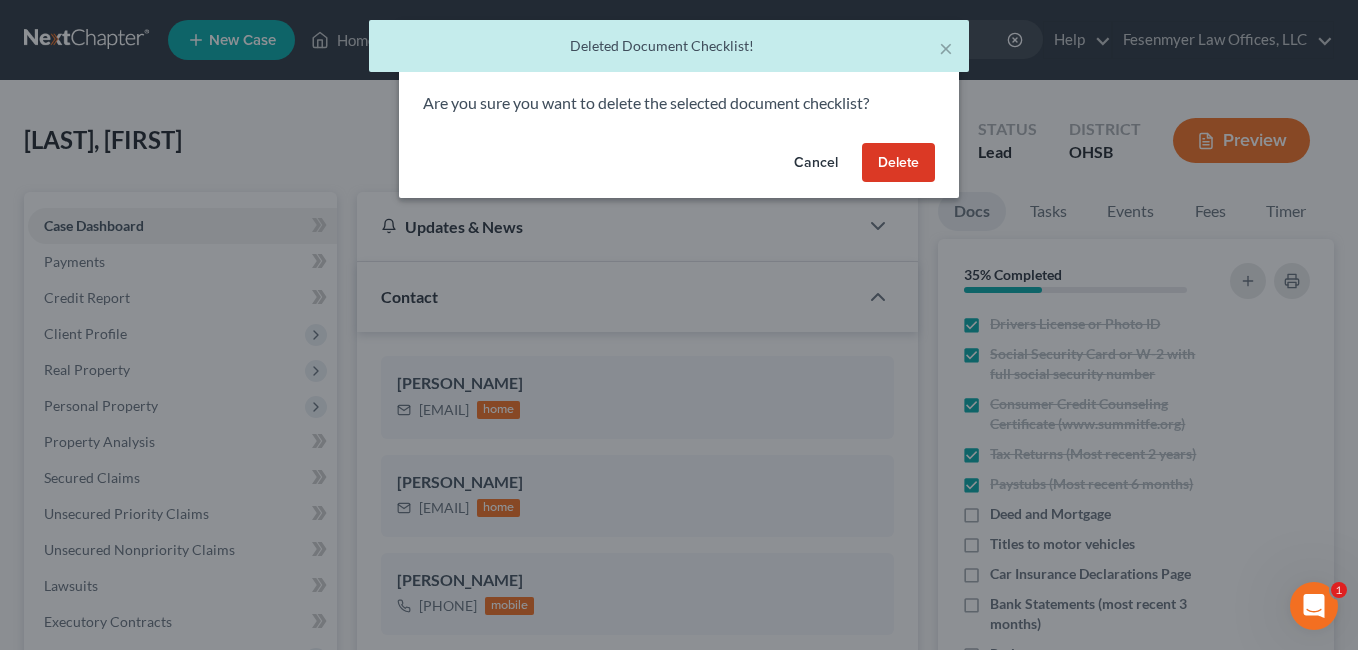 click on "Delete" at bounding box center [898, 163] 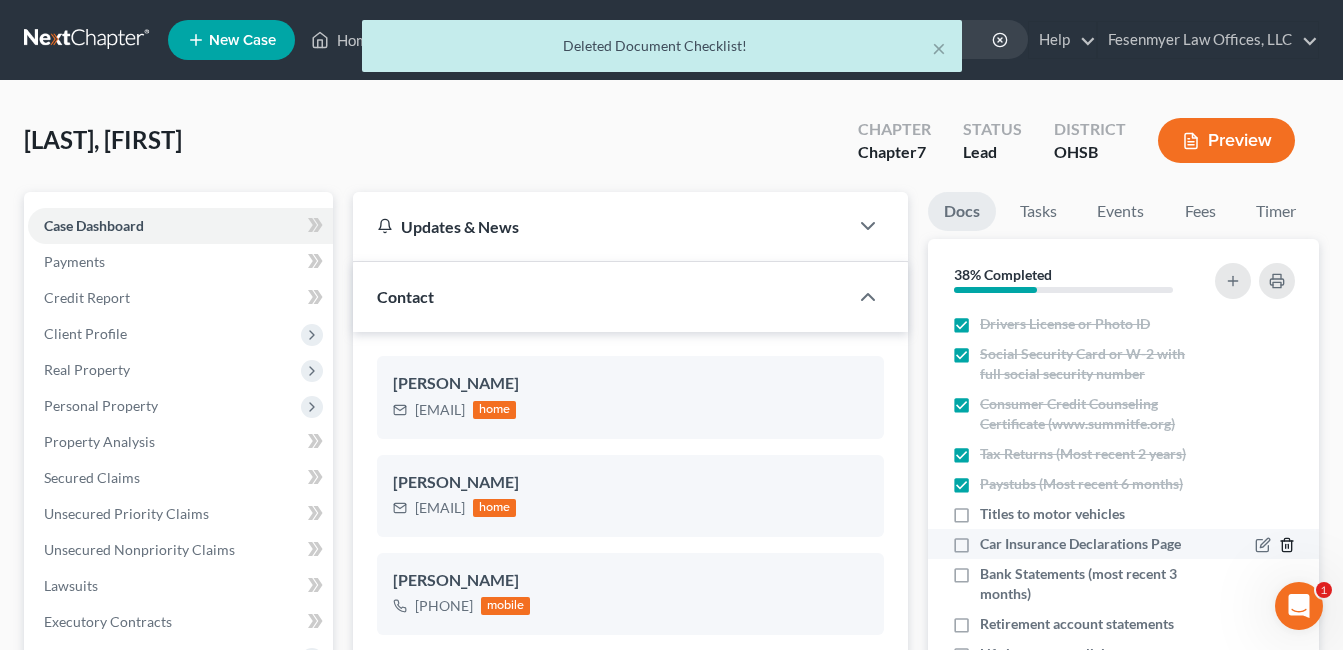 click 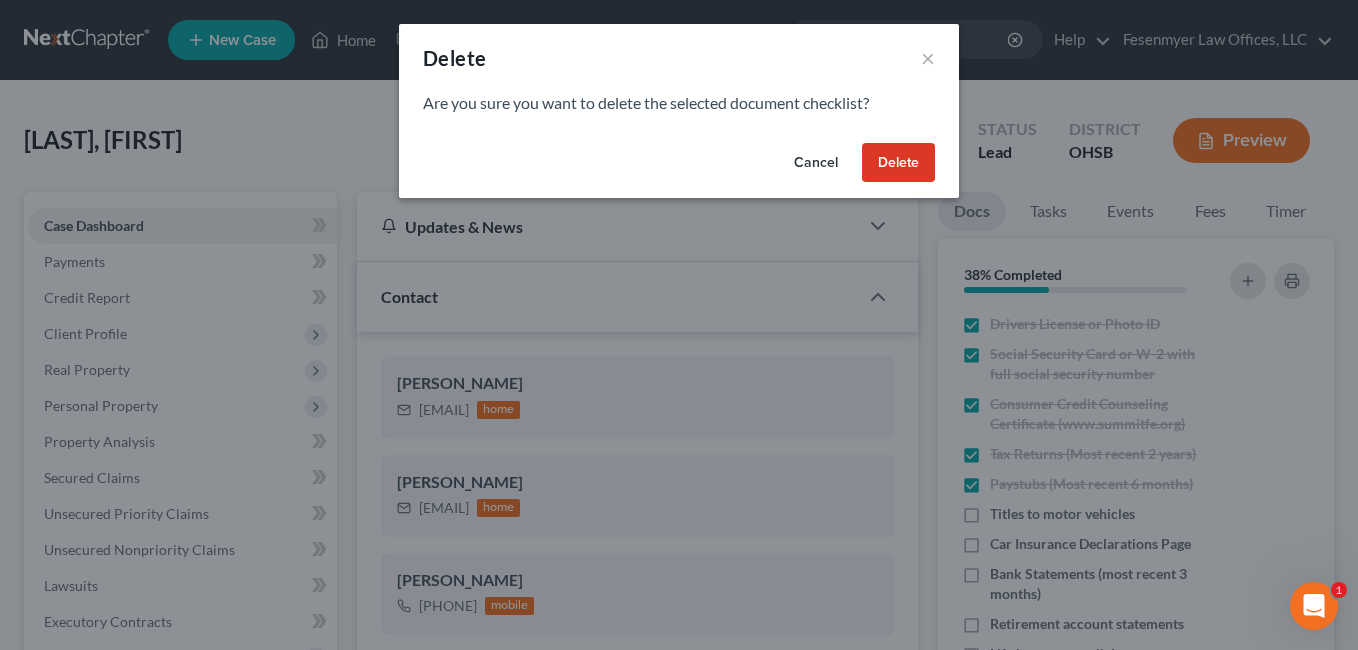 click on "Delete" at bounding box center (898, 163) 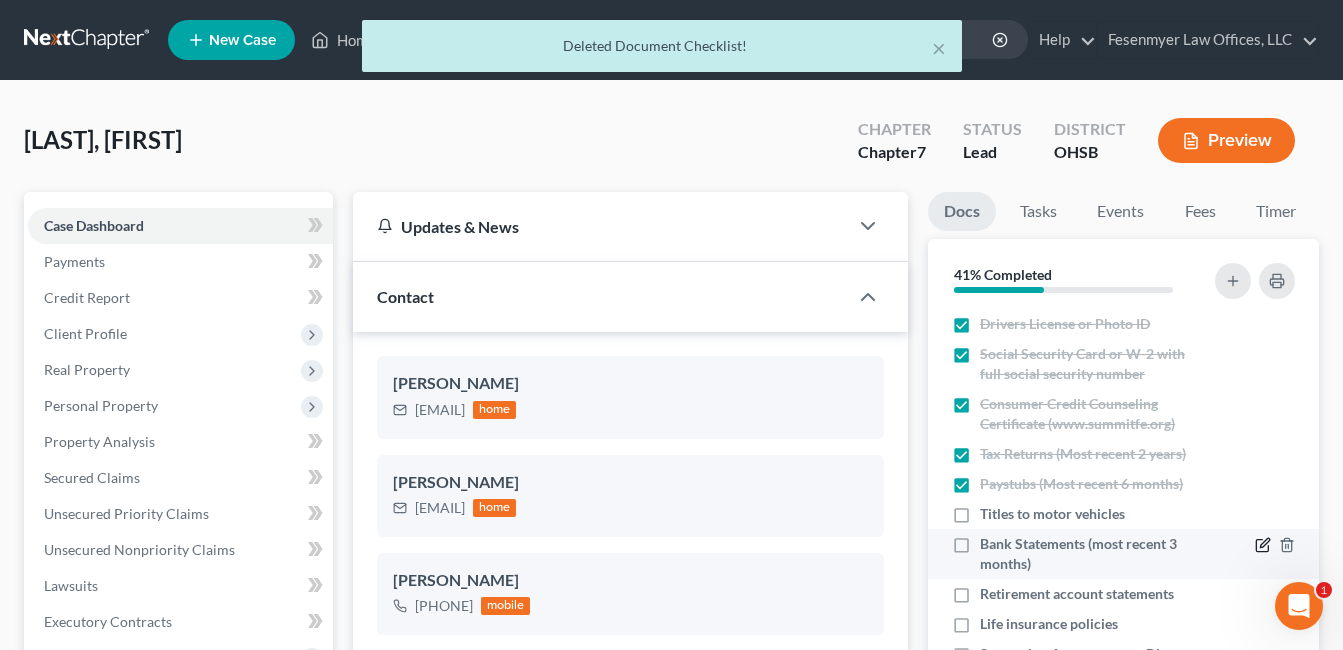 click 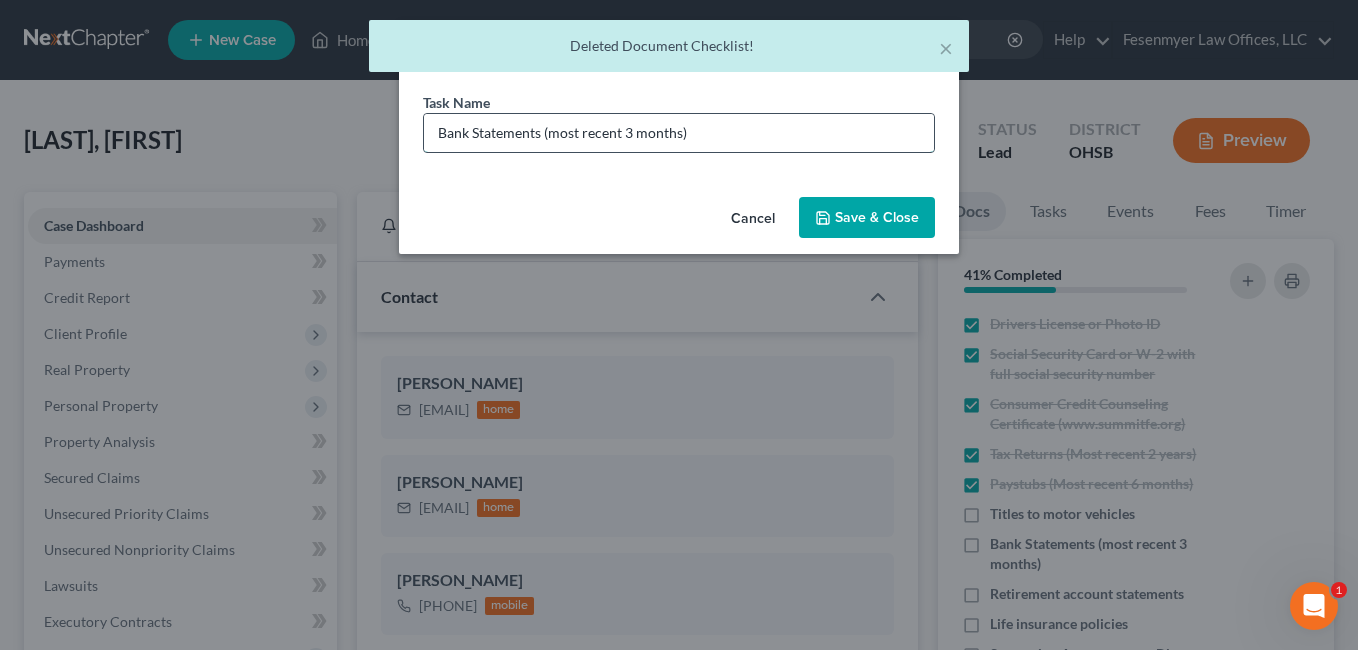 click on "Bank Statements (most recent 3 months)" at bounding box center (679, 133) 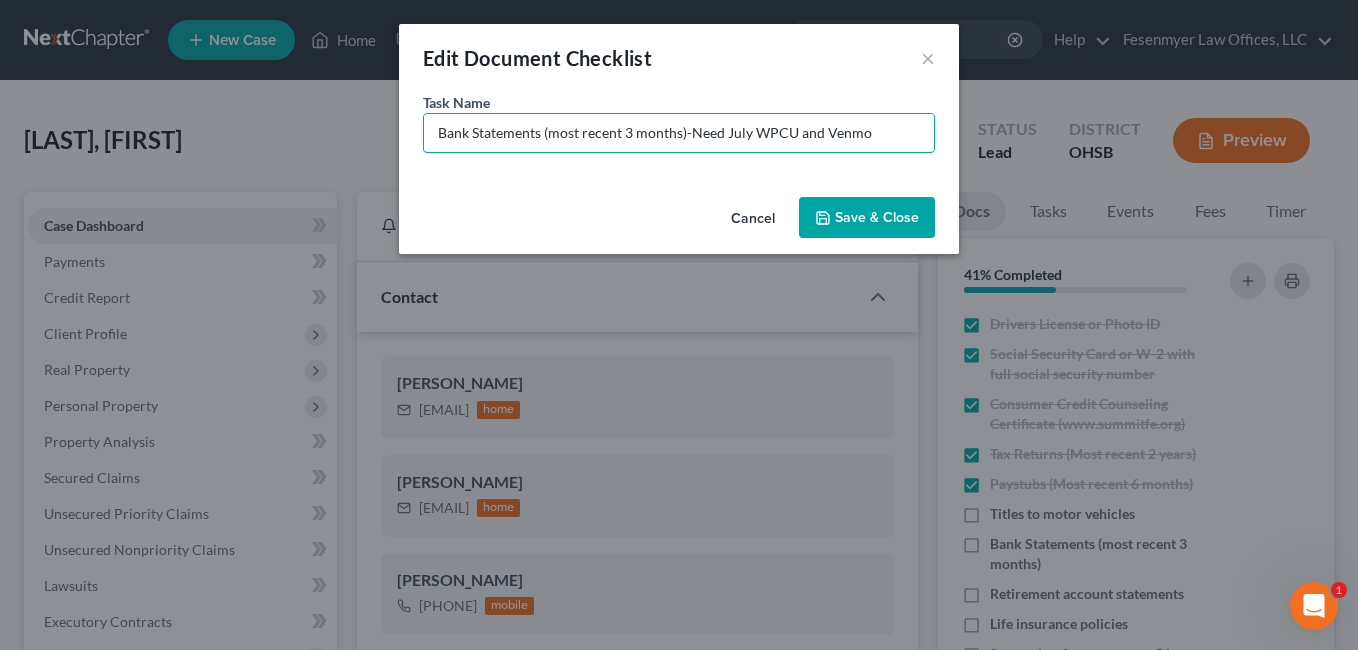 type on "Bank Statements (most recent 3 months)-Need July WPCU and Venmo" 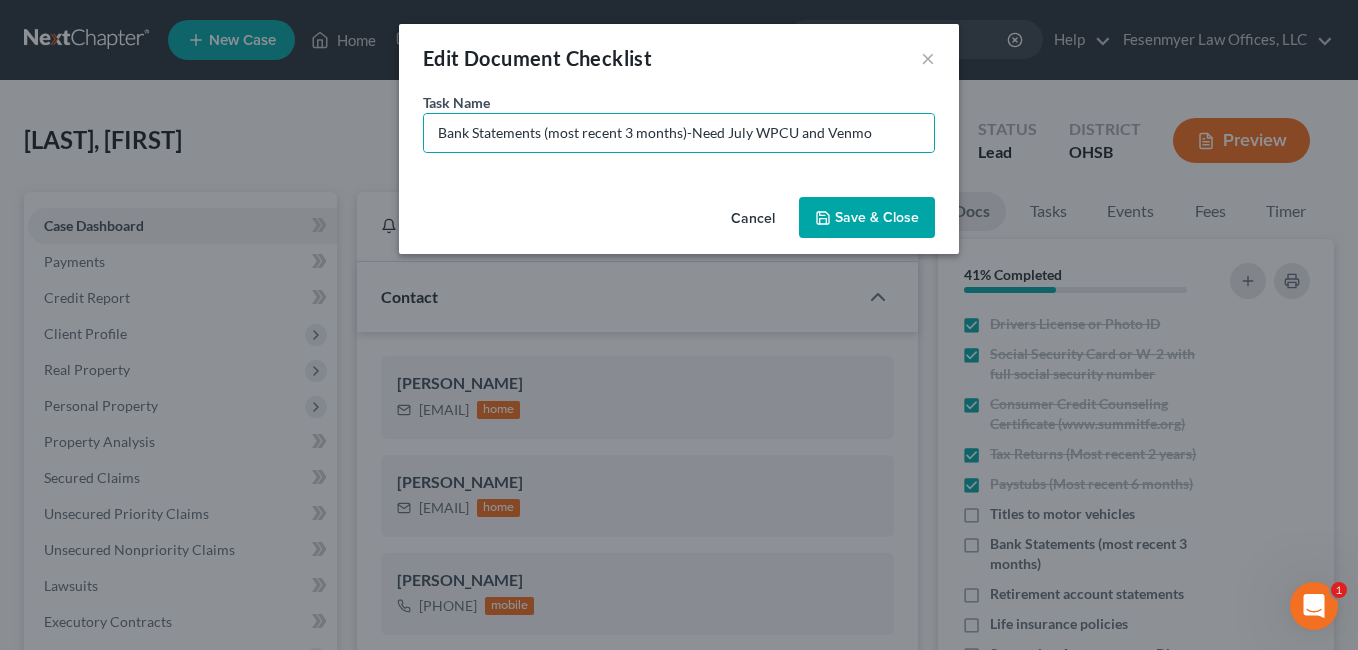 click on "Save & Close" at bounding box center (867, 218) 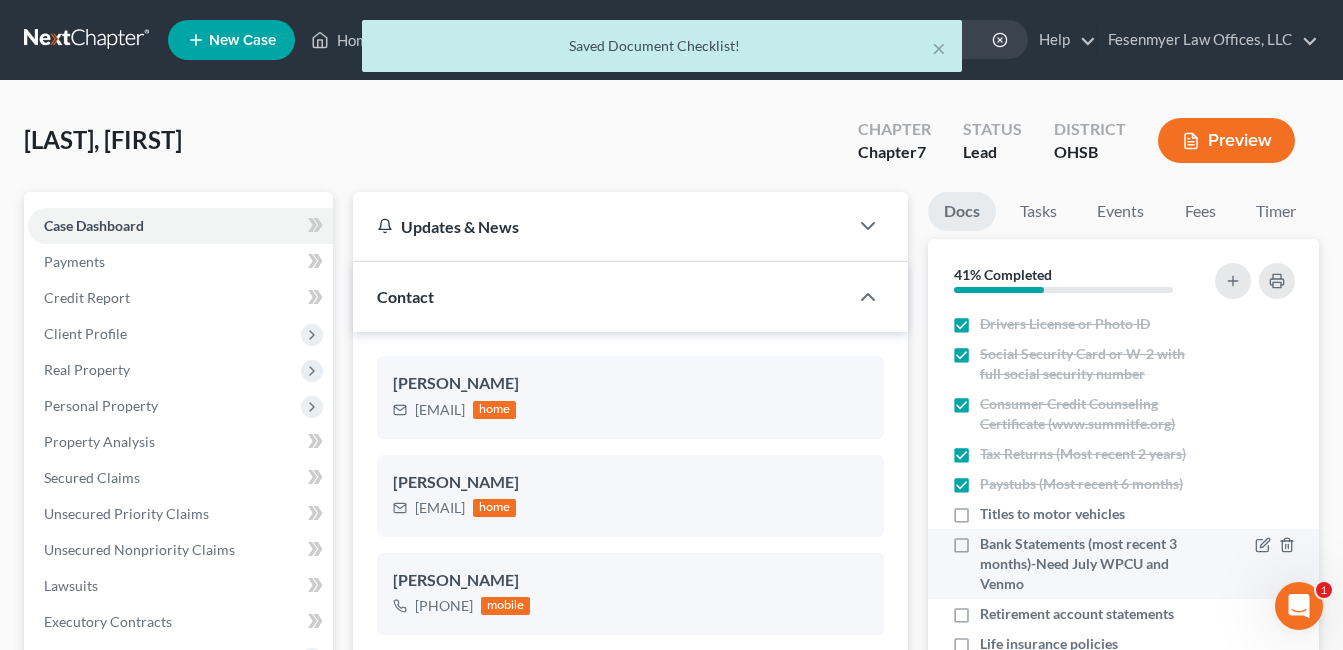 scroll, scrollTop: 82, scrollLeft: 0, axis: vertical 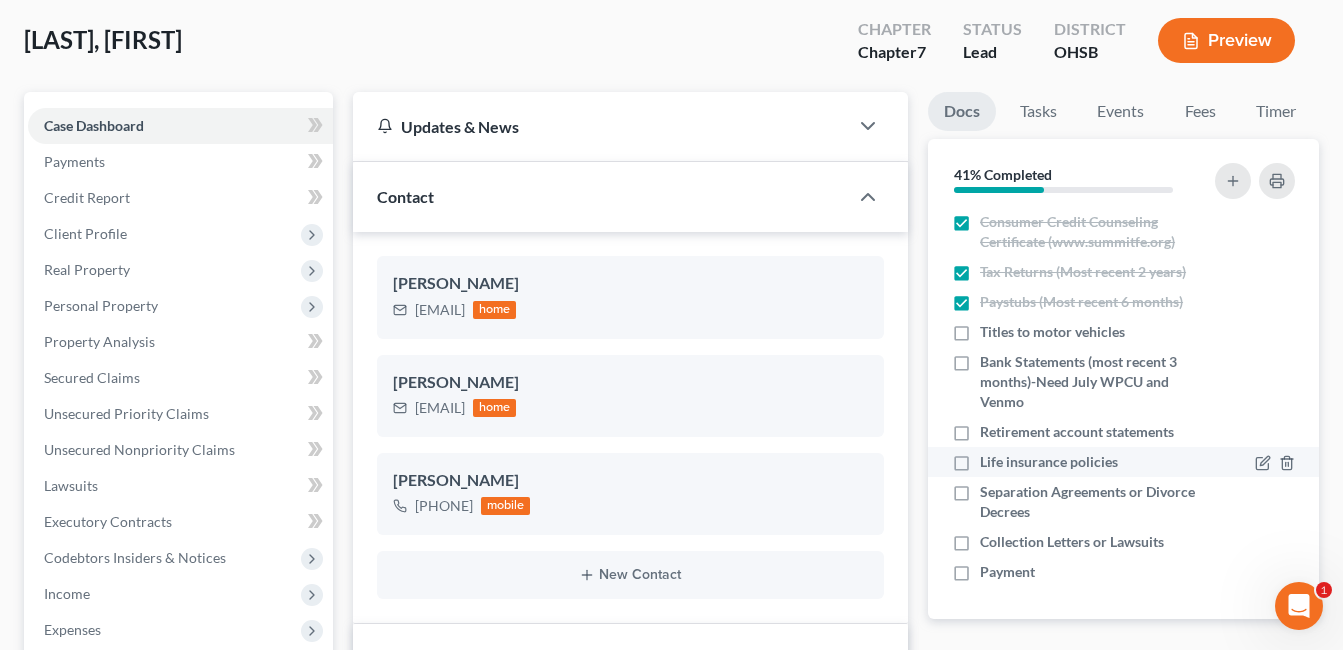 click on "Life insurance policies" at bounding box center [1049, 462] 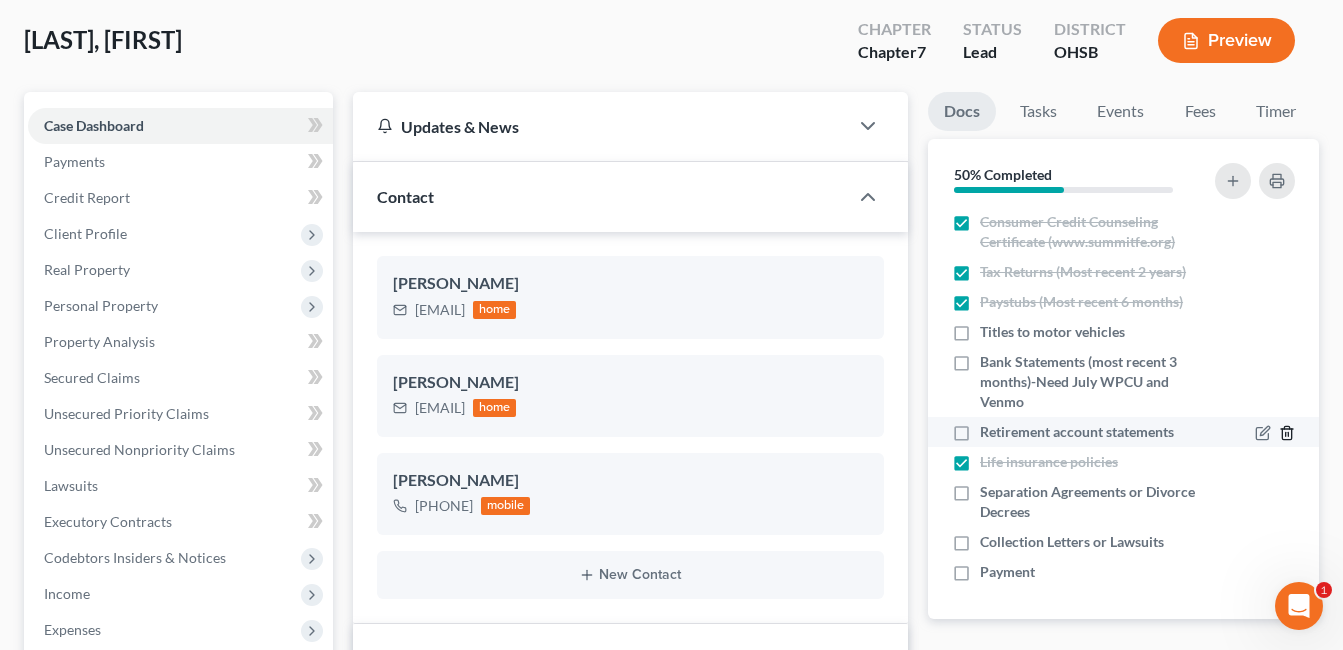 click 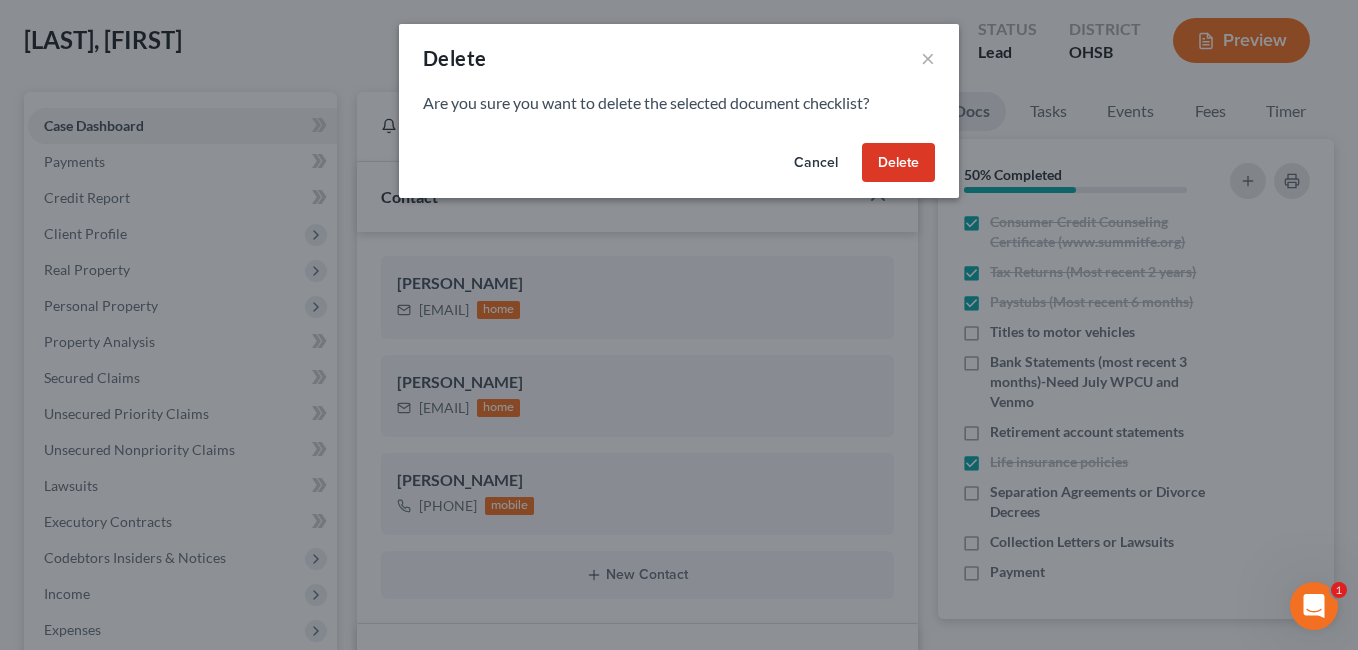 click on "Delete" at bounding box center [898, 163] 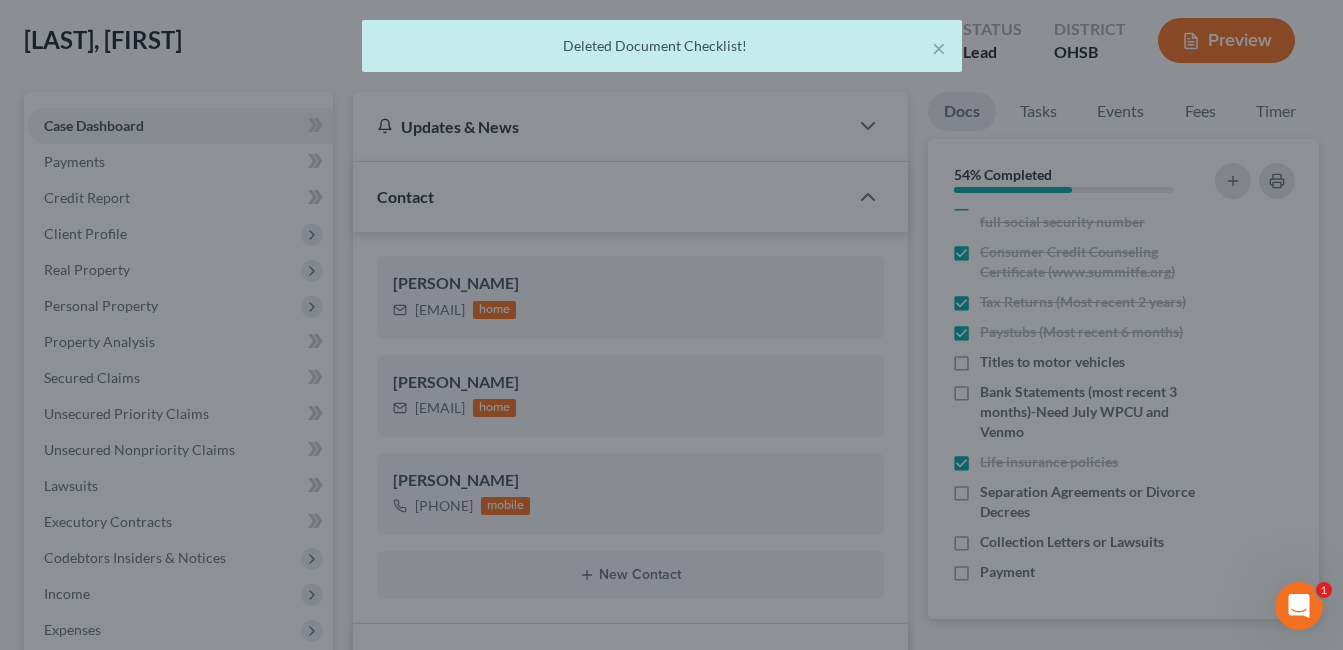 scroll, scrollTop: 52, scrollLeft: 0, axis: vertical 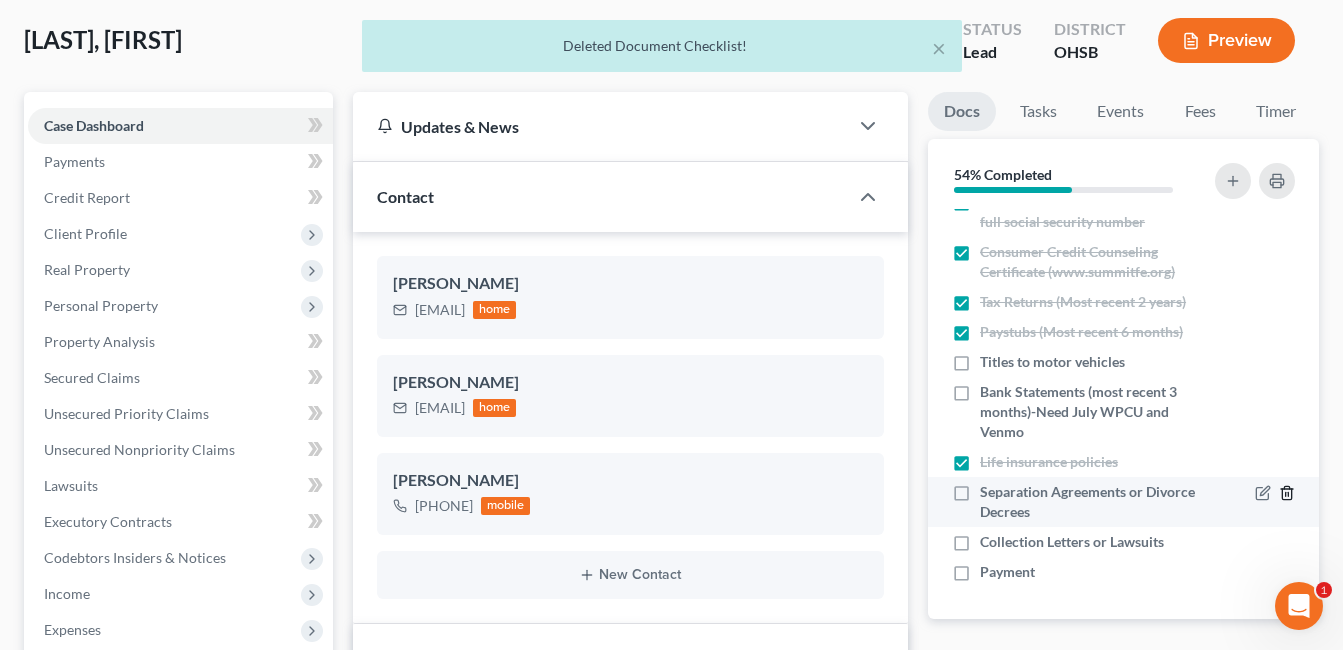 click 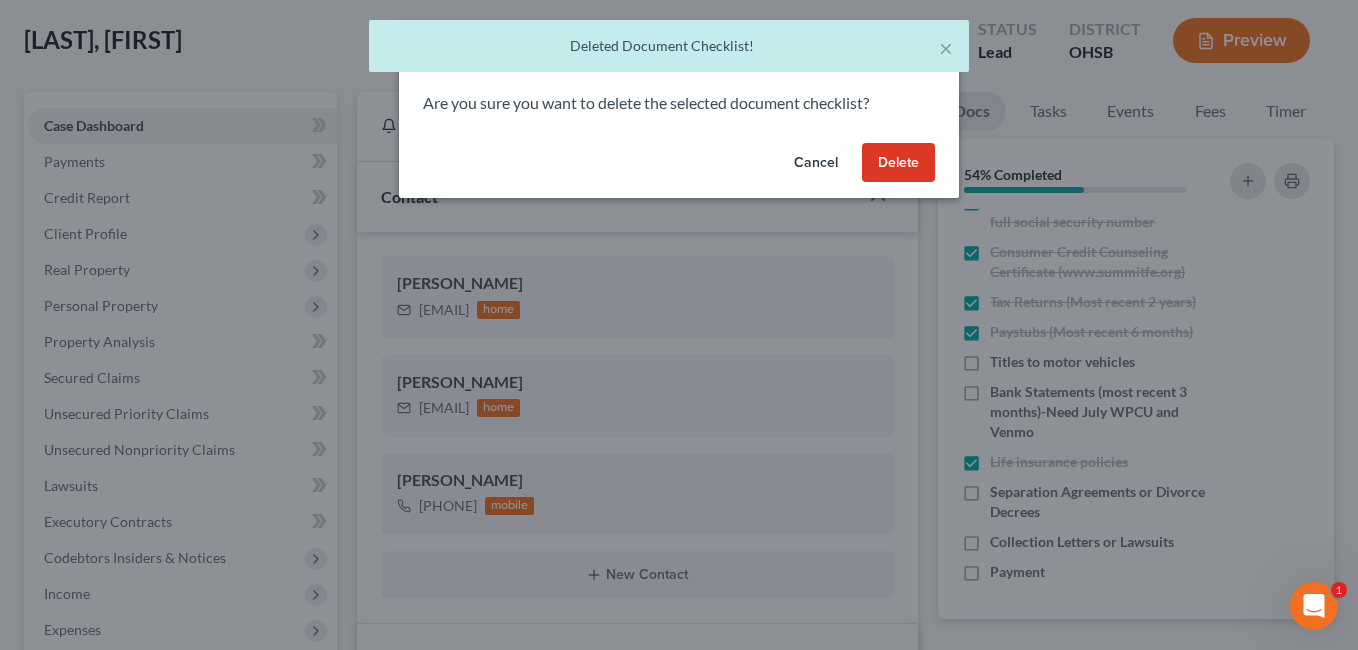 click on "Delete" at bounding box center (898, 163) 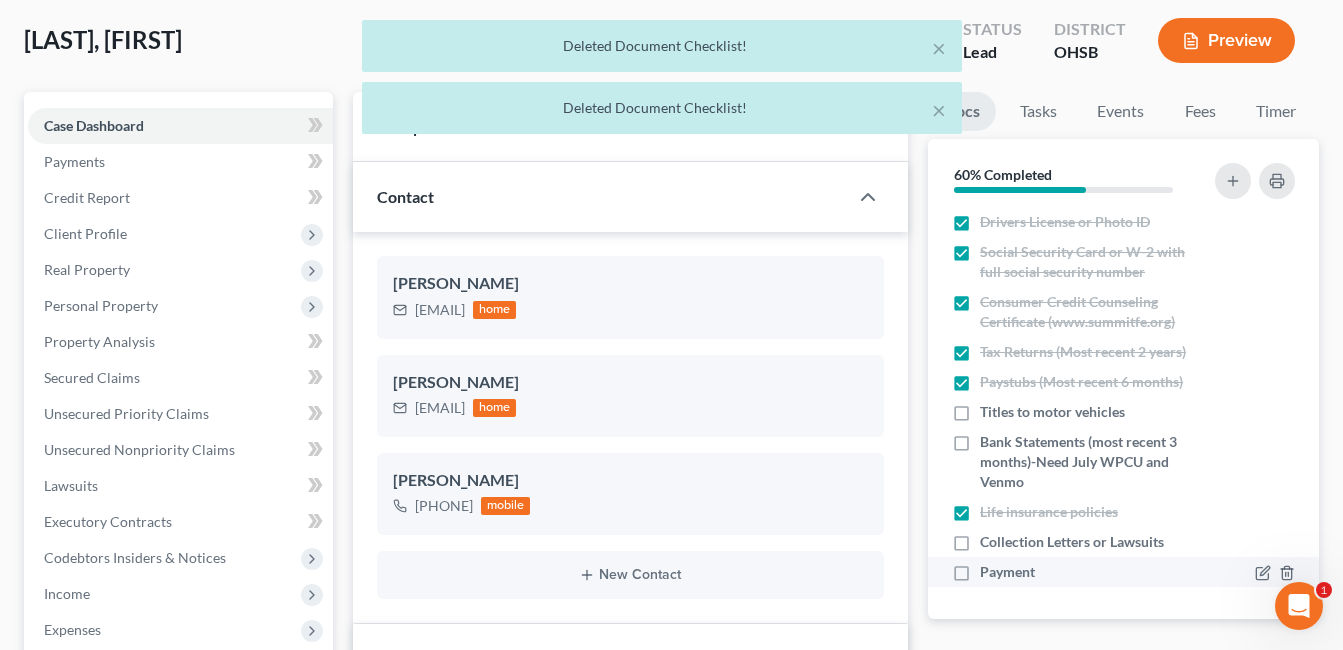 scroll, scrollTop: 0, scrollLeft: 0, axis: both 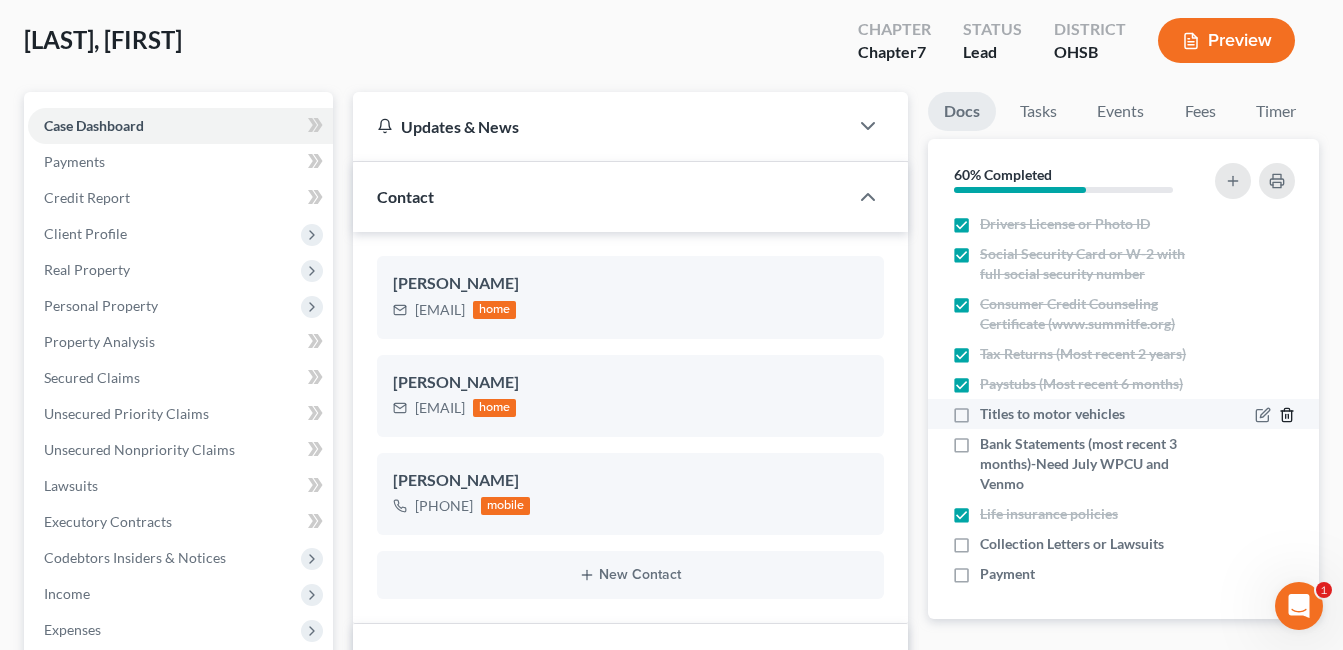 click 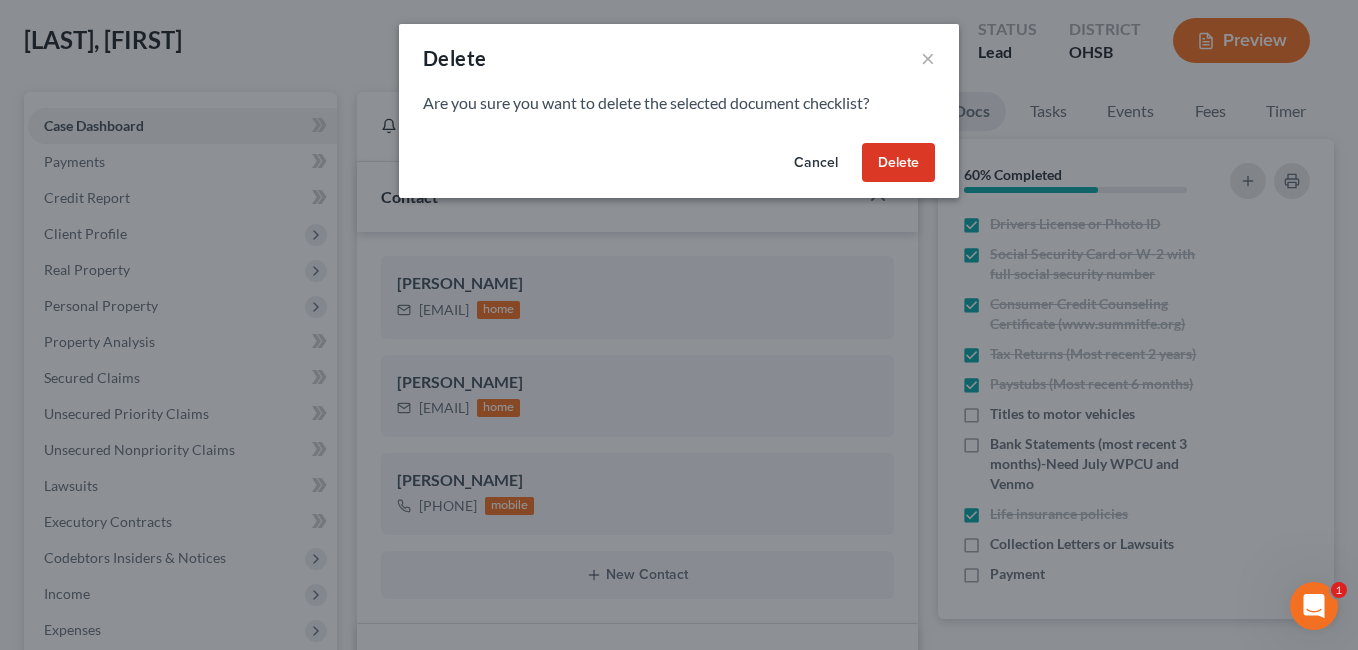 click on "Delete" at bounding box center (898, 163) 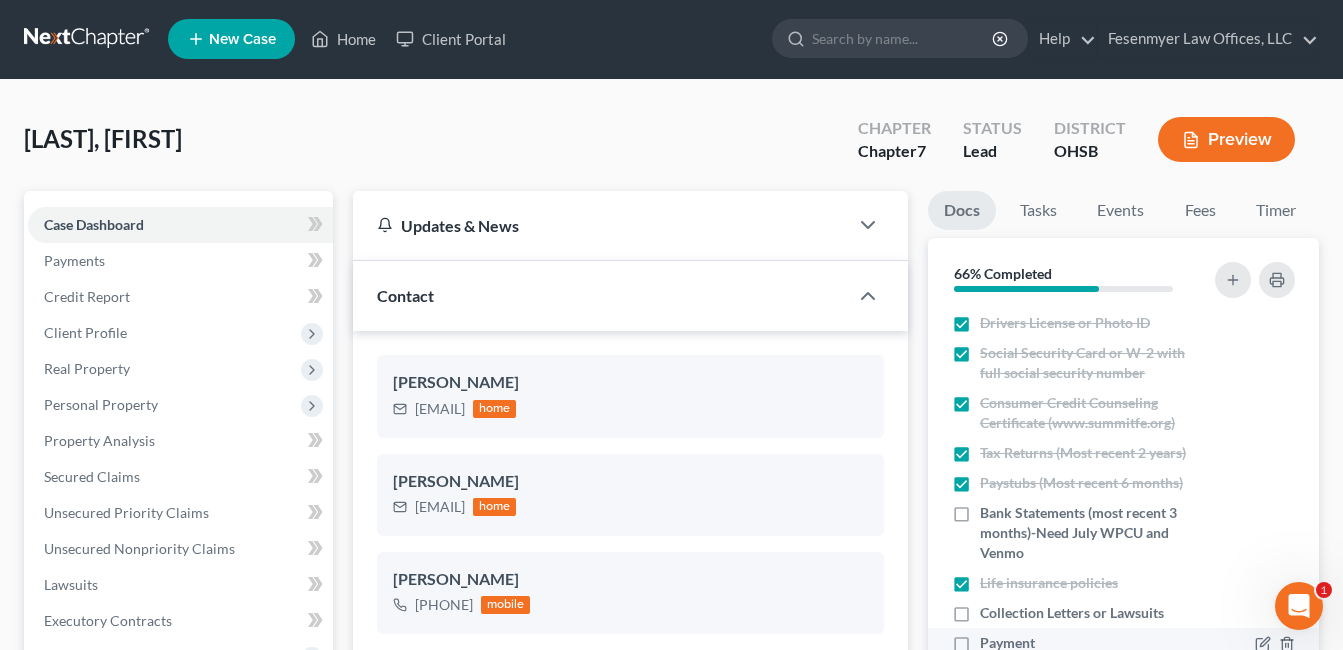 scroll, scrollTop: 0, scrollLeft: 0, axis: both 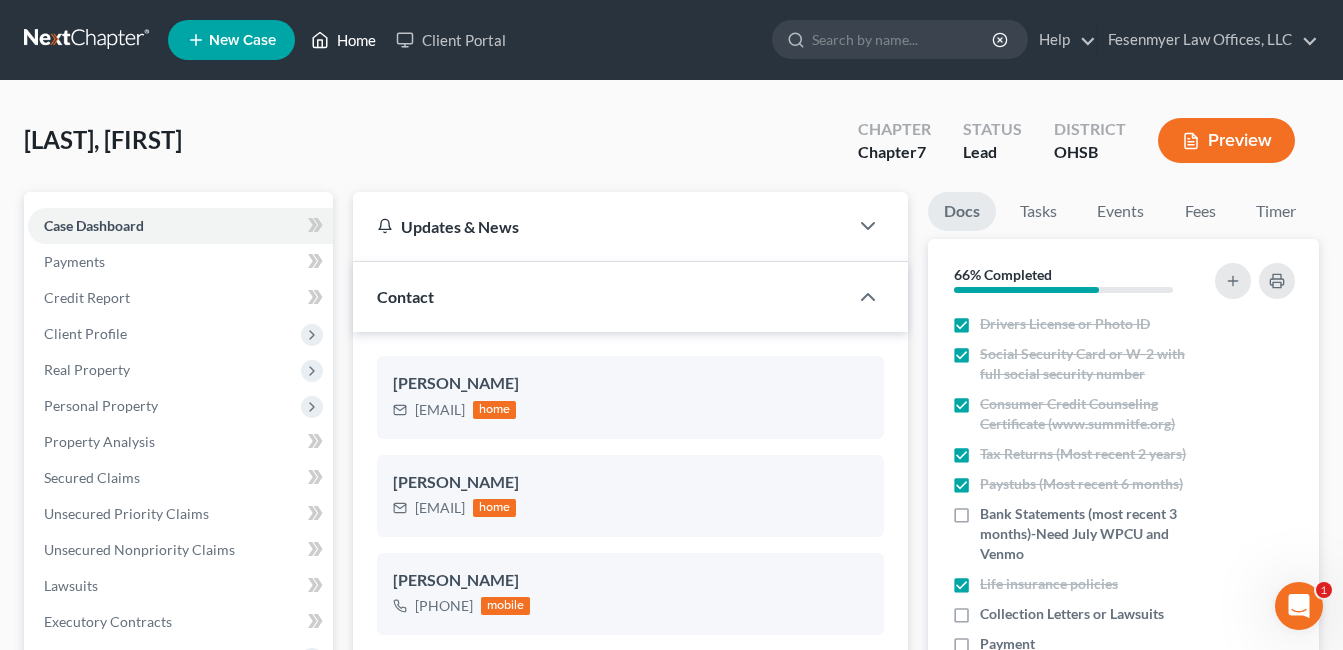click on "Home" at bounding box center (343, 40) 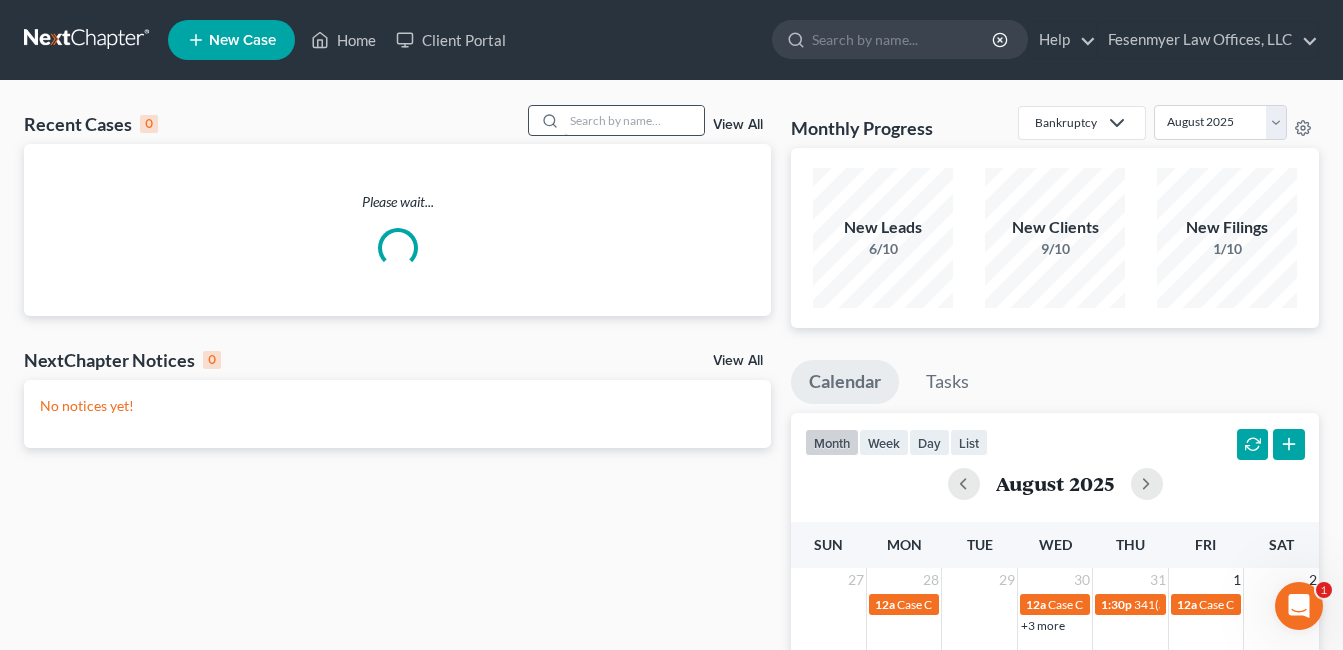 click at bounding box center [634, 120] 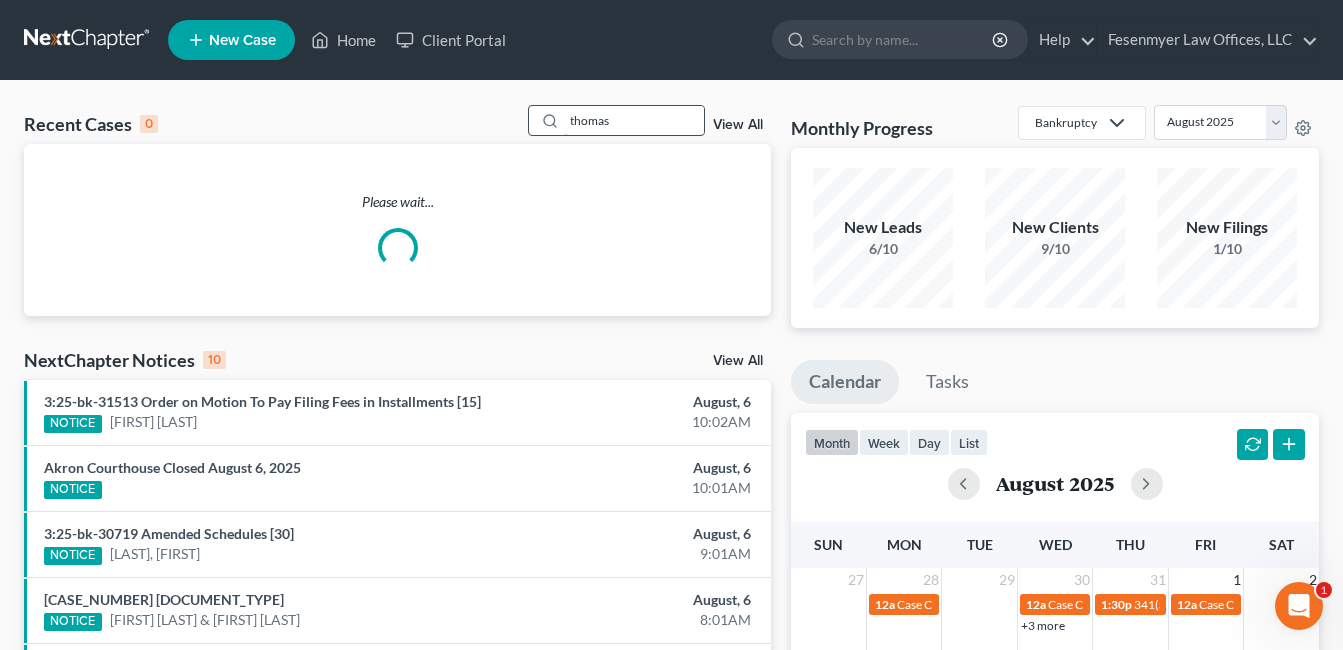 type on "thomas" 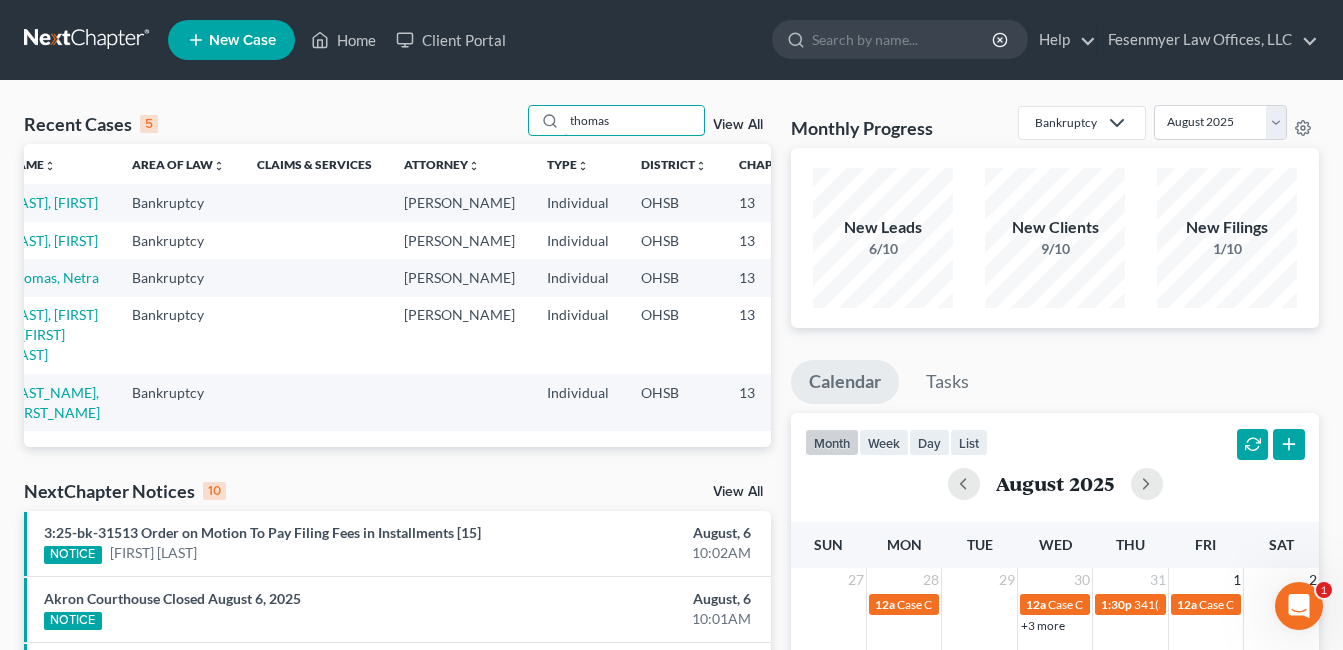 scroll, scrollTop: 0, scrollLeft: 109, axis: horizontal 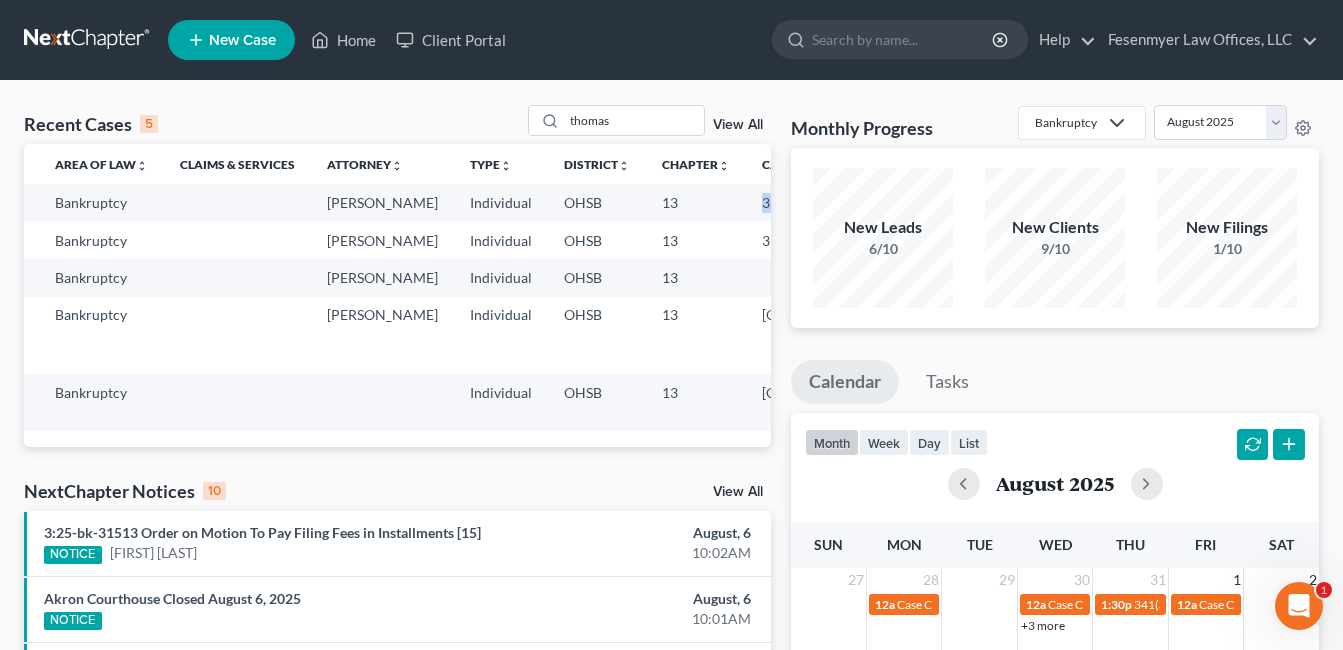drag, startPoint x: 725, startPoint y: 222, endPoint x: 691, endPoint y: 205, distance: 38.013157 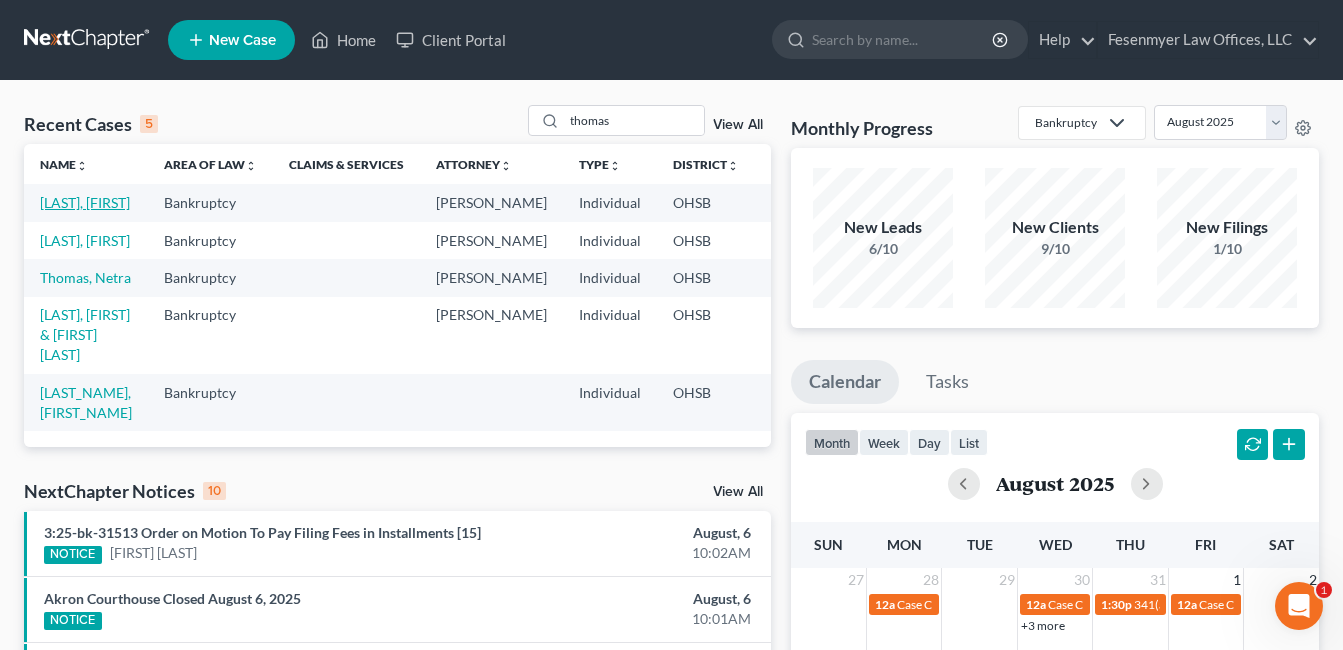 click on "[LAST], [FIRST]" at bounding box center (85, 202) 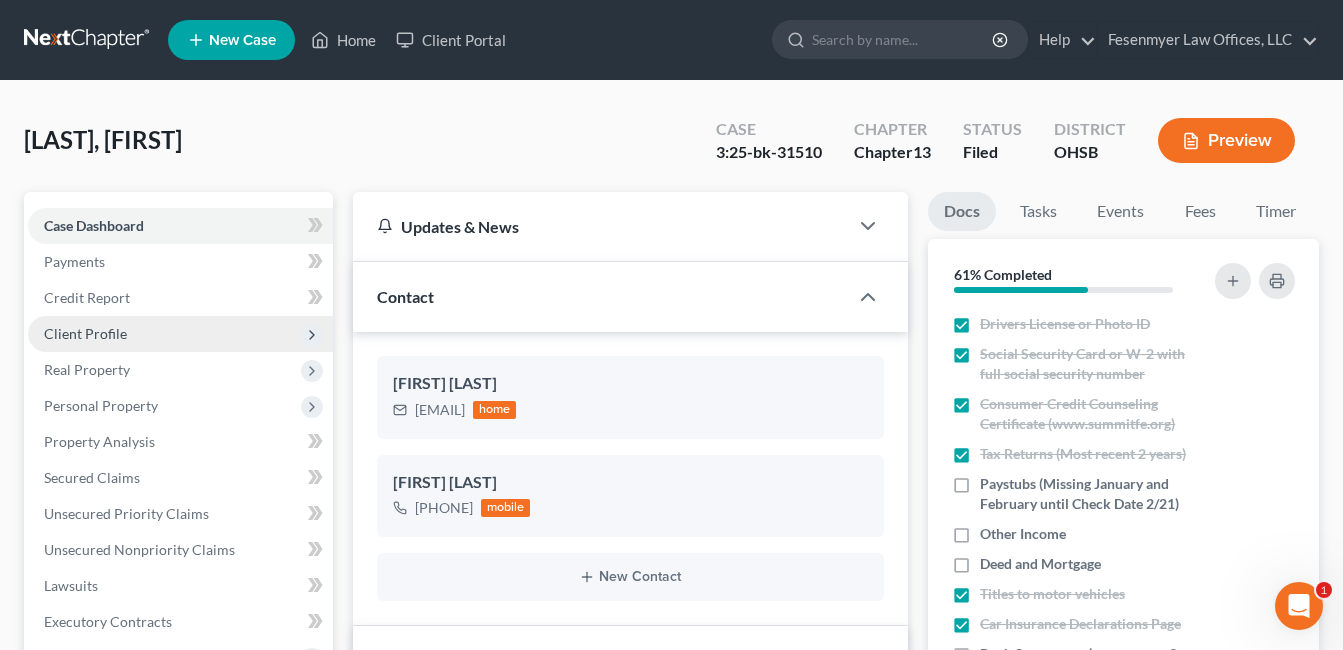 click on "Client Profile" at bounding box center [85, 333] 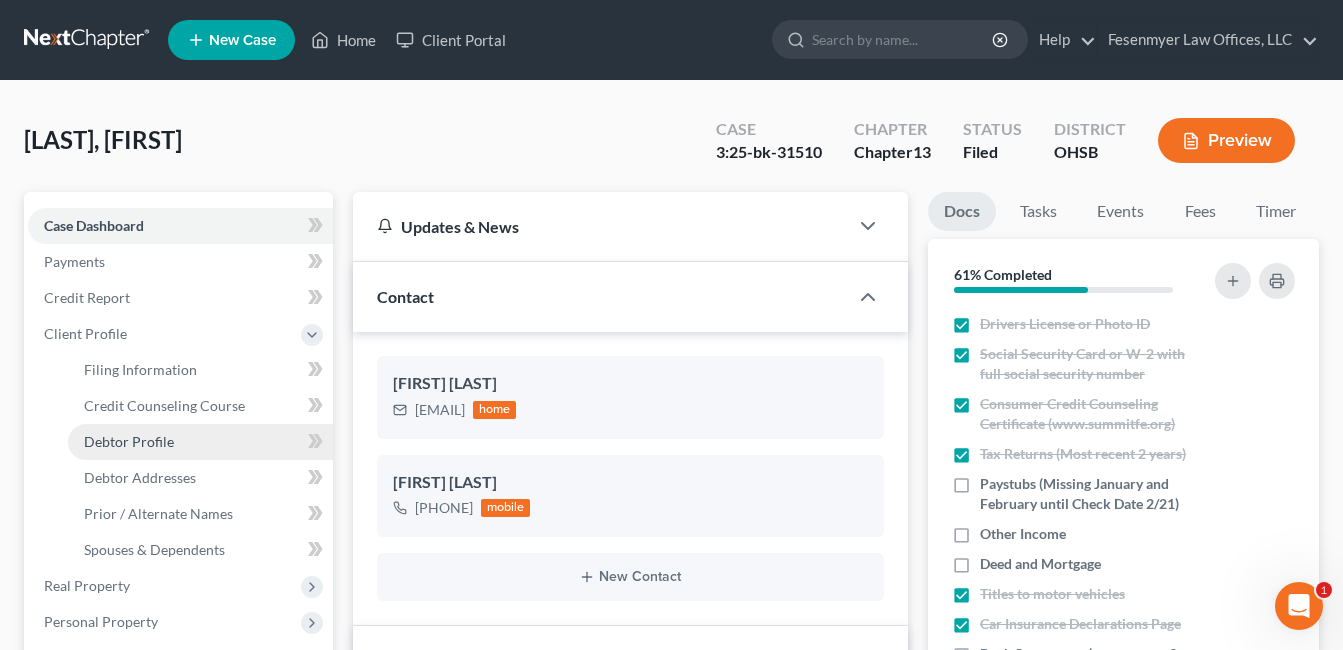click on "Debtor Profile" at bounding box center [129, 441] 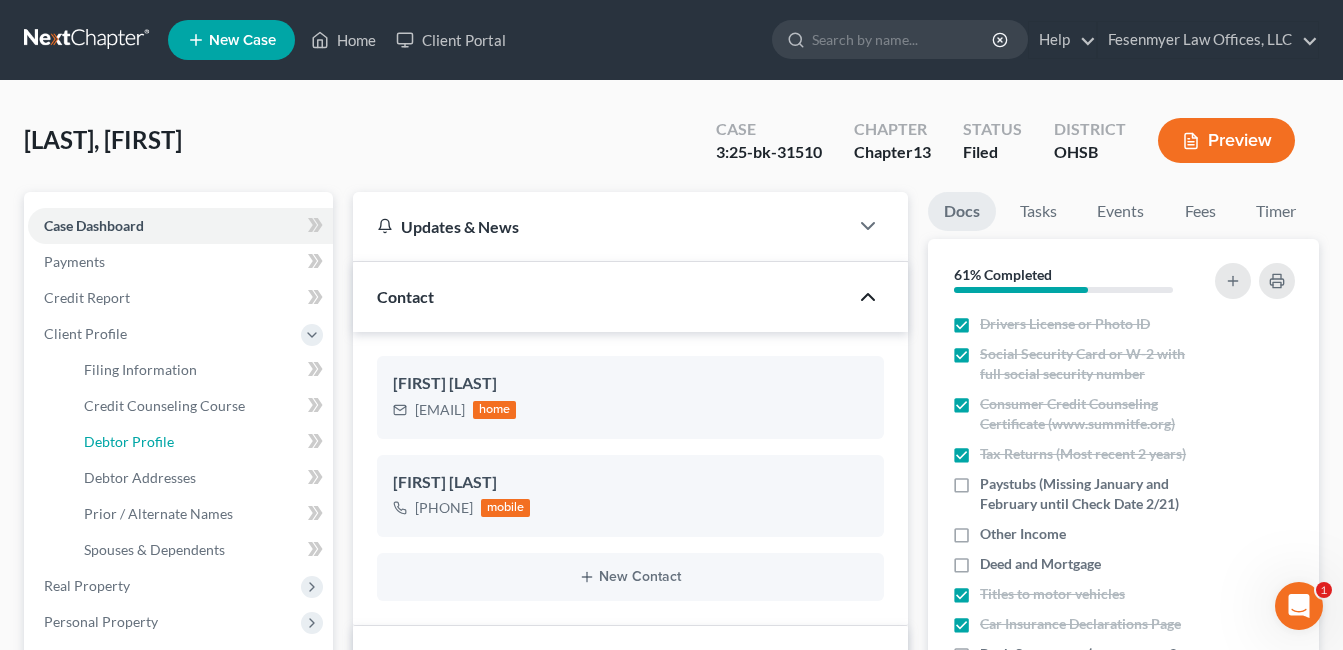 select on "2" 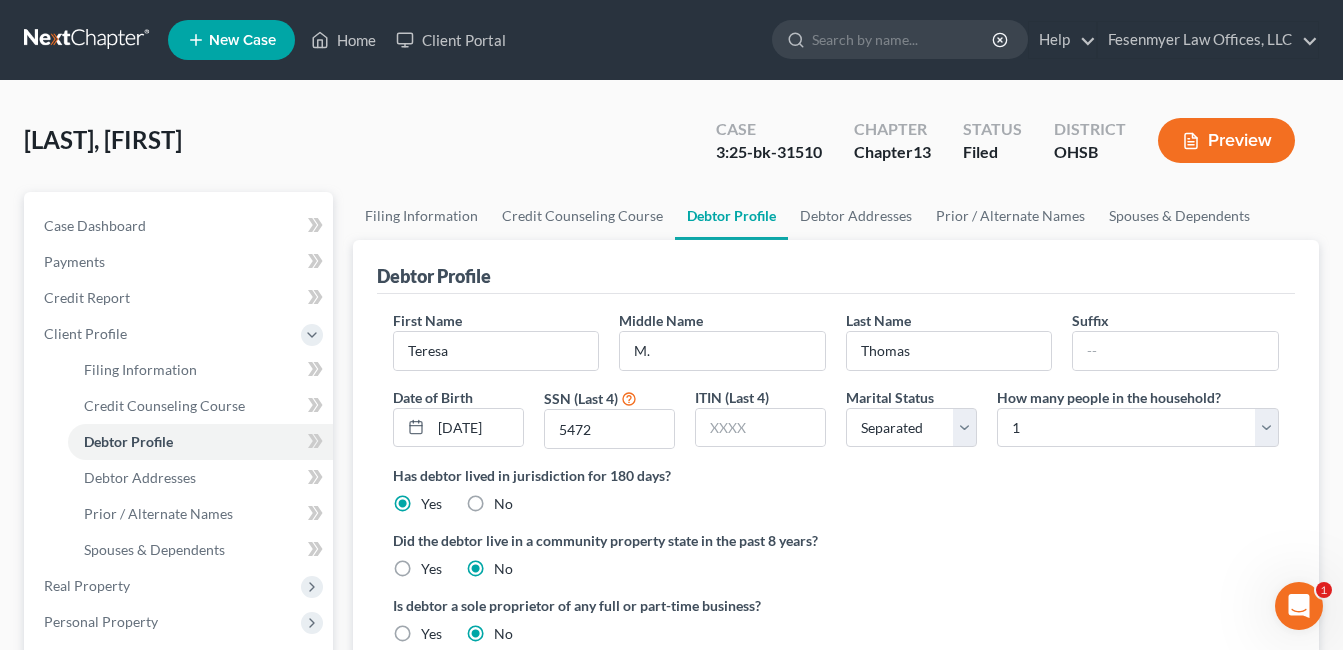 click on "[PERSON_NAME] Upgraded Case [CASE_NUMBER] Chapter Chapter  13 Status Filed District OHSB Preview" at bounding box center [671, 148] 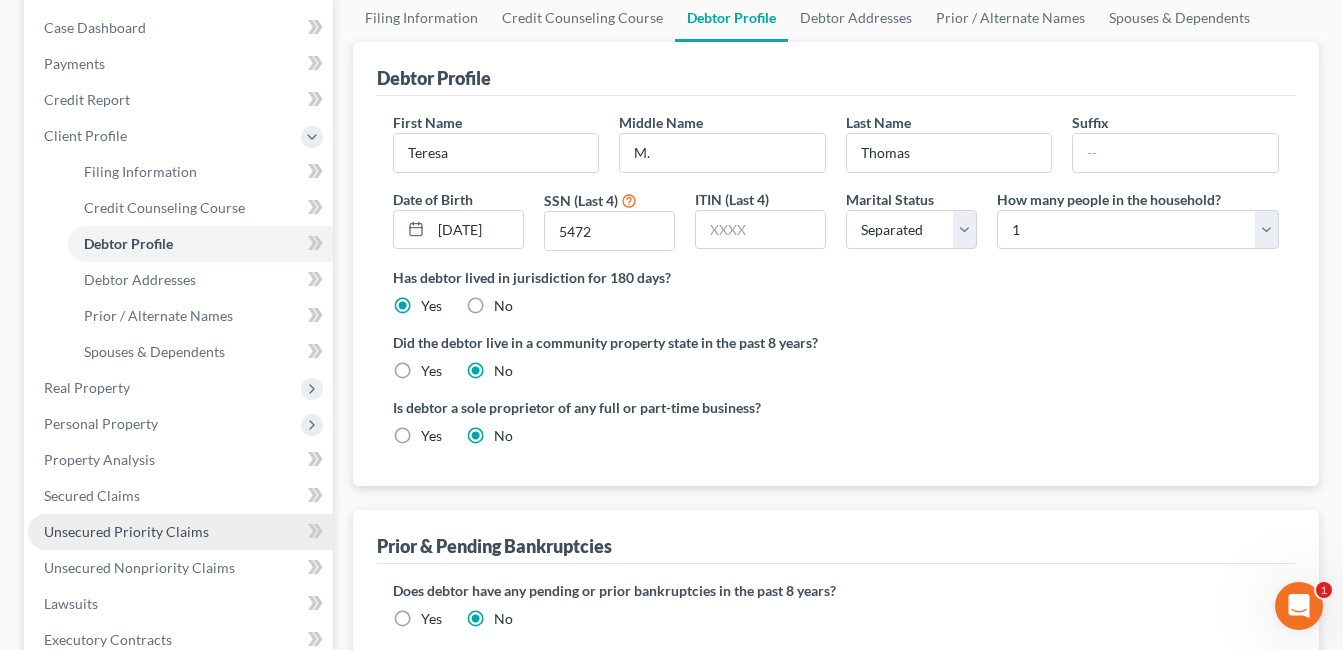 scroll, scrollTop: 200, scrollLeft: 0, axis: vertical 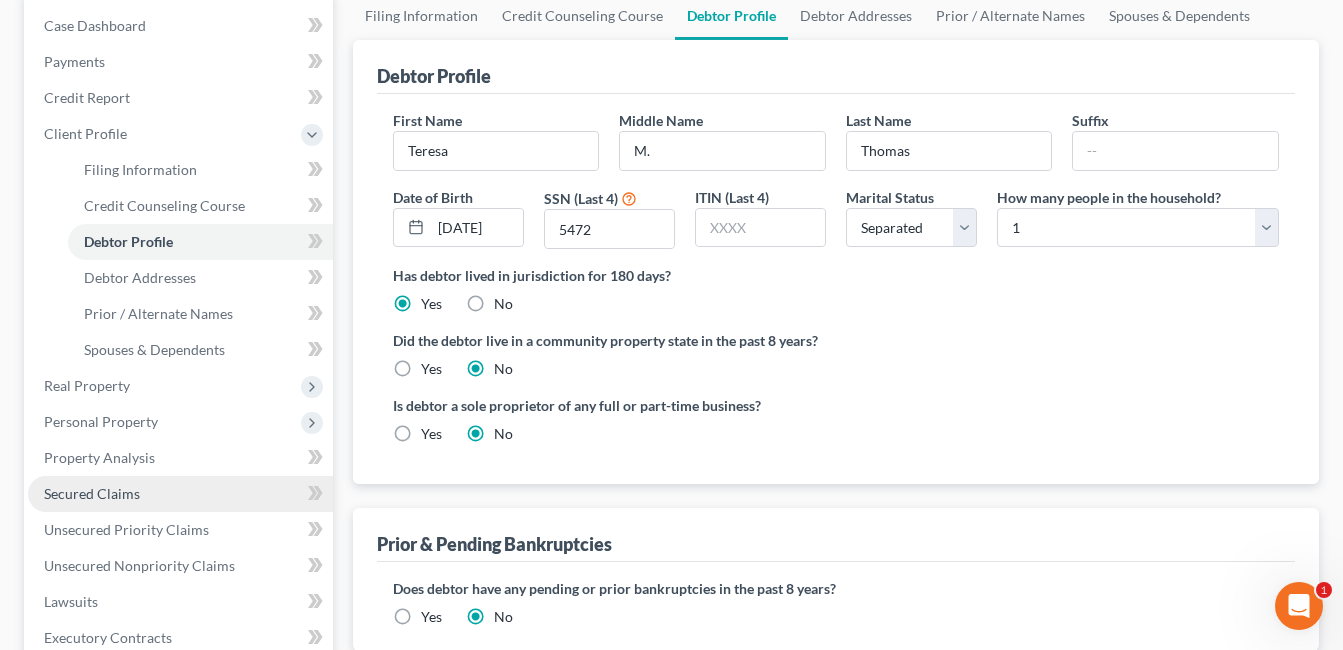 click on "Secured Claims" at bounding box center [92, 493] 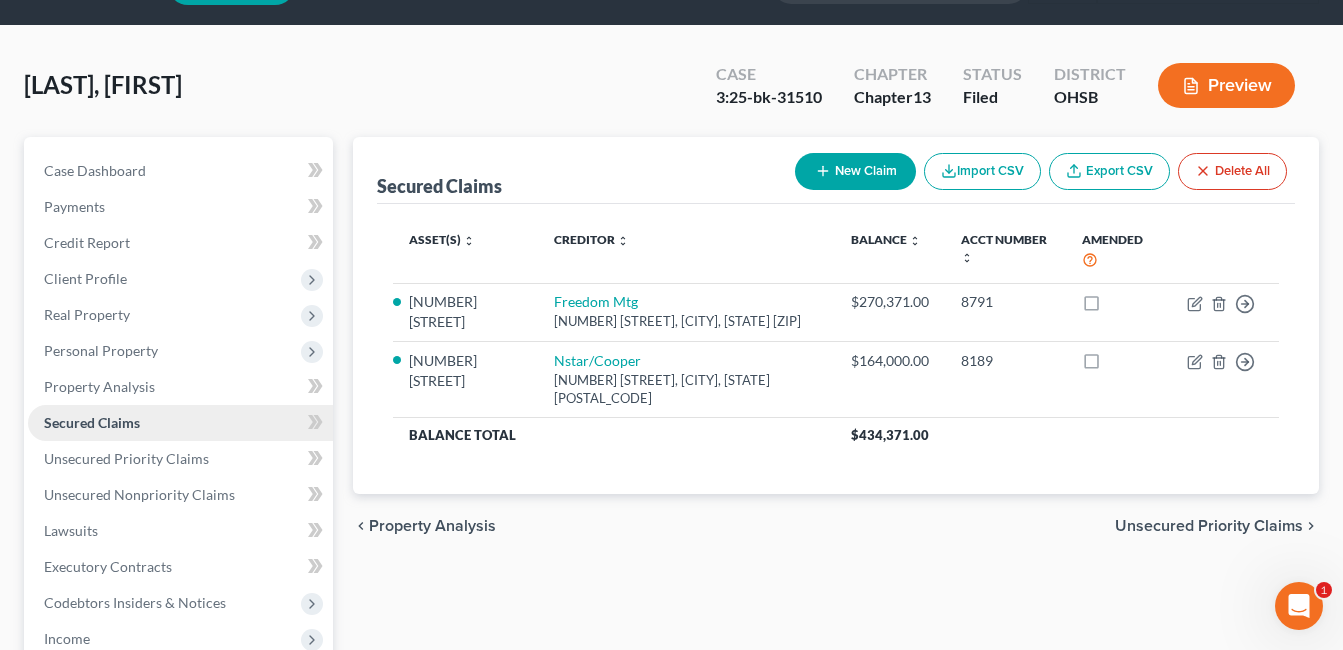 scroll, scrollTop: 0, scrollLeft: 0, axis: both 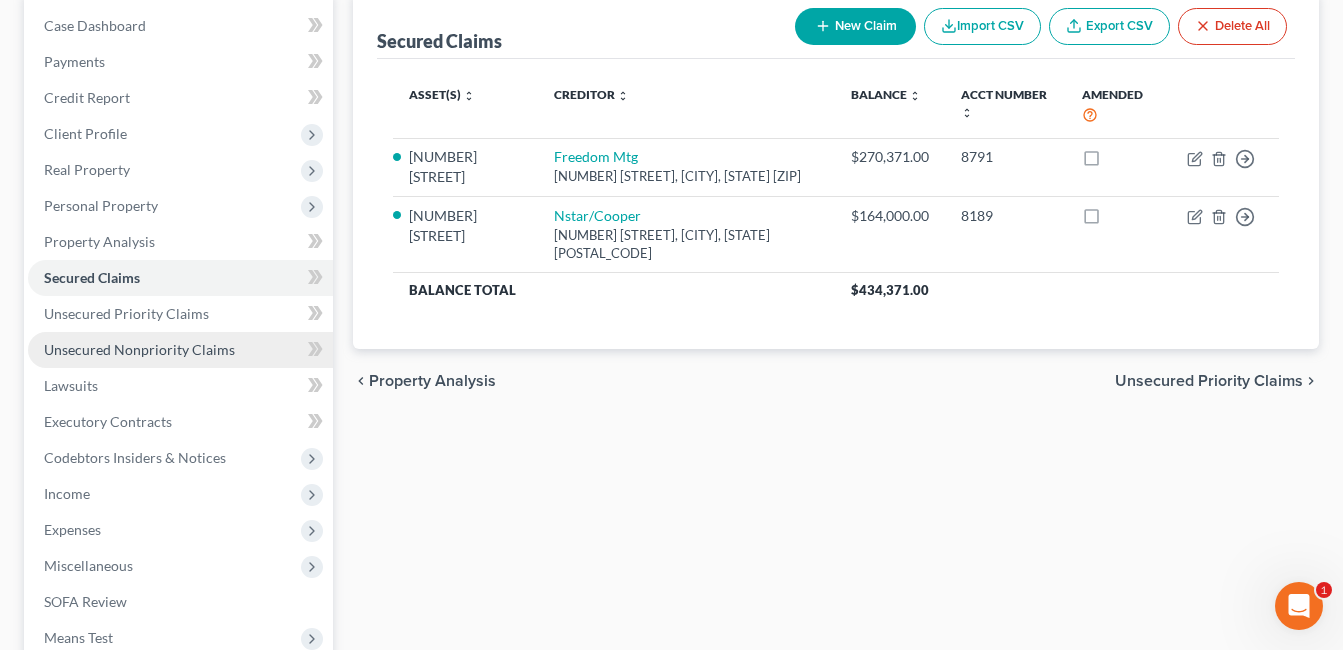 click on "Unsecured Nonpriority Claims" at bounding box center (139, 349) 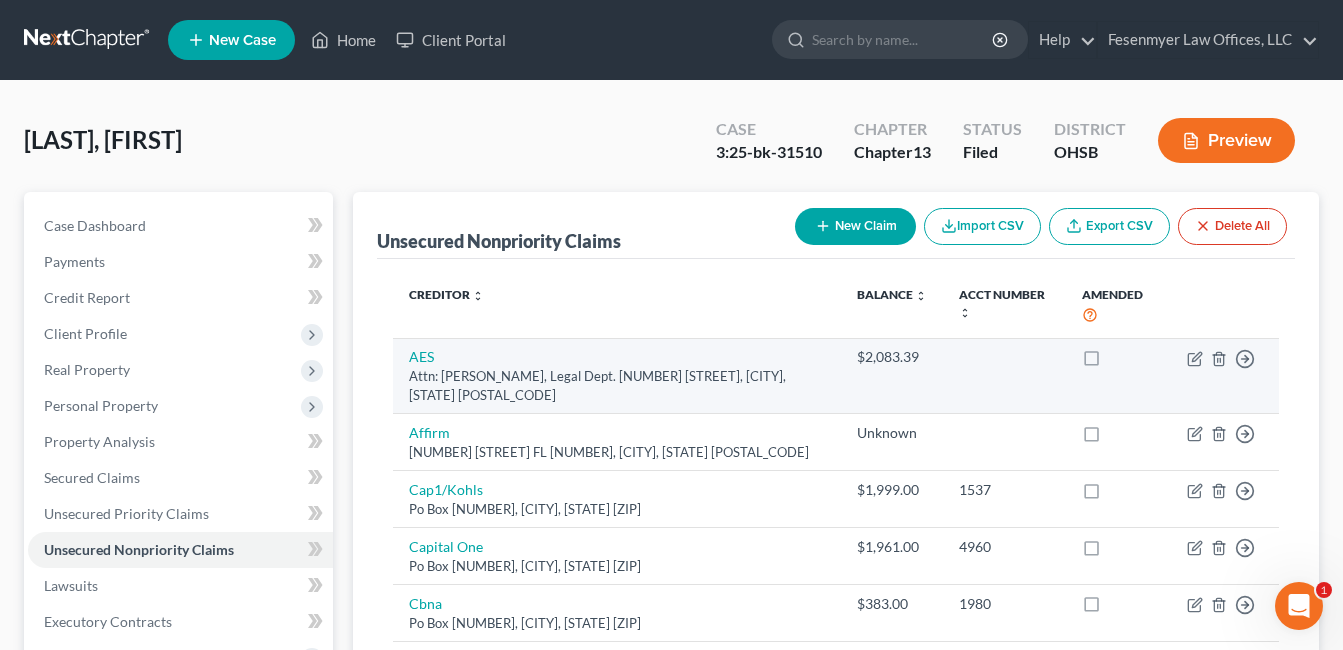 scroll, scrollTop: 400, scrollLeft: 0, axis: vertical 